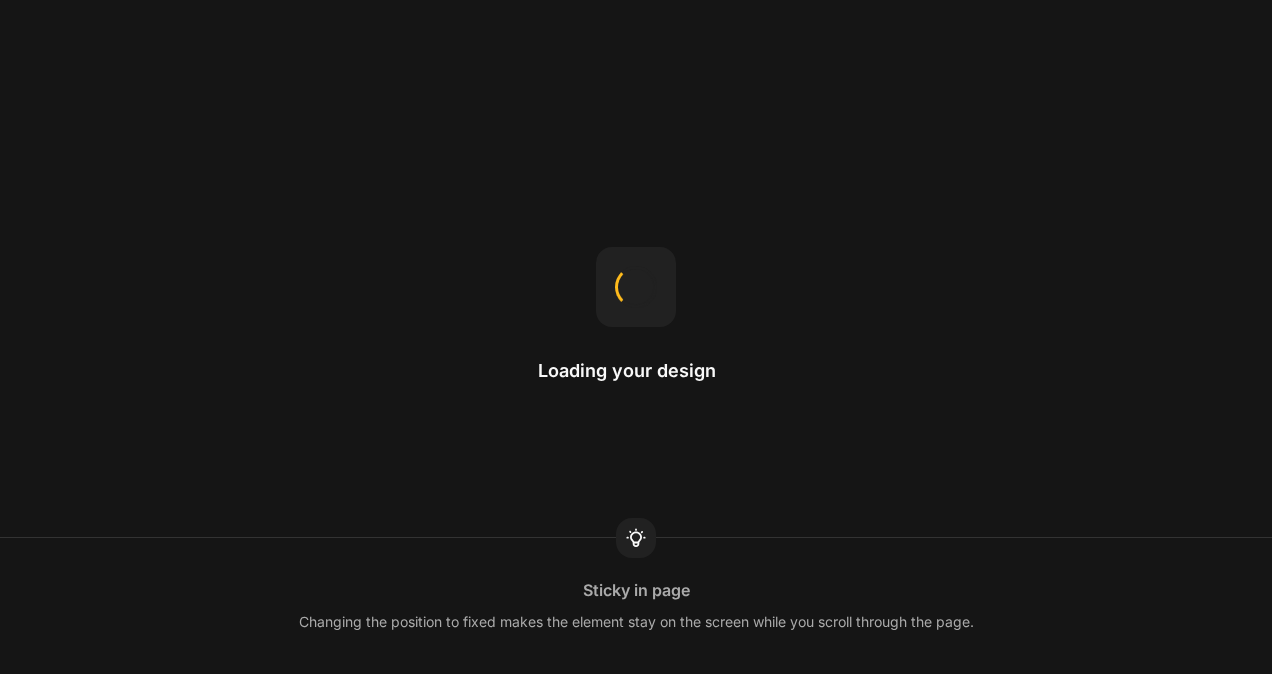 scroll, scrollTop: 0, scrollLeft: 0, axis: both 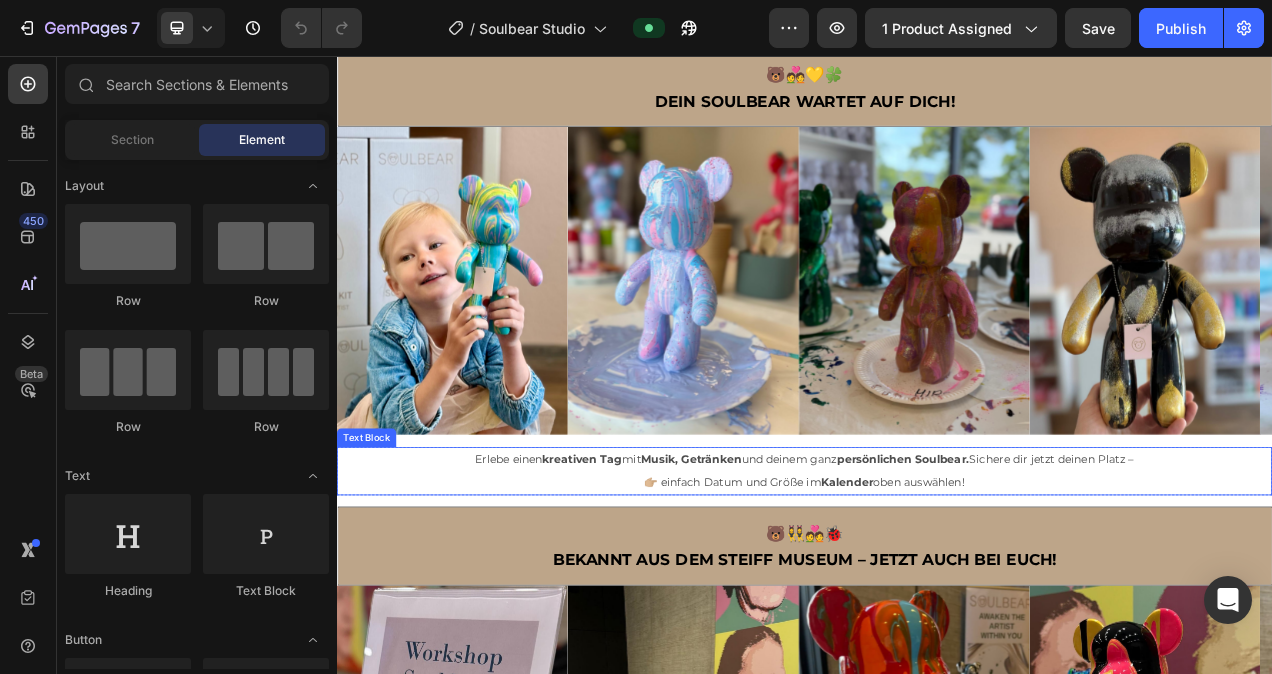click on "👉🏼 einfach Datum und Größe im  Kalender  oben auswählen!" at bounding box center (937, 603) 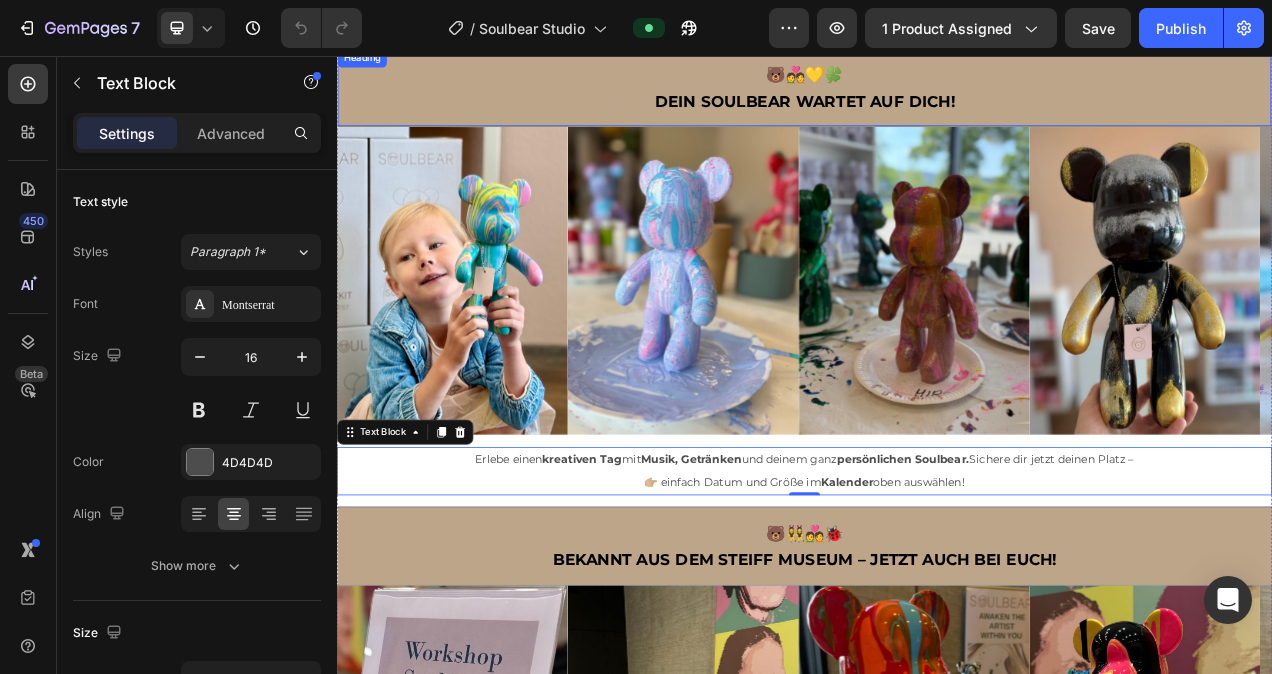 click on "🐻💑💛🍀 DEIN SOULBEAR WARTET AUF DICH!" at bounding box center [937, 96] 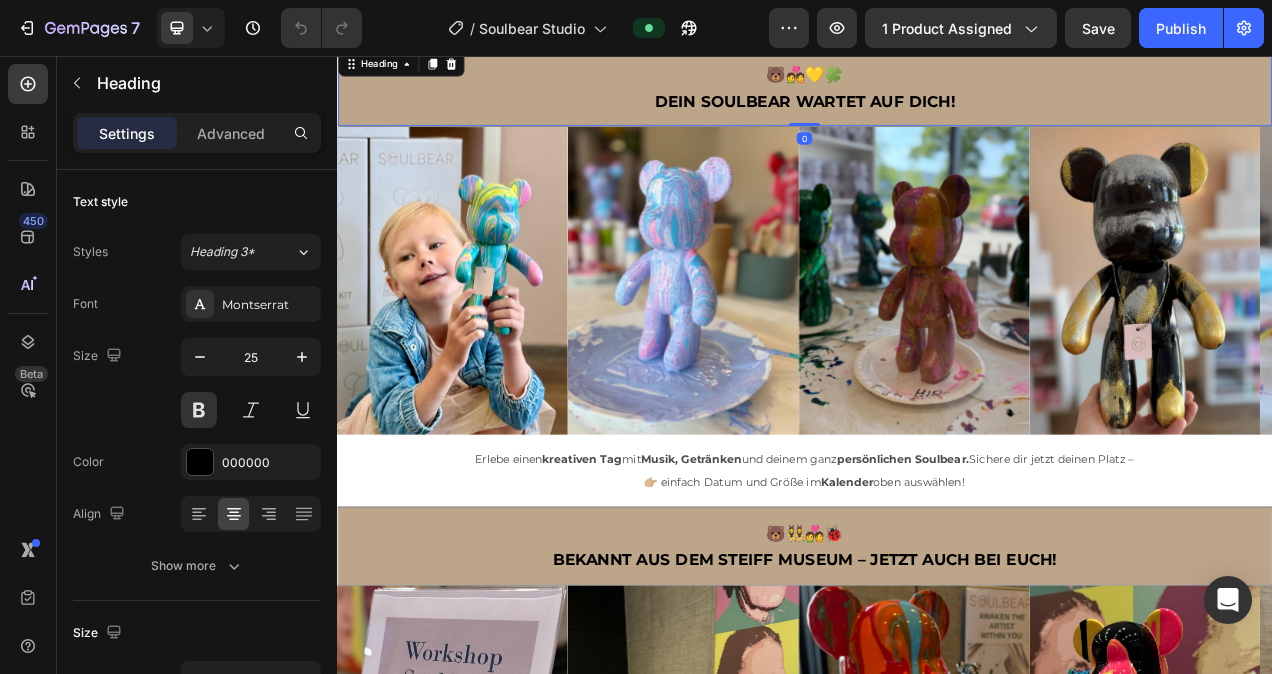 click on "🐻💑💛🍀 DEIN SOULBEAR WARTET AUF DICH!" at bounding box center (937, 96) 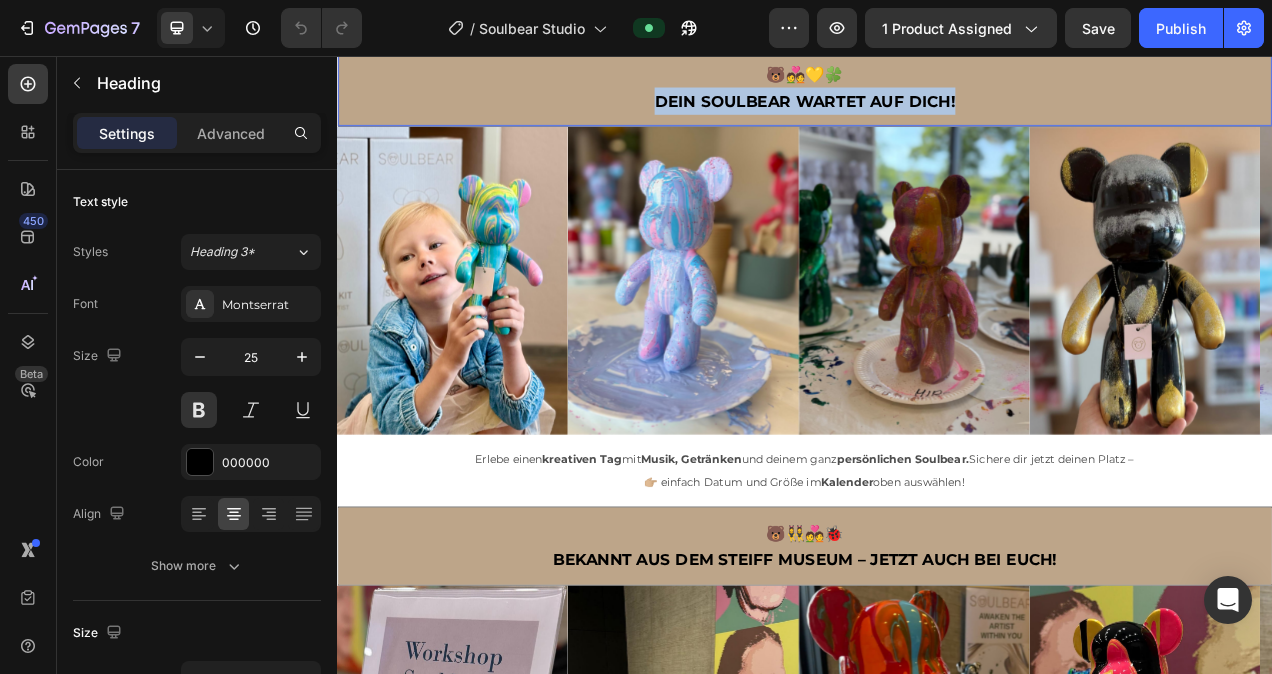 drag, startPoint x: 1130, startPoint y: 103, endPoint x: 744, endPoint y: 101, distance: 386.0052 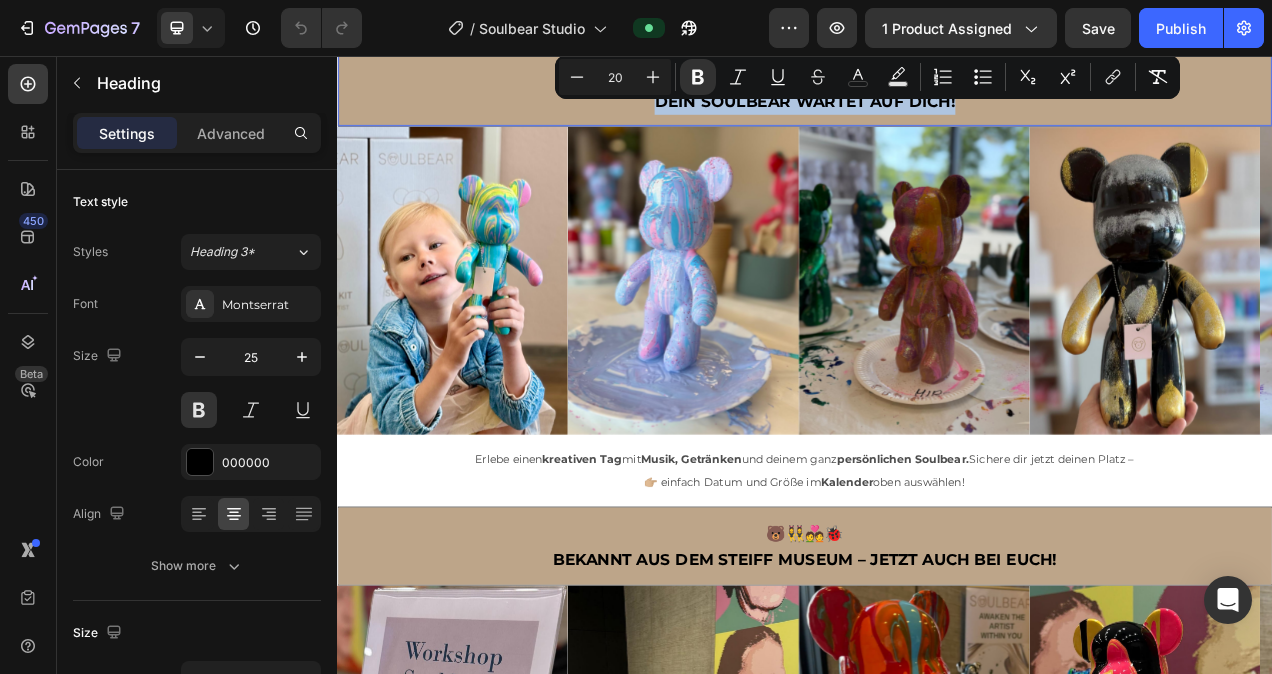 click on "DEIN SOULBEAR WARTET AUF DICH!" at bounding box center [937, 115] 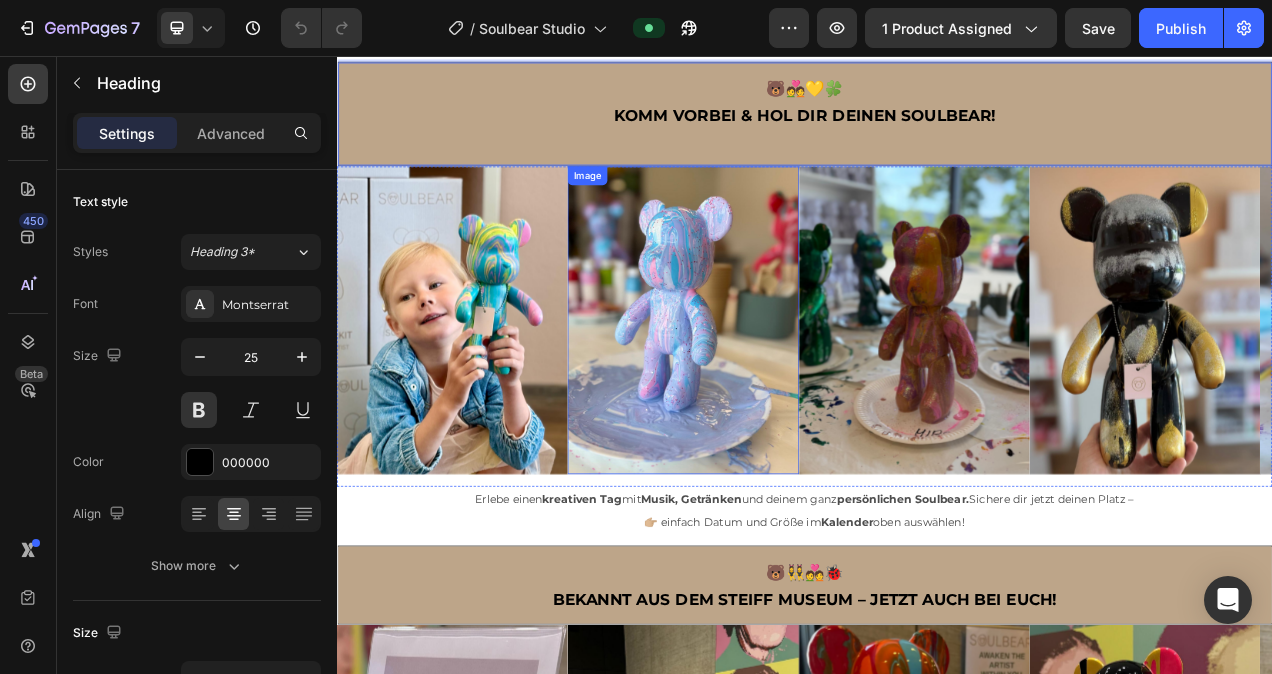 scroll, scrollTop: 2520, scrollLeft: 0, axis: vertical 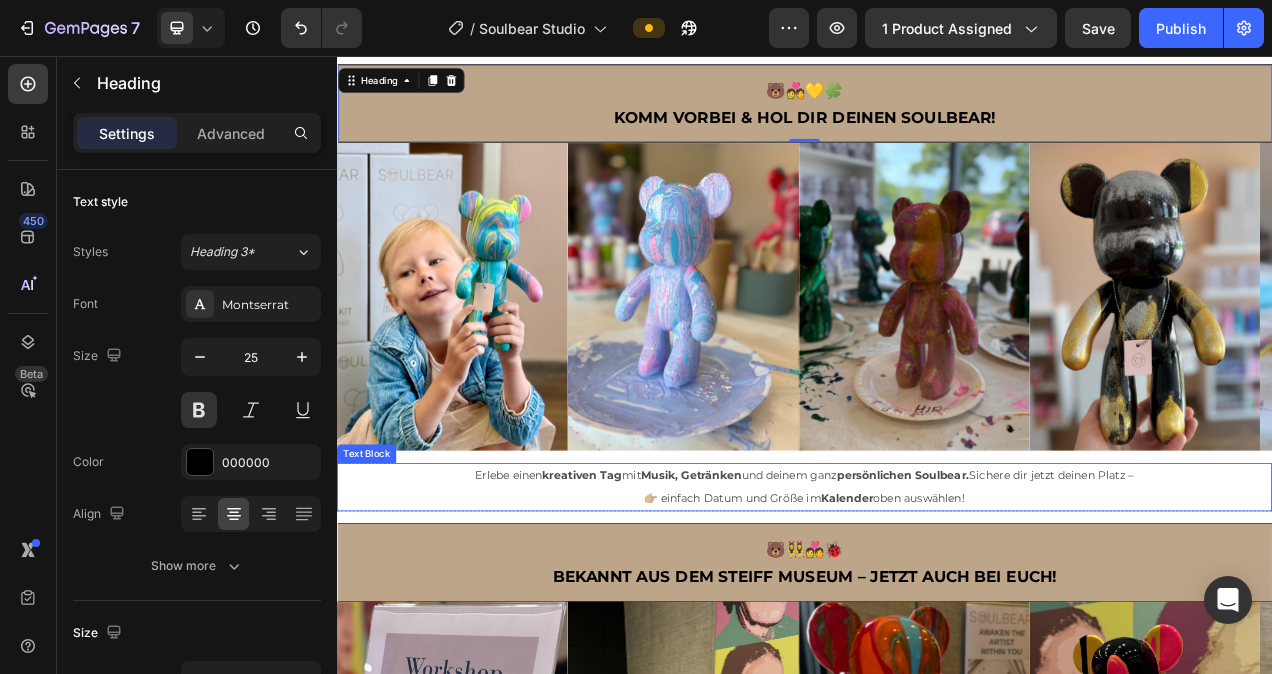 click on "👉🏼 einfach Datum und Größe im  Kalender  oben auswählen!" at bounding box center (937, 624) 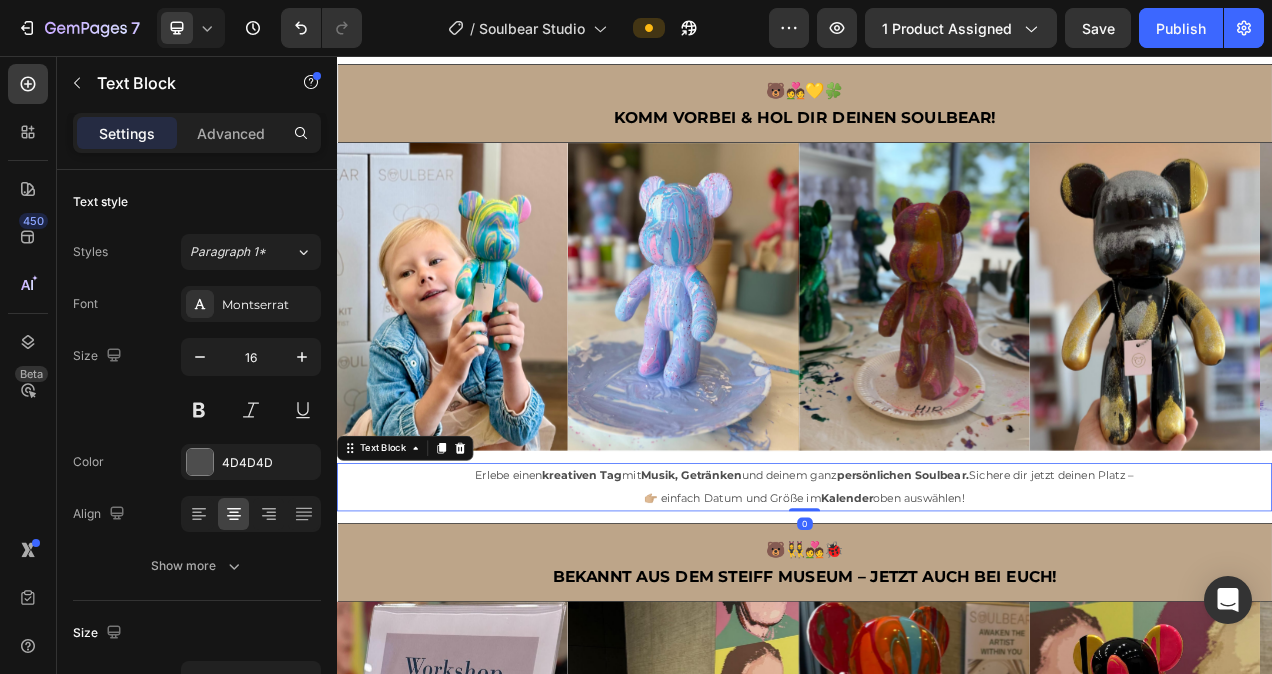 click on "👉🏼 einfach Datum und Größe im  Kalender  oben auswählen!" at bounding box center [937, 624] 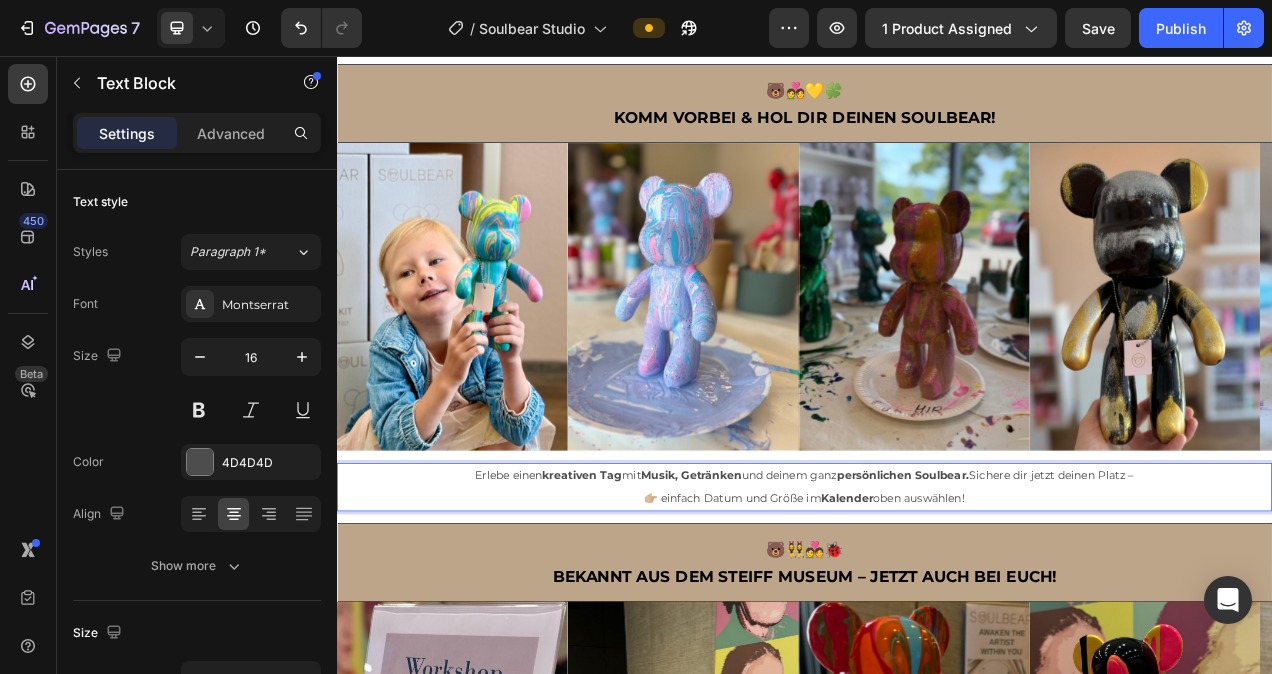 drag, startPoint x: 1157, startPoint y: 614, endPoint x: 490, endPoint y: 602, distance: 667.1079 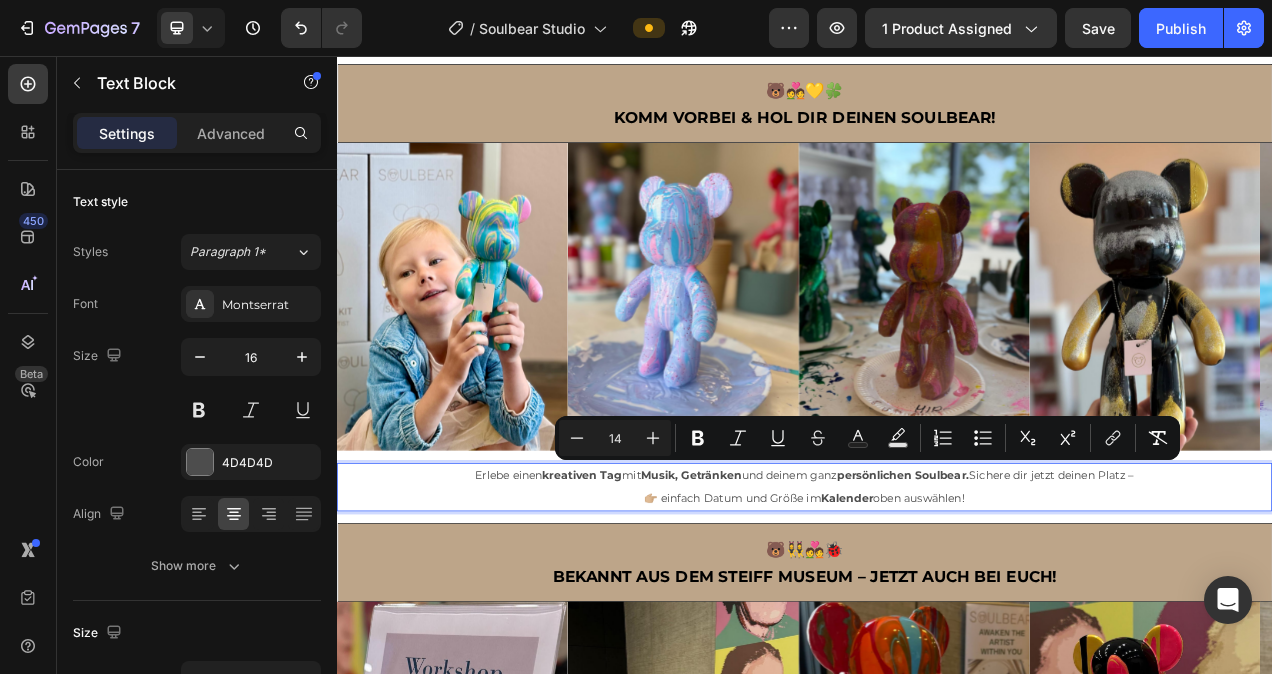 drag, startPoint x: 486, startPoint y: 589, endPoint x: 1153, endPoint y: 624, distance: 667.91766 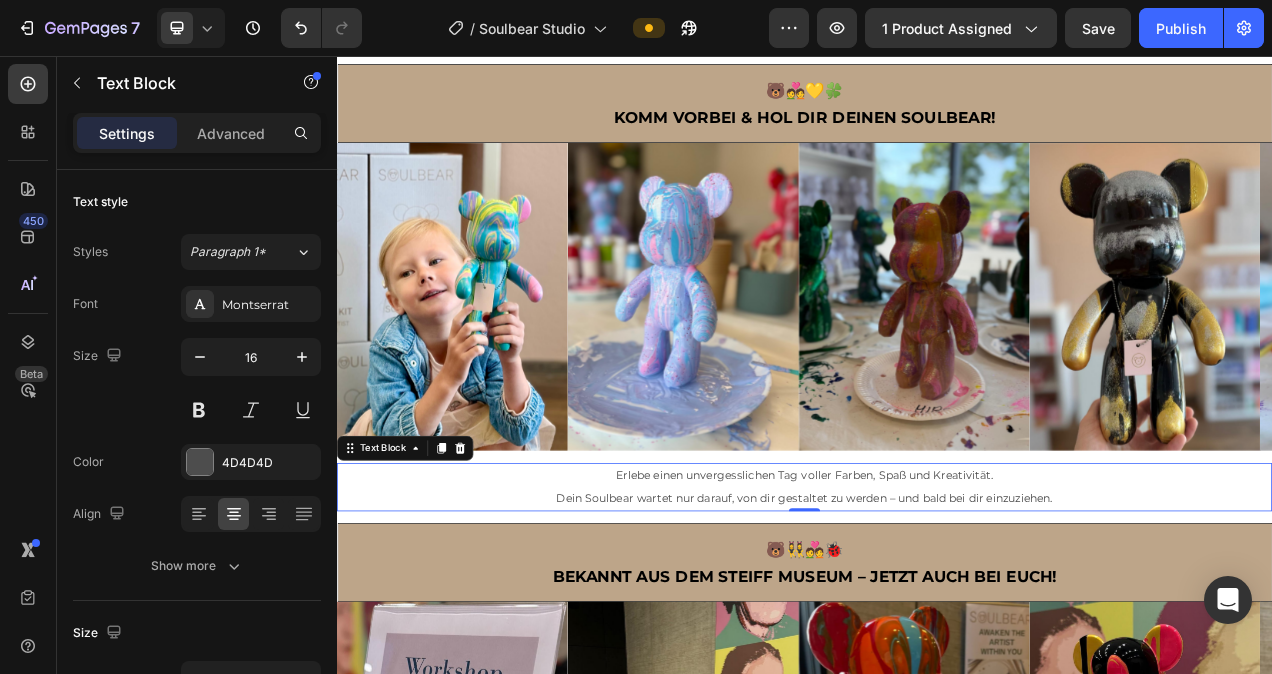 click on "Erlebe einen unvergesslichen Tag voller Farben, Spaß und Kreativität. Dein Soulbear wartet nur darauf, von dir gestaltet zu werden – und bald bei dir einzuziehen." at bounding box center (937, 610) 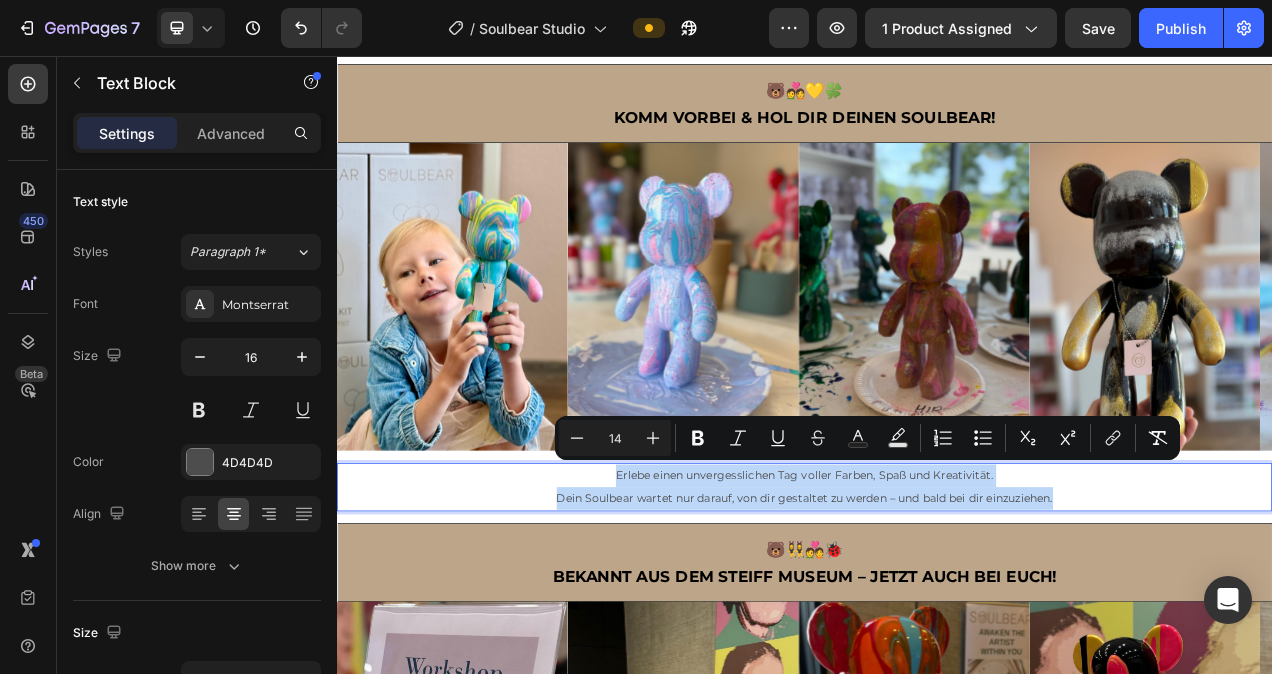 drag, startPoint x: 1307, startPoint y: 610, endPoint x: 667, endPoint y: 596, distance: 640.1531 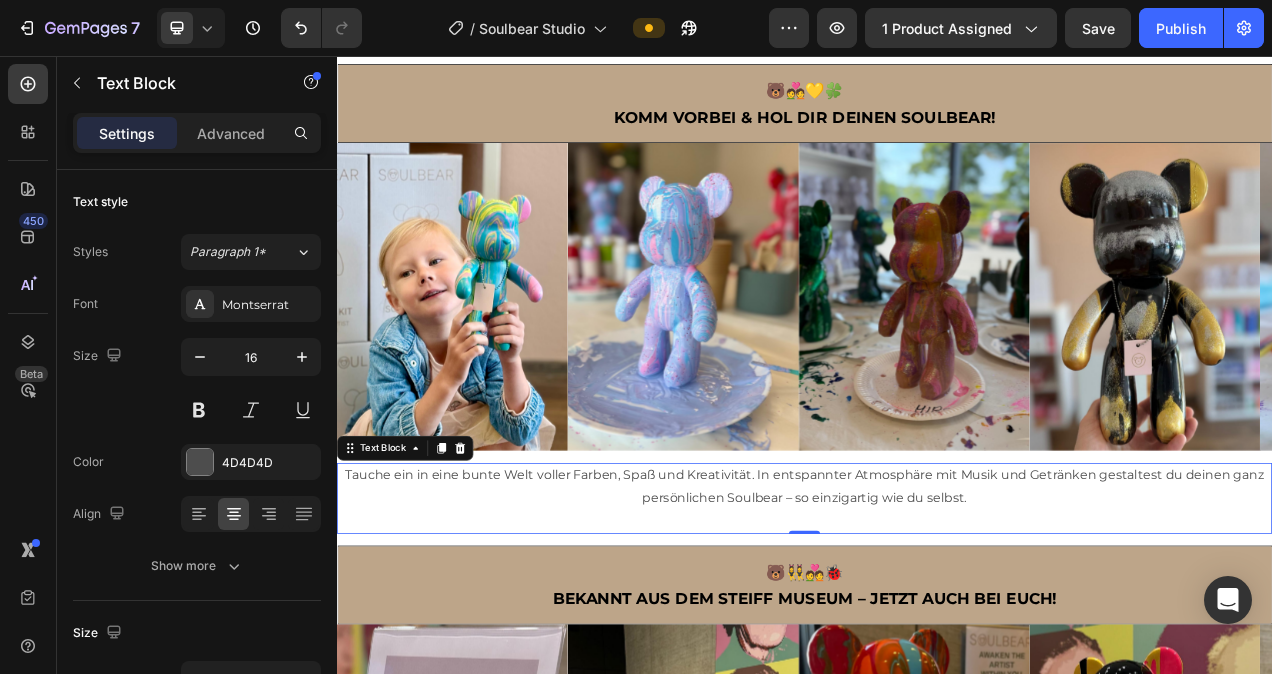 click at bounding box center (937, 653) 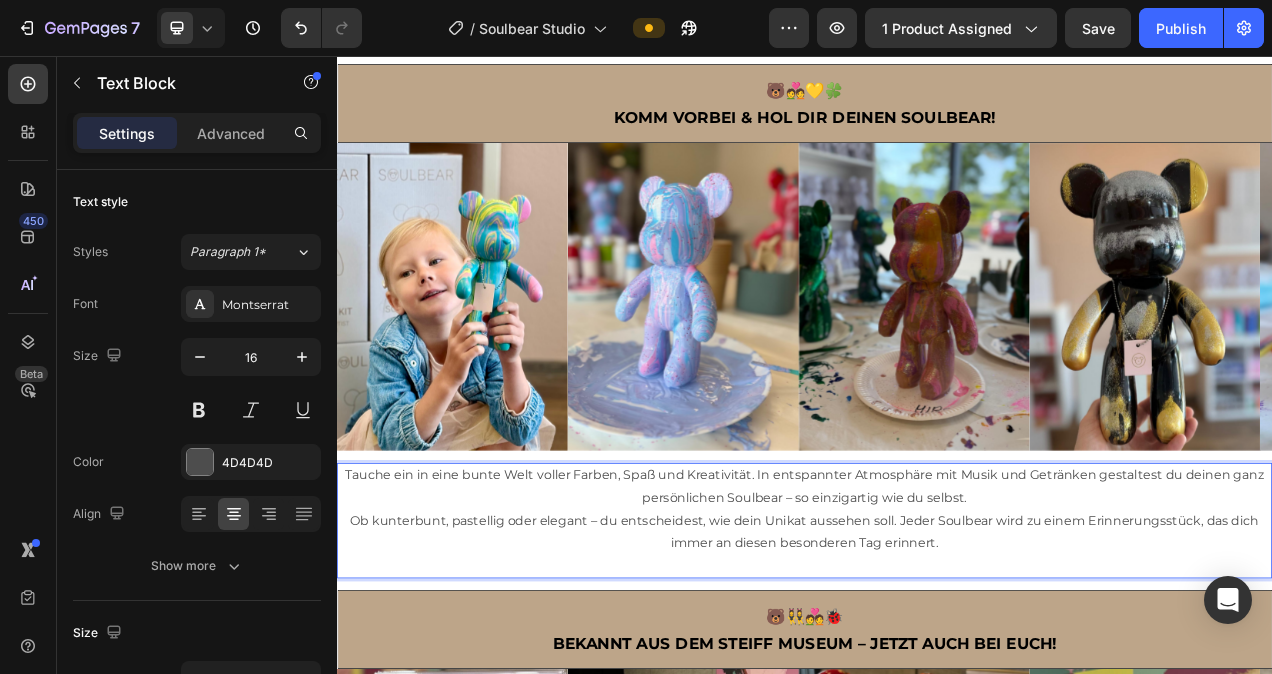 click on "Tauche ein in eine bunte Welt voller Farben, Spaß und Kreativität. In entspannter Atmosphäre mit Musik und Getränken gestaltest du deinen ganz persönlichen Soulbear – so einzigartig wie du selbst." at bounding box center (937, 610) 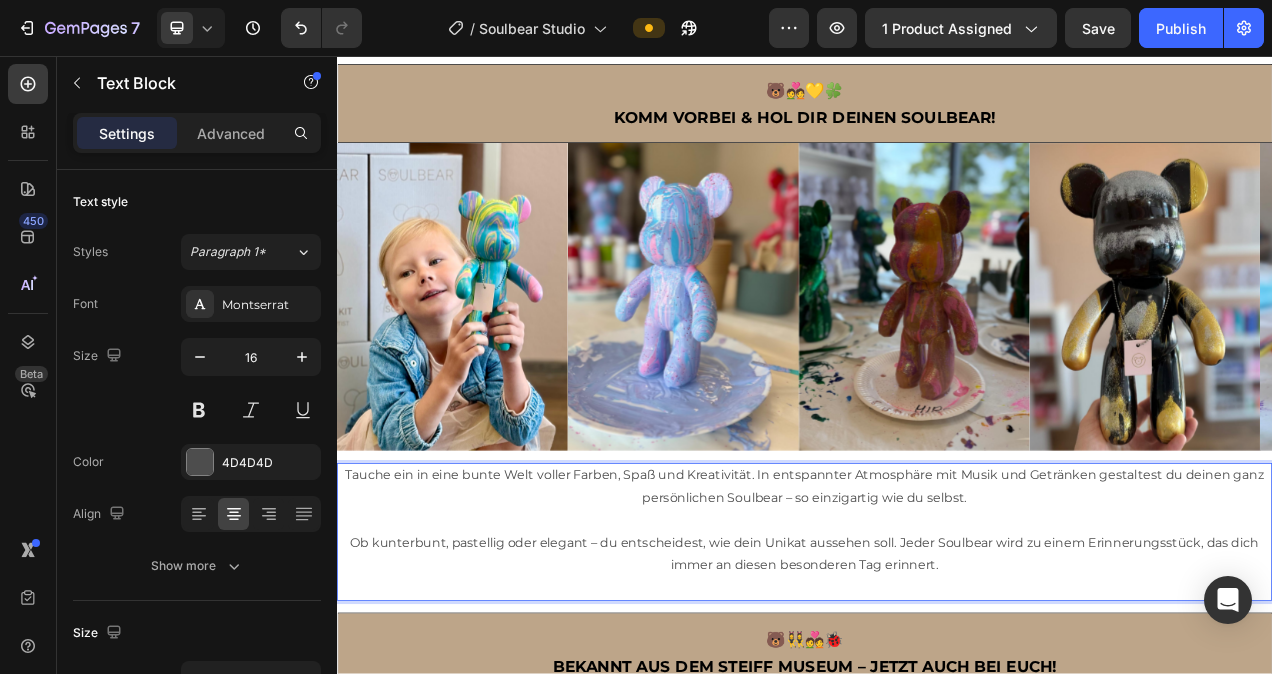 click on "Ob kunterbunt, pastellig oder elegant – du entscheidest, wie dein Unikat aussehen soll. Jeder Soulbear wird zu einem Erinnerungsstück, das dich immer an diesen besonderen Tag erinnert." at bounding box center [937, 711] 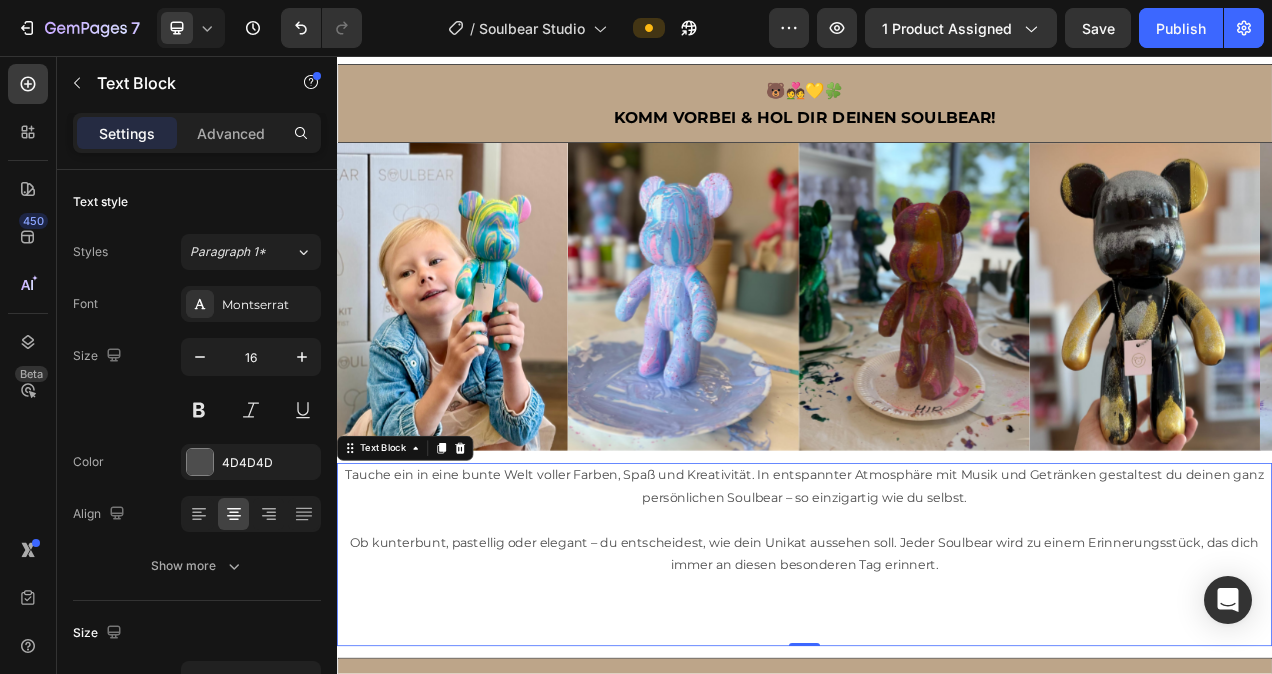 click on "⁠⁠⁠⁠⁠⁠⁠" at bounding box center (937, 783) 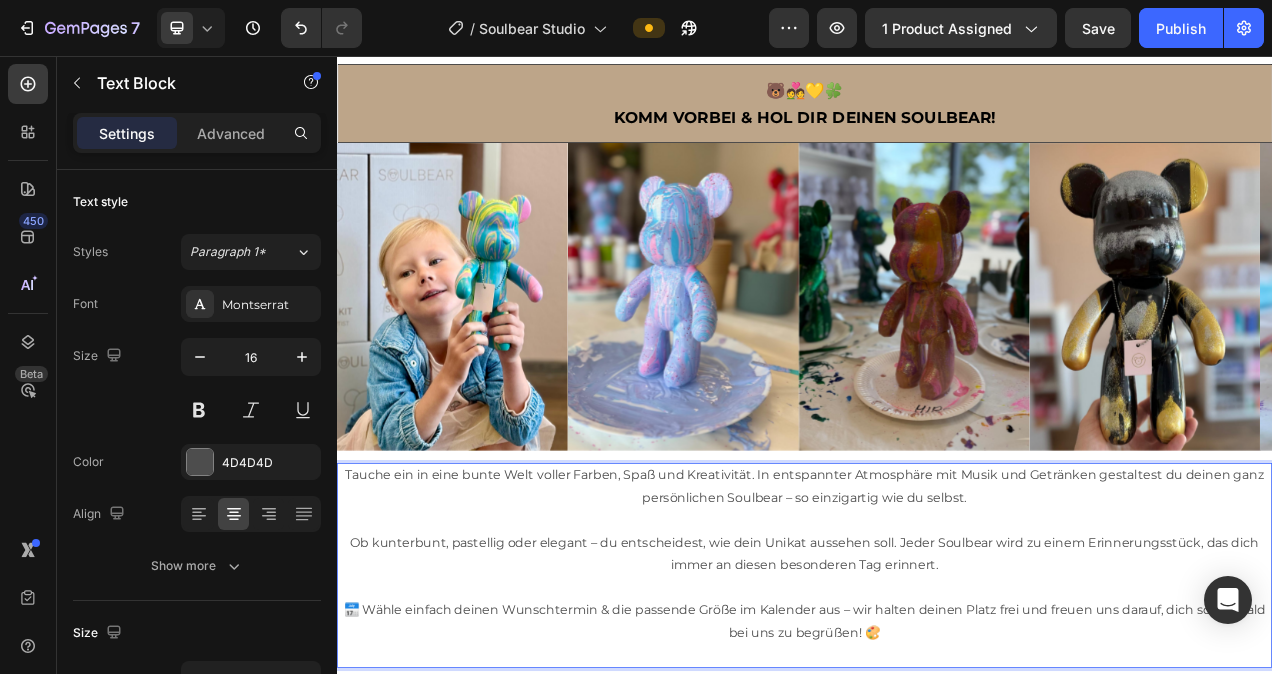 click on "Tauche ein in eine bunte Welt voller Farben, Spaß und Kreativität. In entspannter Atmosphäre mit Musik und Getränken gestaltest du deinen ganz persönlichen Soulbear – so einzigartig wie du selbst." at bounding box center (937, 610) 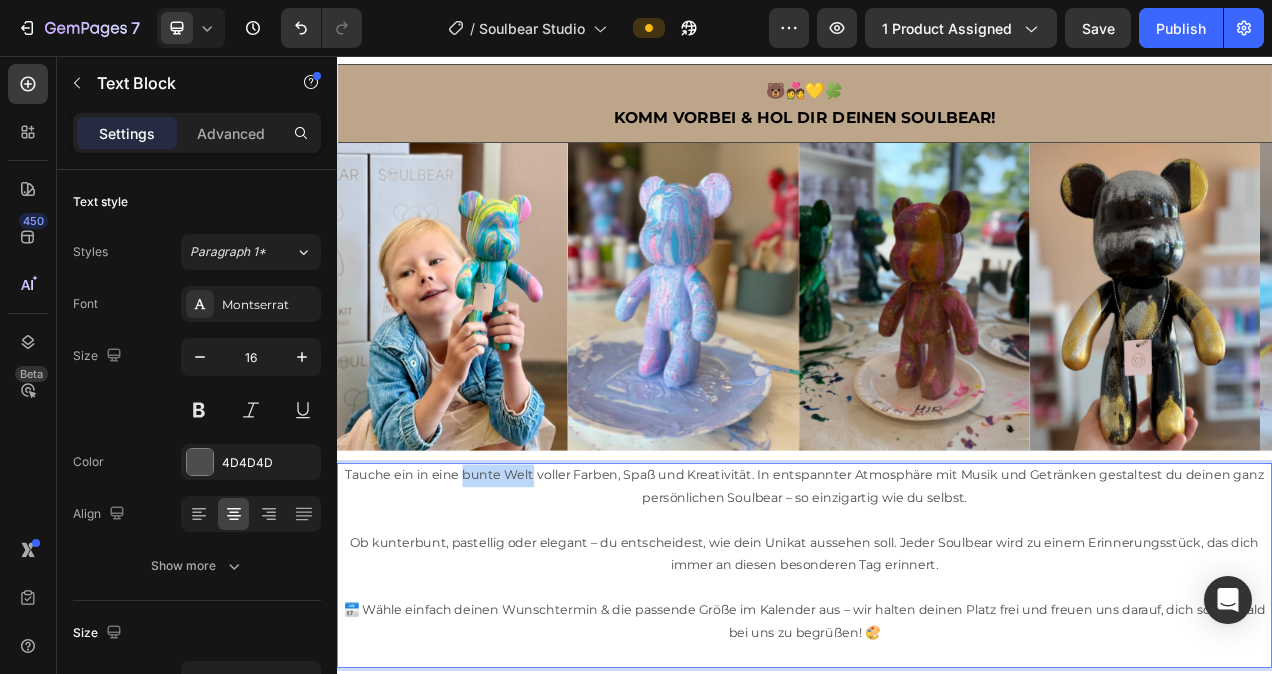 drag, startPoint x: 495, startPoint y: 586, endPoint x: 581, endPoint y: 595, distance: 86.46965 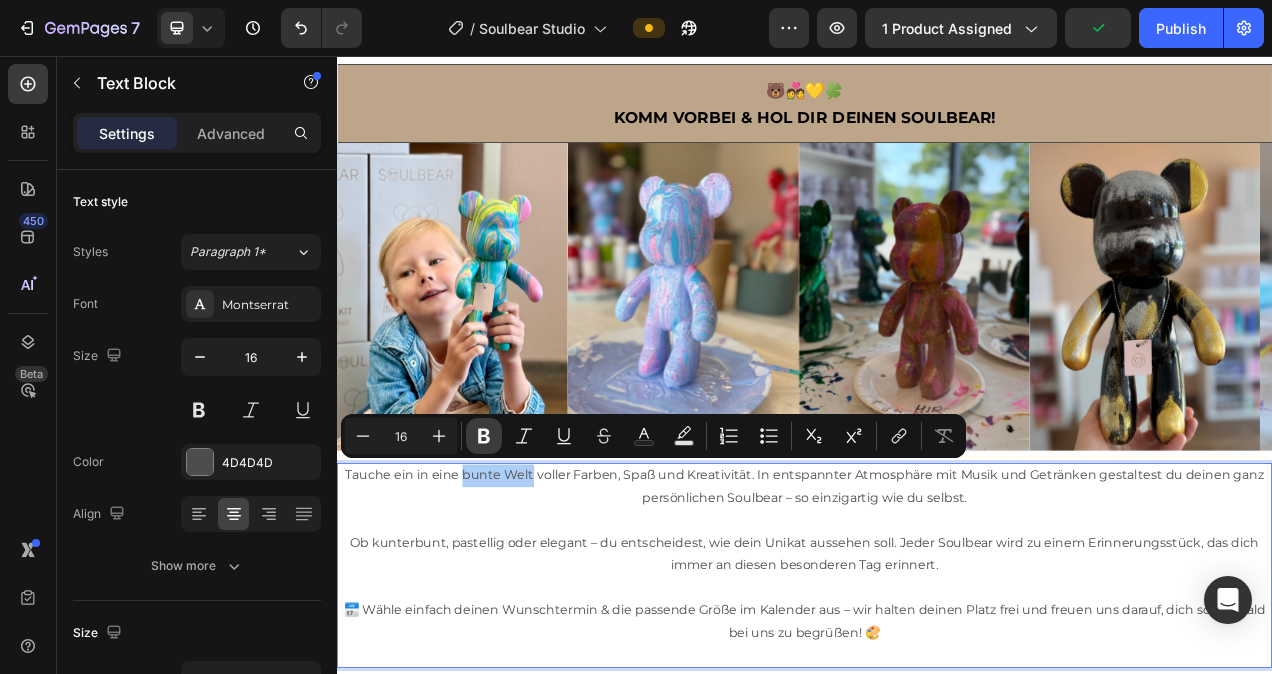 click 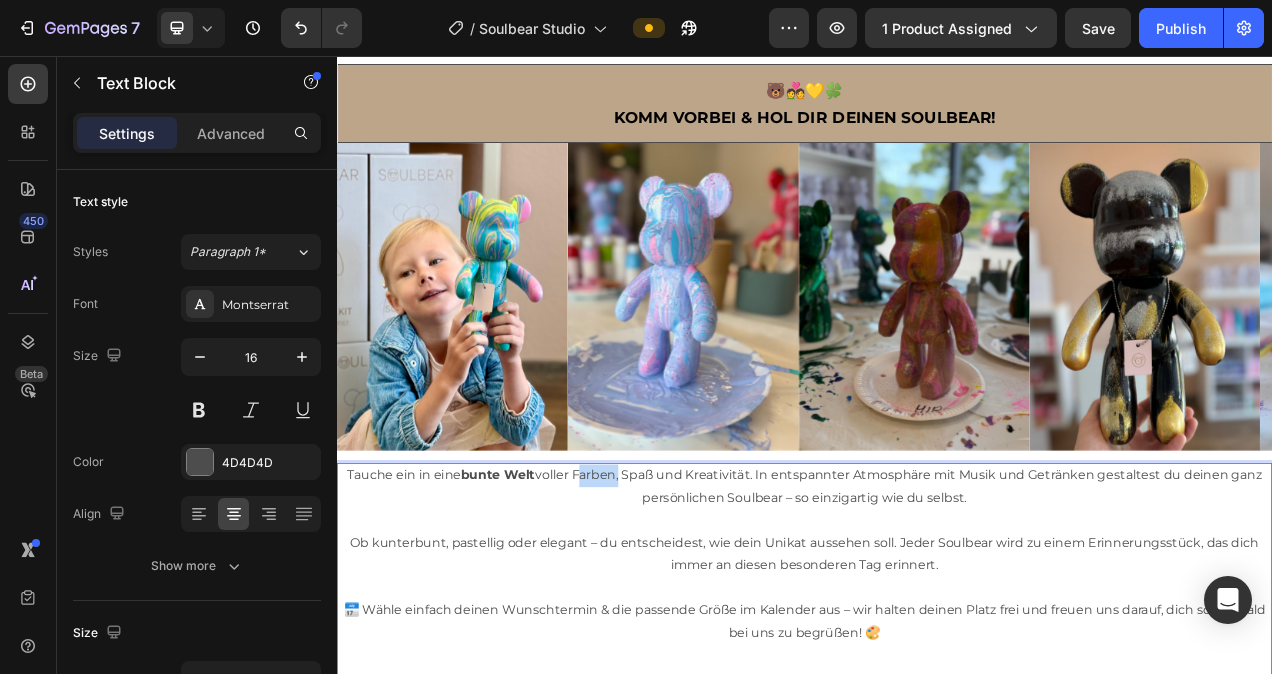 drag, startPoint x: 694, startPoint y: 590, endPoint x: 639, endPoint y: 589, distance: 55.00909 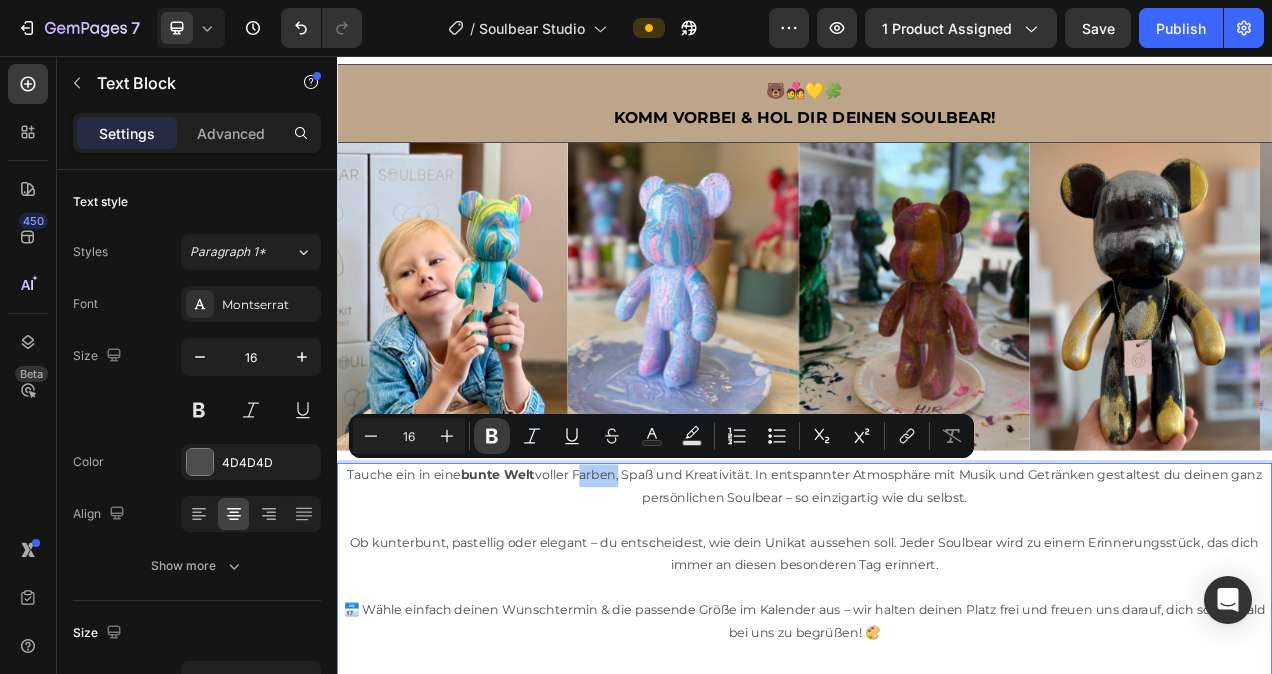 click 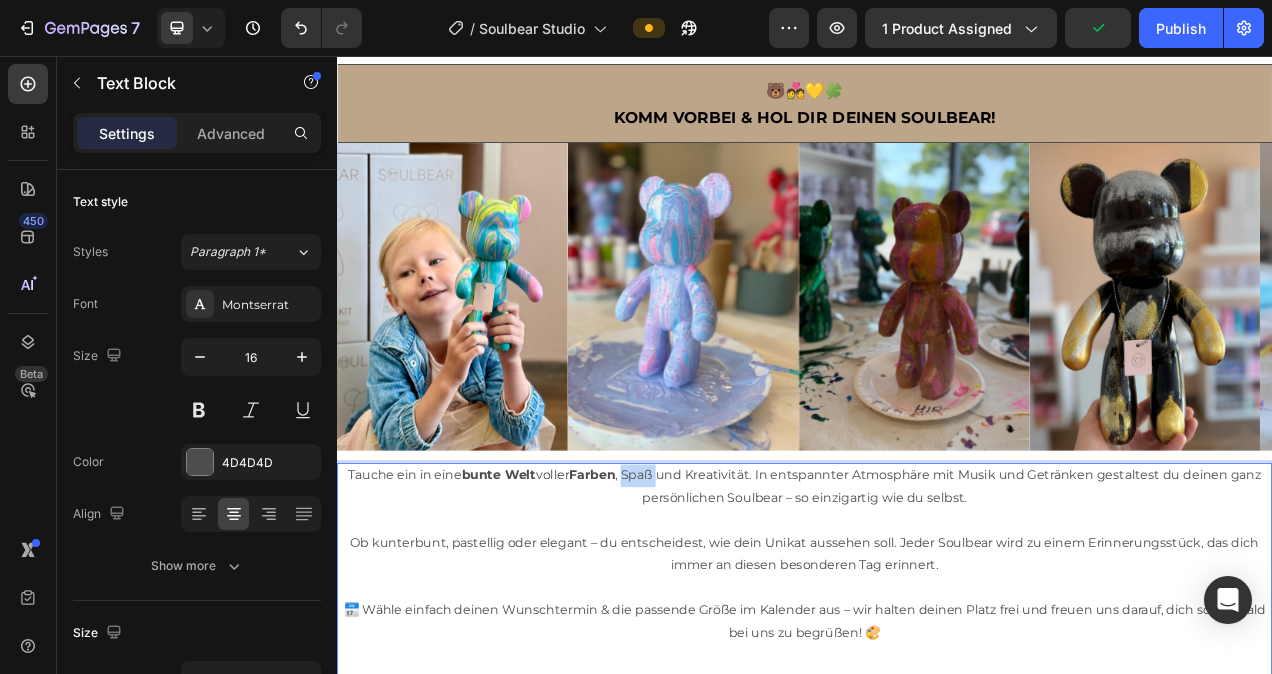drag, startPoint x: 745, startPoint y: 587, endPoint x: 706, endPoint y: 589, distance: 39.051247 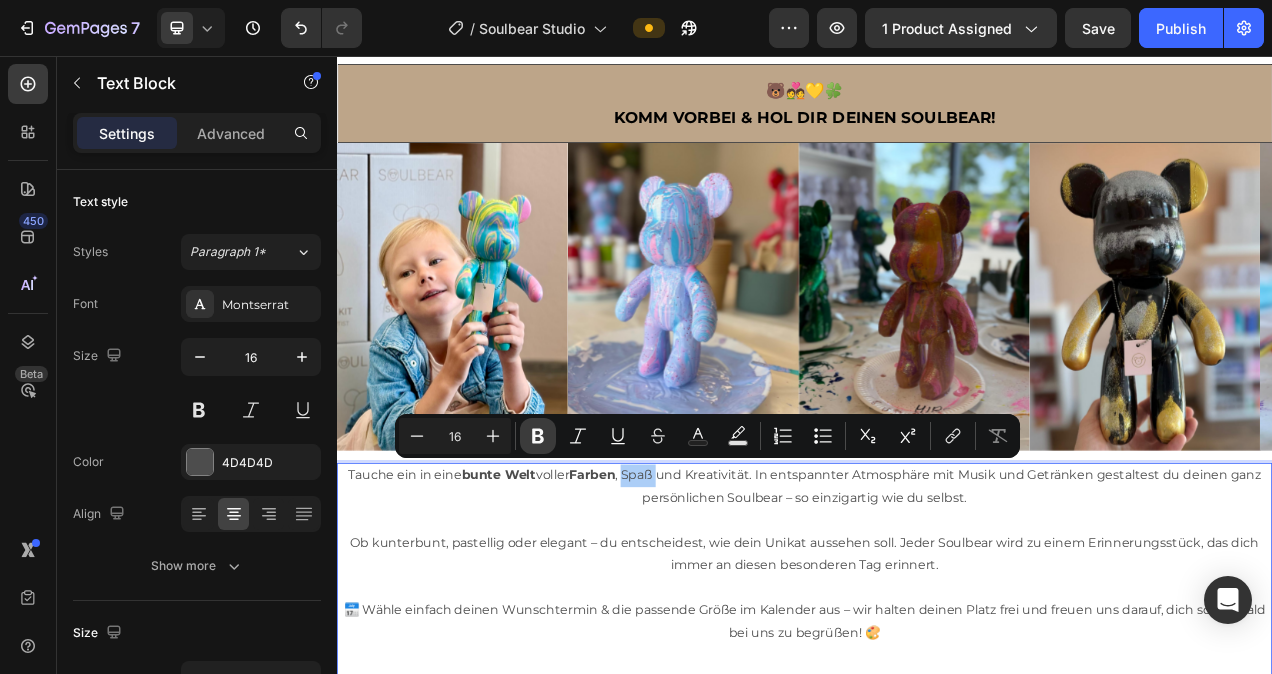 click 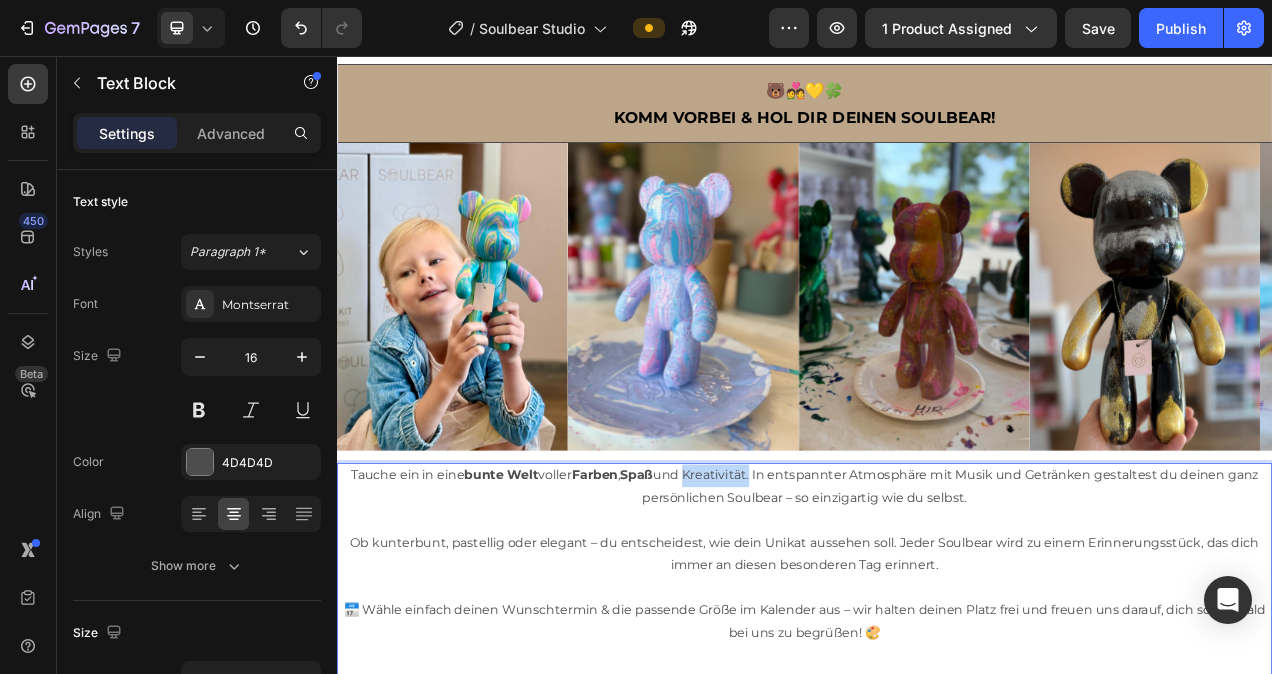 drag, startPoint x: 870, startPoint y: 590, endPoint x: 790, endPoint y: 595, distance: 80.1561 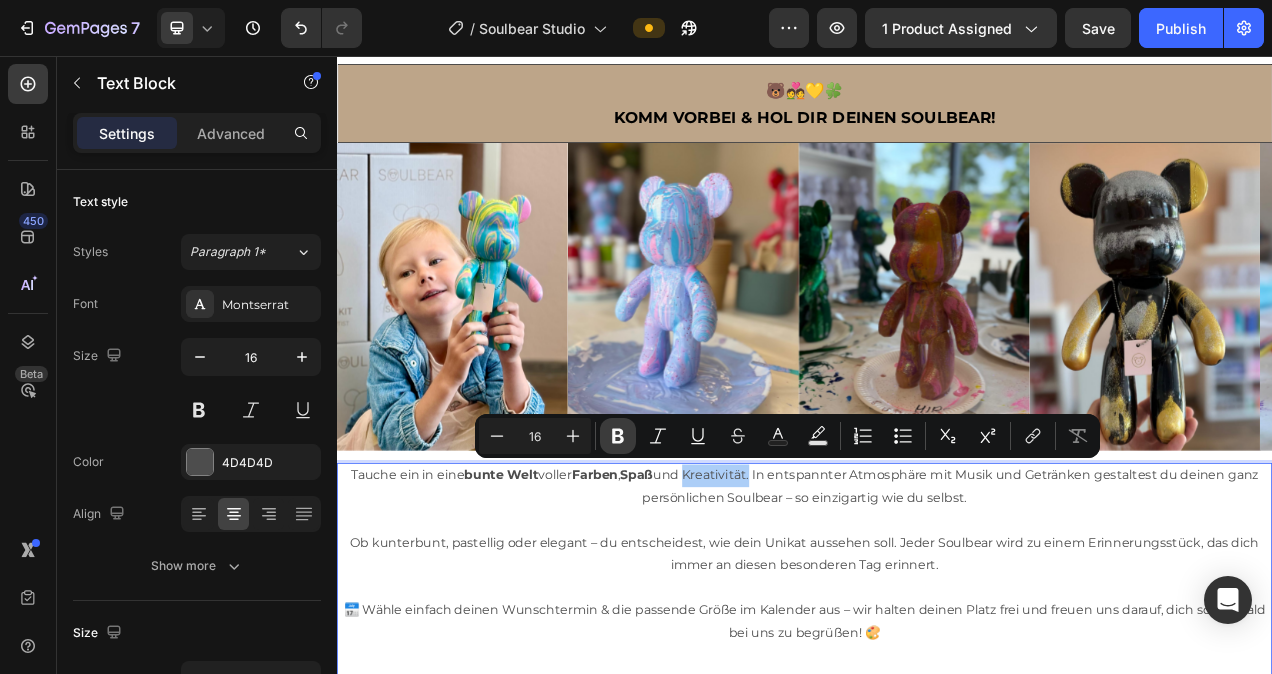 click 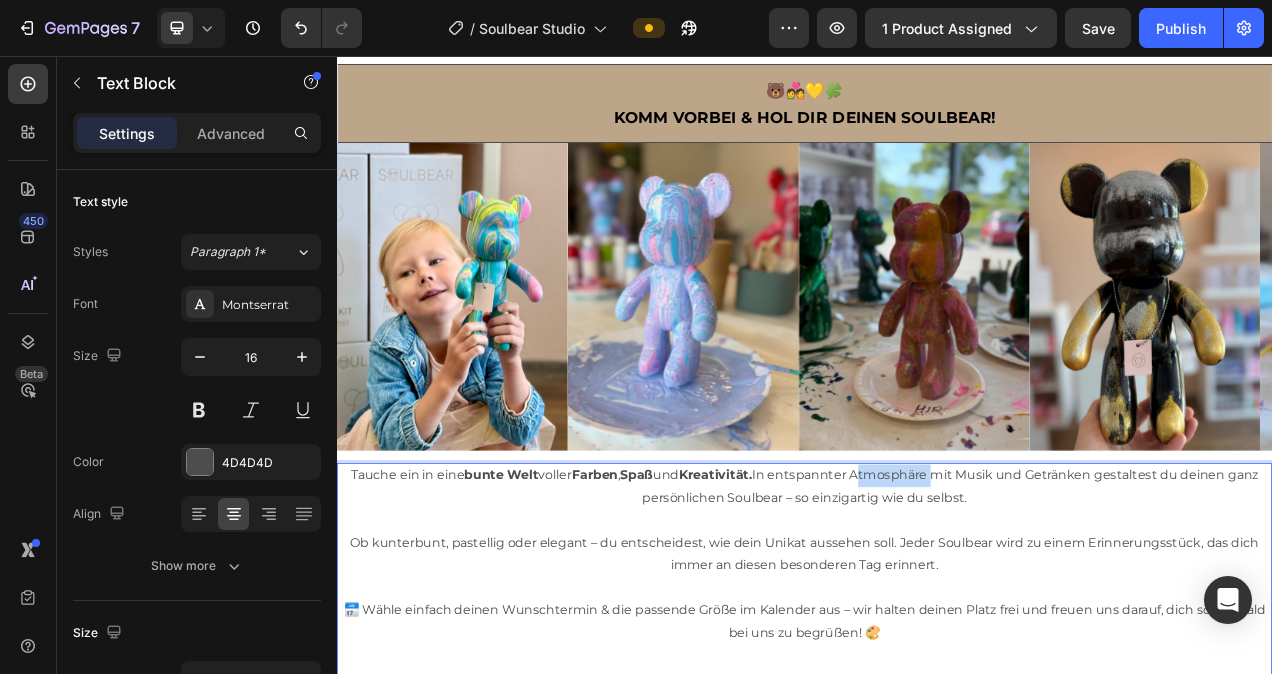 drag, startPoint x: 1026, startPoint y: 584, endPoint x: 1119, endPoint y: 590, distance: 93.193344 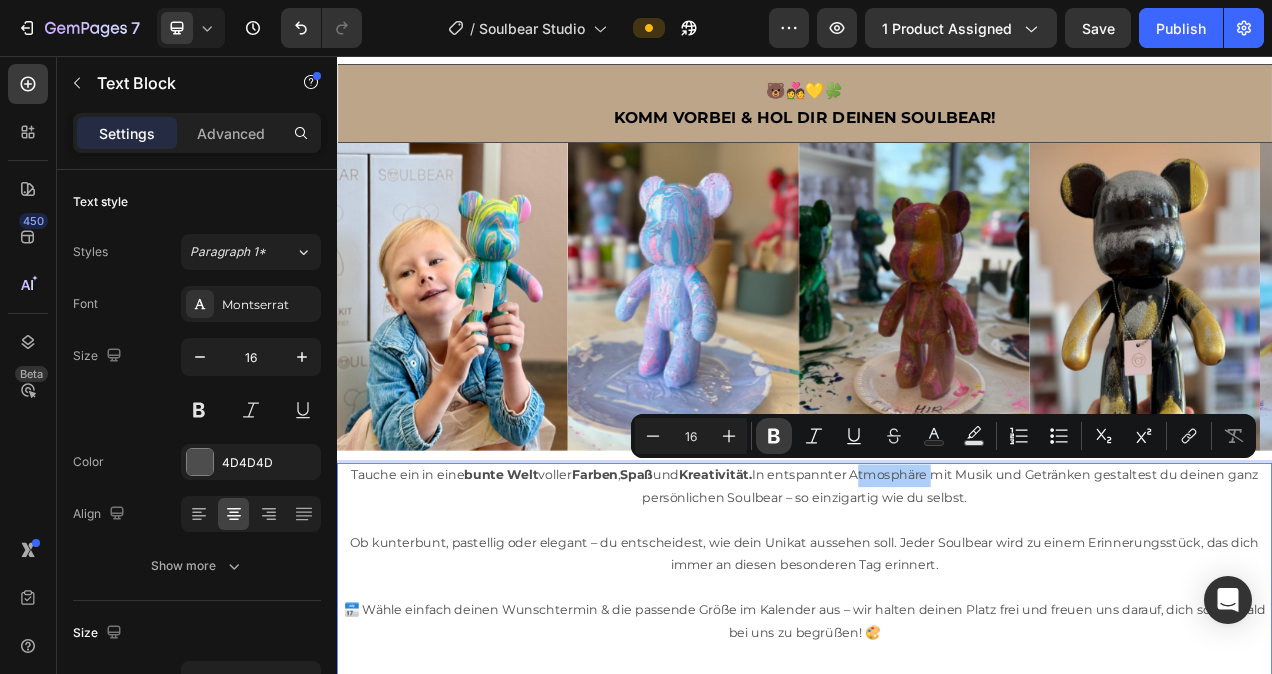 click on "Bold" at bounding box center (774, 436) 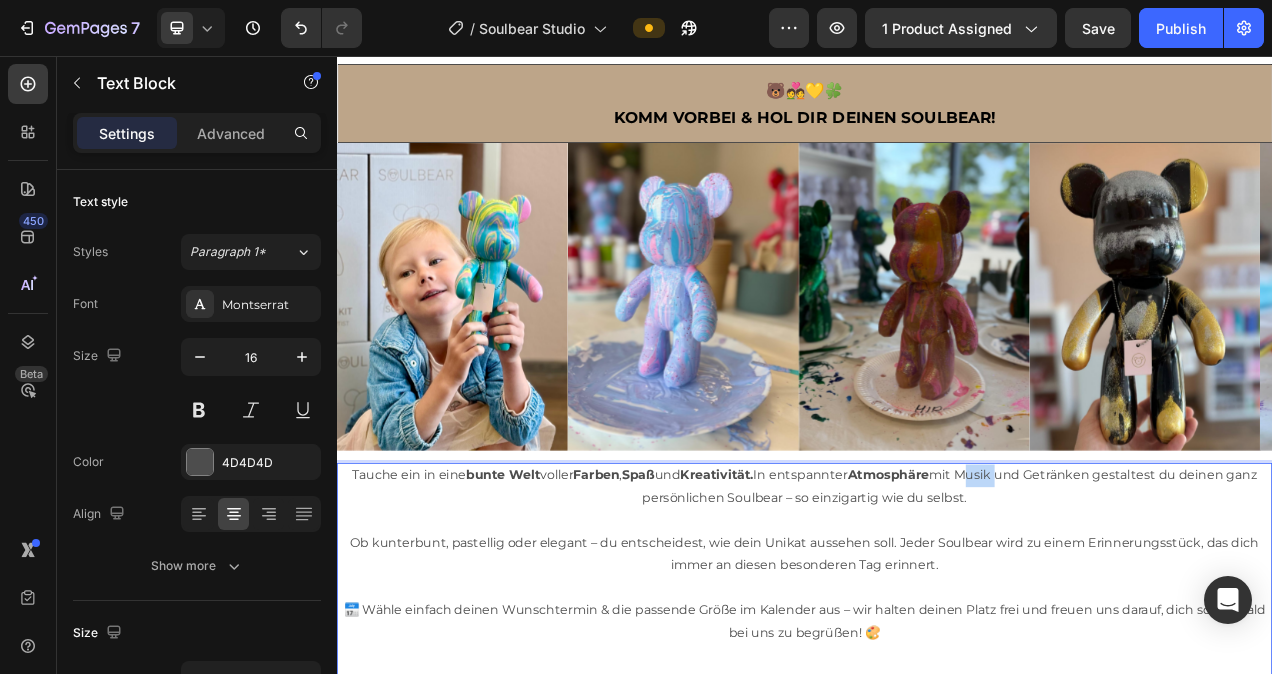 drag, startPoint x: 1162, startPoint y: 590, endPoint x: 1206, endPoint y: 590, distance: 44 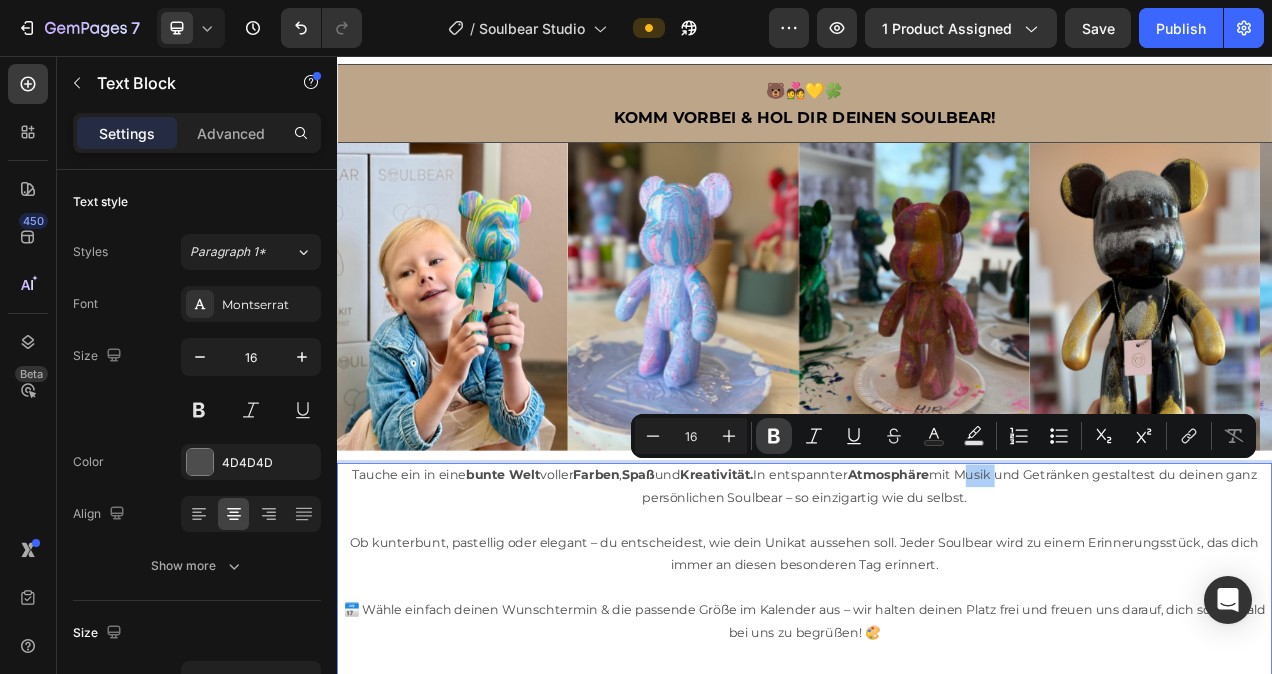 click 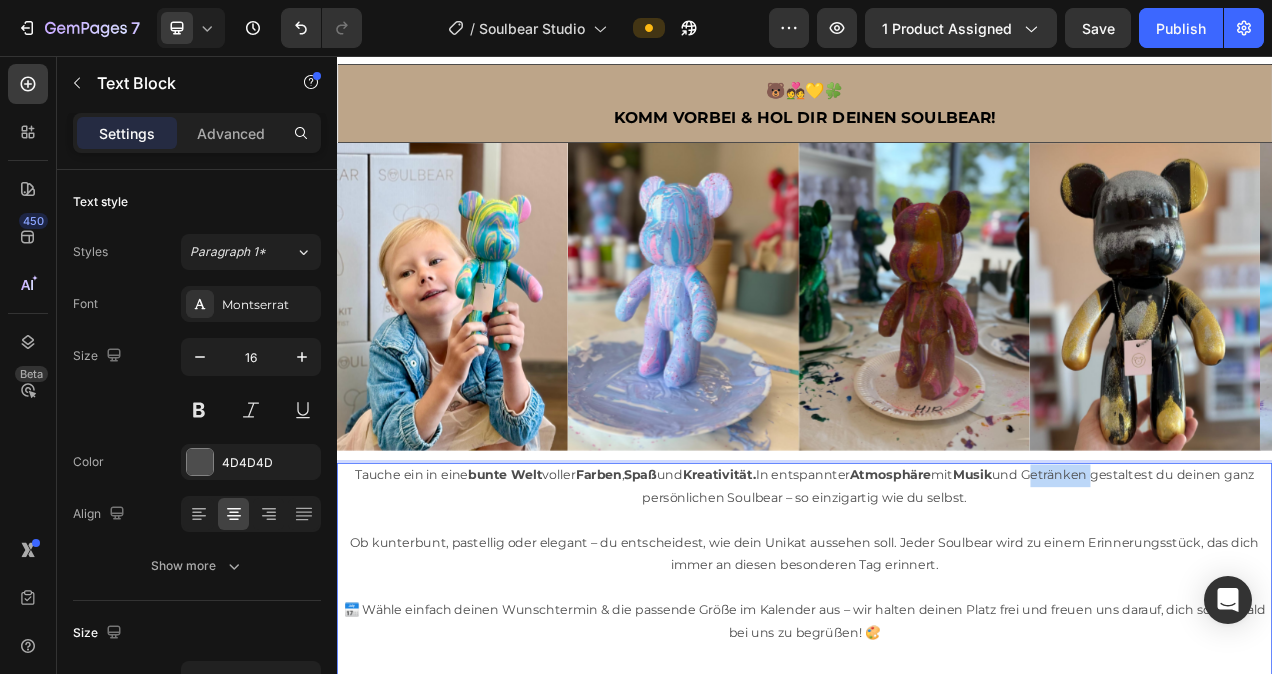 drag, startPoint x: 1334, startPoint y: 590, endPoint x: 1255, endPoint y: 592, distance: 79.025314 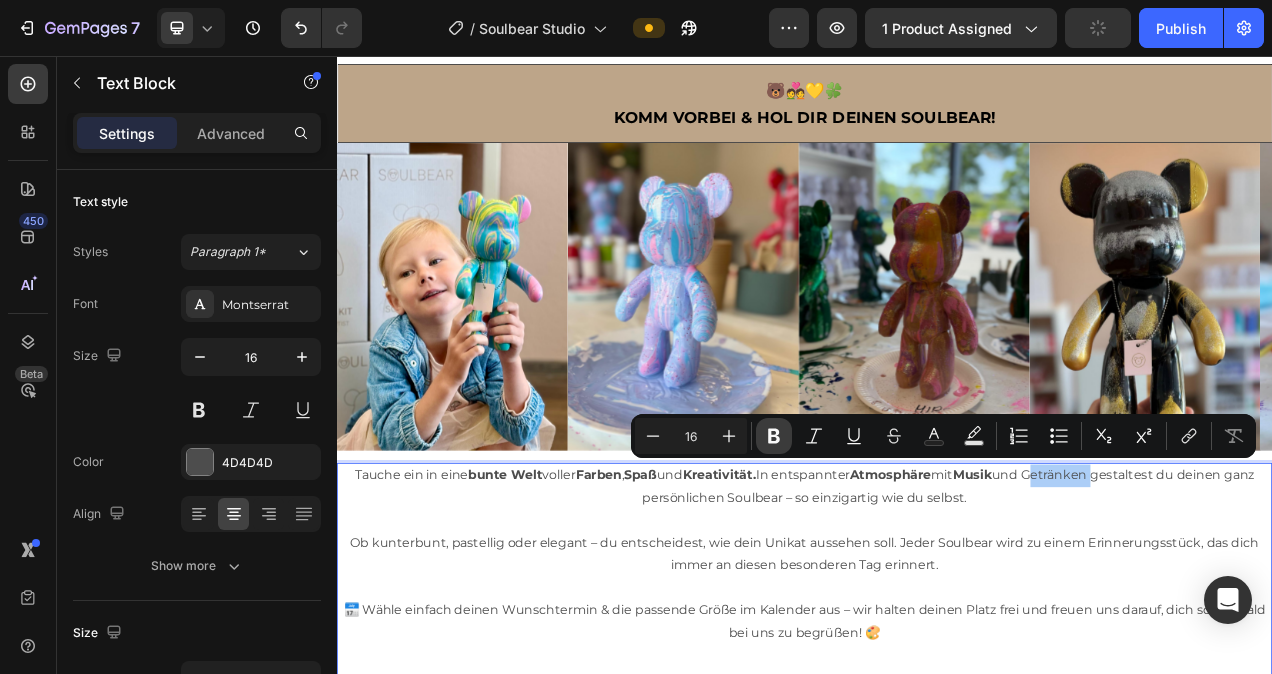 click on "Bold" at bounding box center (774, 436) 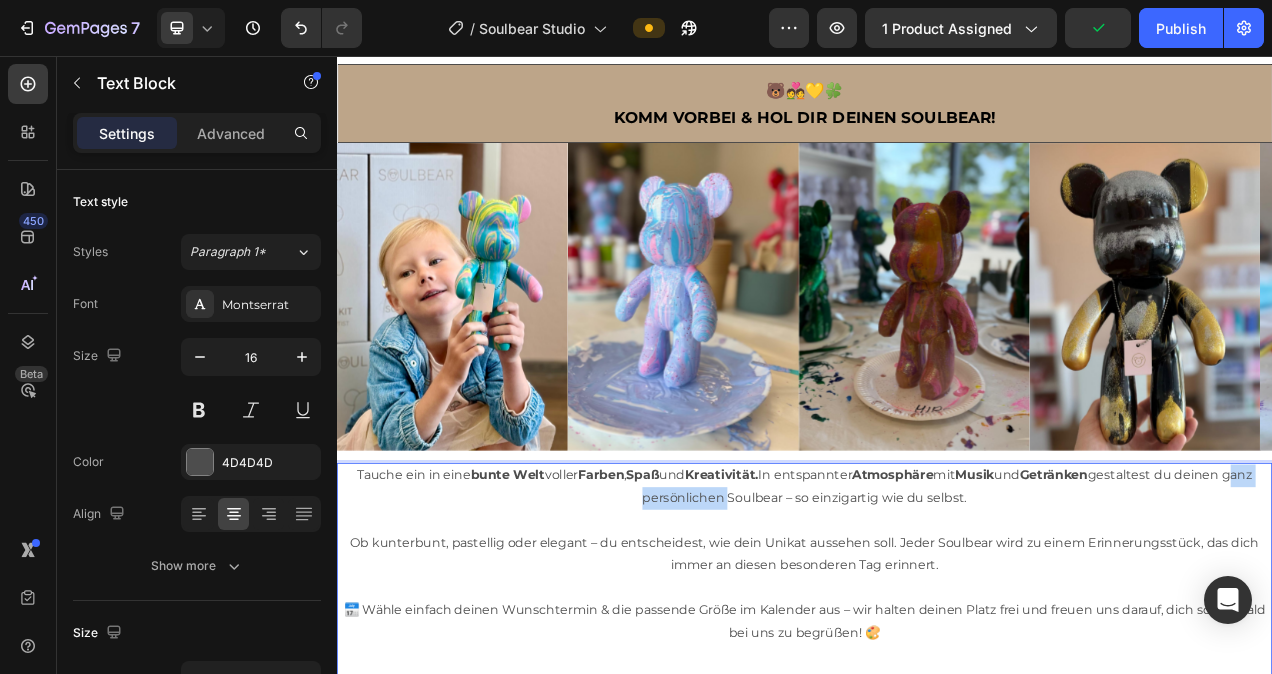 drag, startPoint x: 697, startPoint y: 622, endPoint x: 843, endPoint y: 621, distance: 146.00342 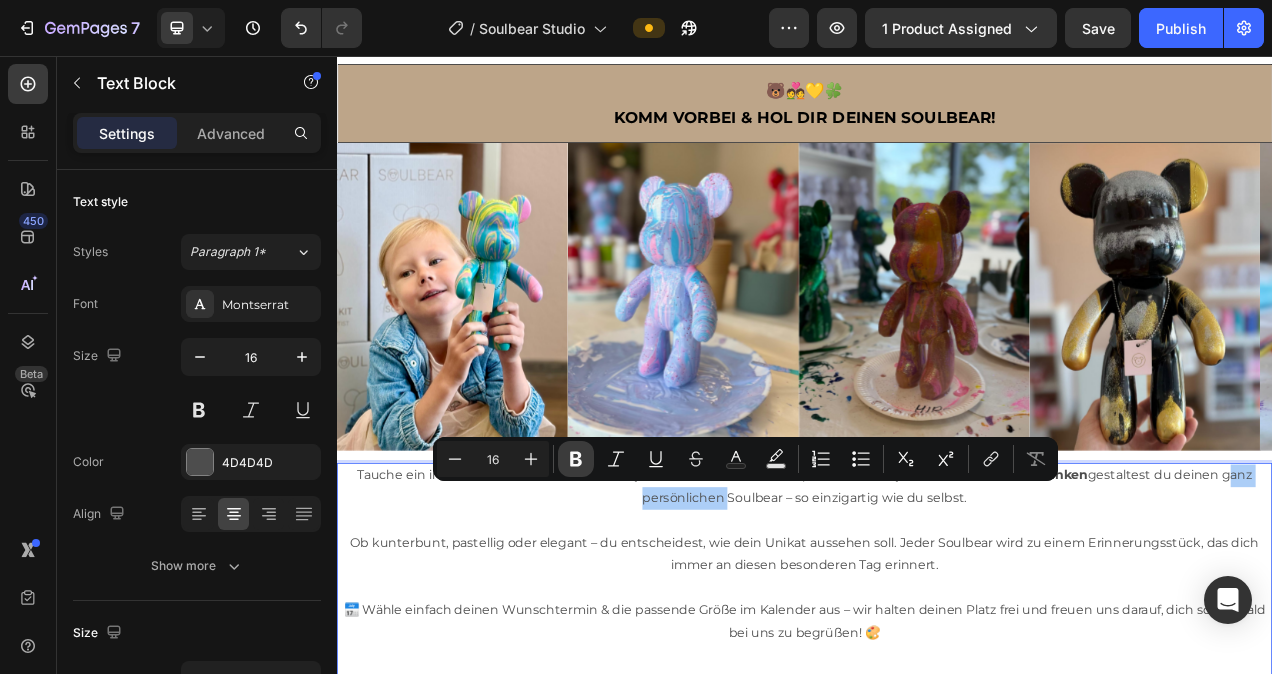 click 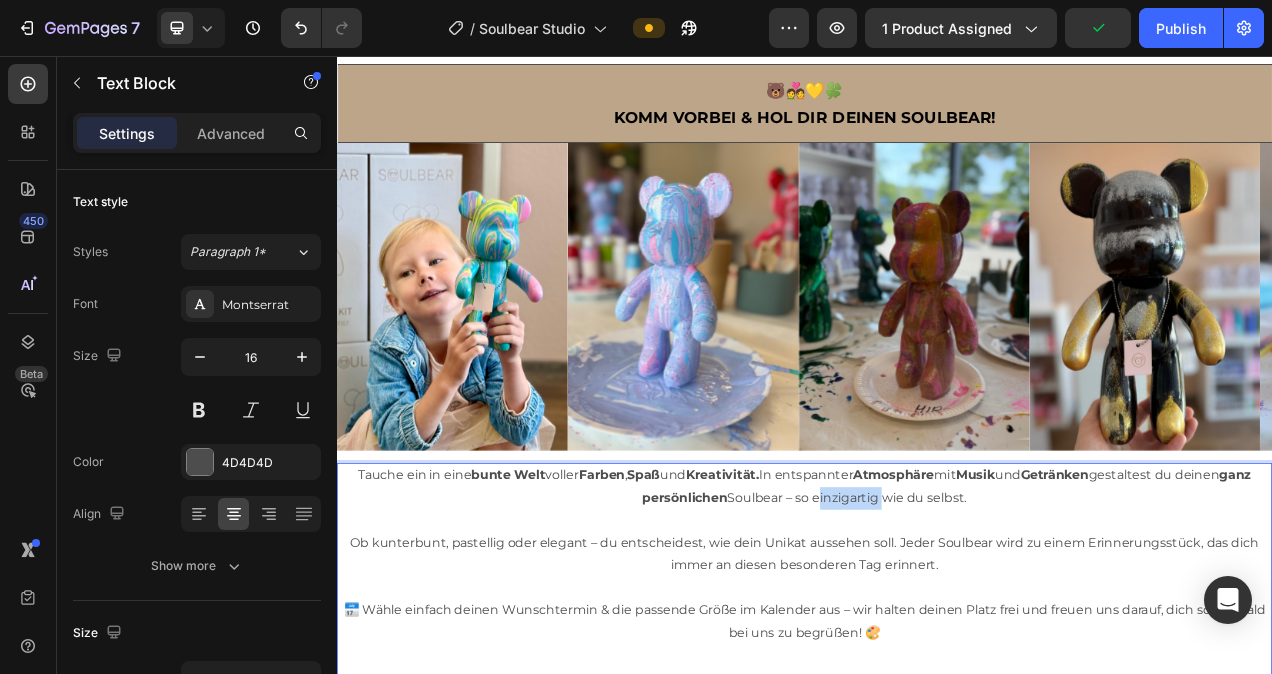 drag, startPoint x: 964, startPoint y: 623, endPoint x: 1051, endPoint y: 627, distance: 87.0919 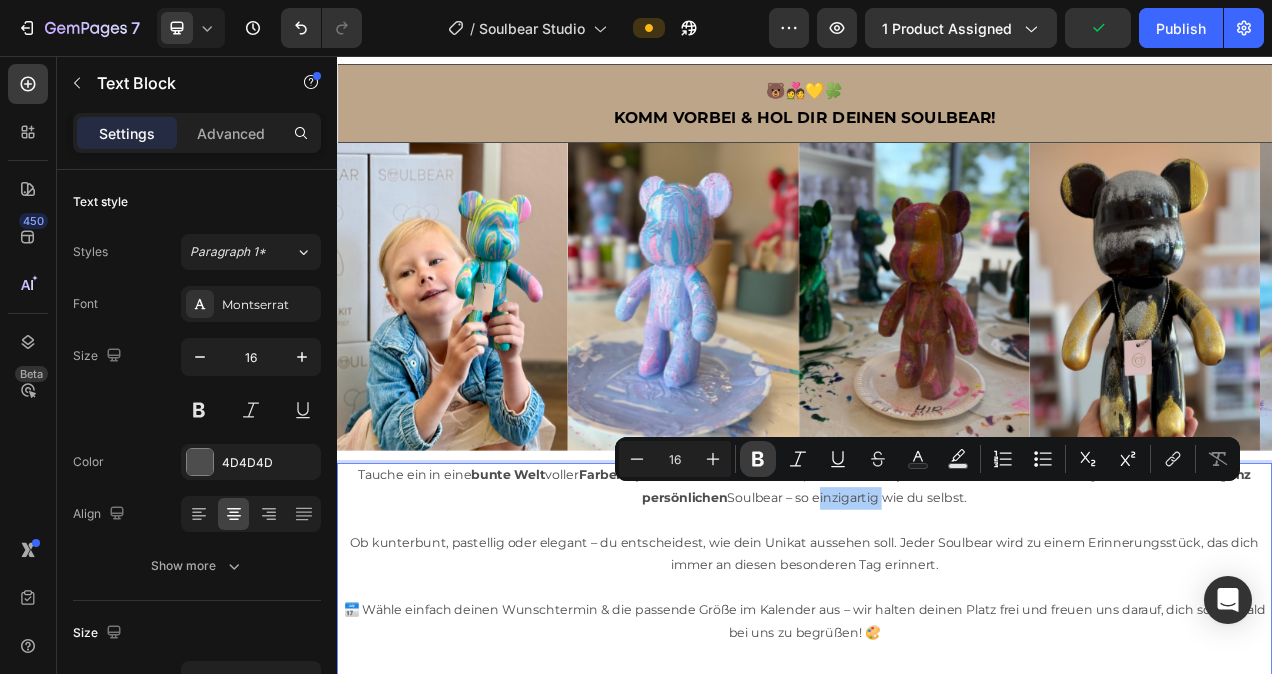 click 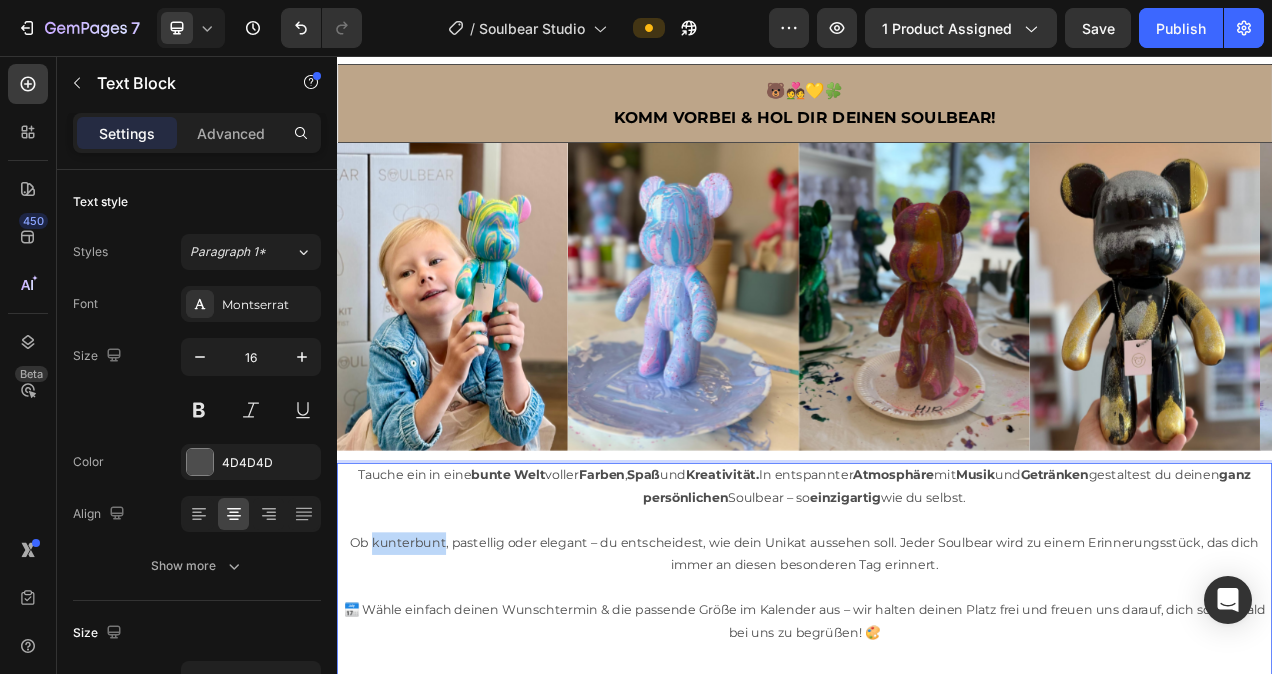 drag, startPoint x: 377, startPoint y: 671, endPoint x: 467, endPoint y: 675, distance: 90.088844 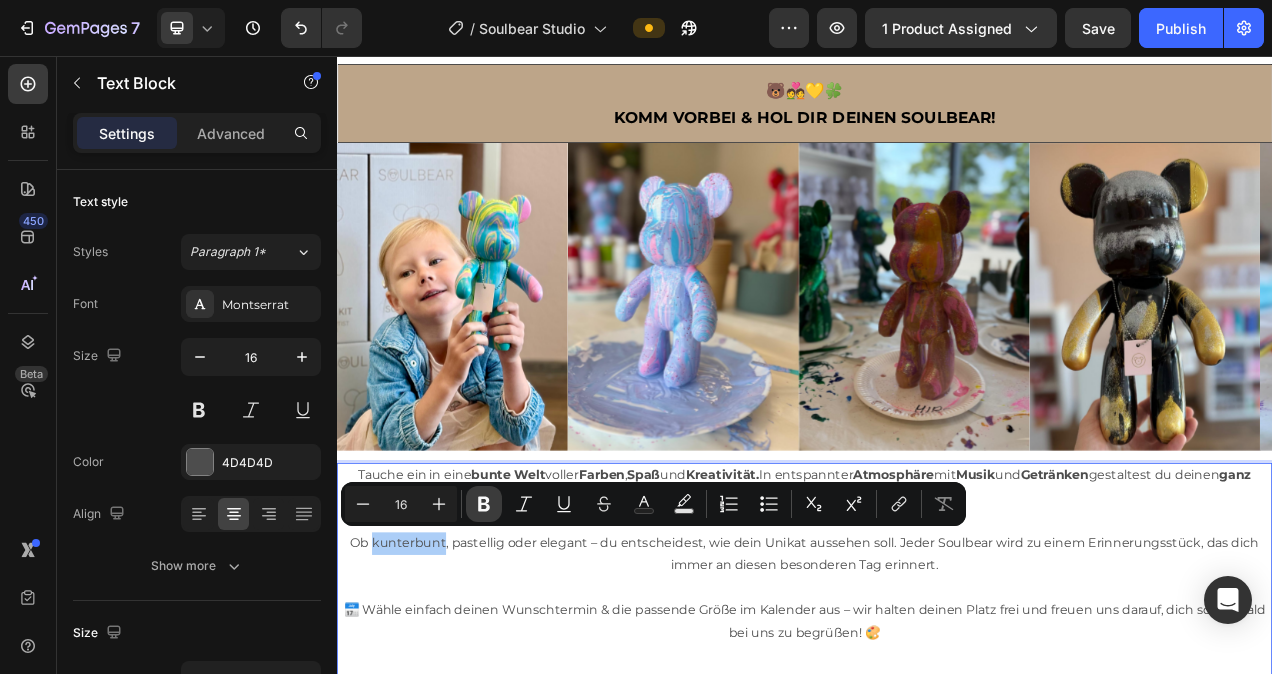 click 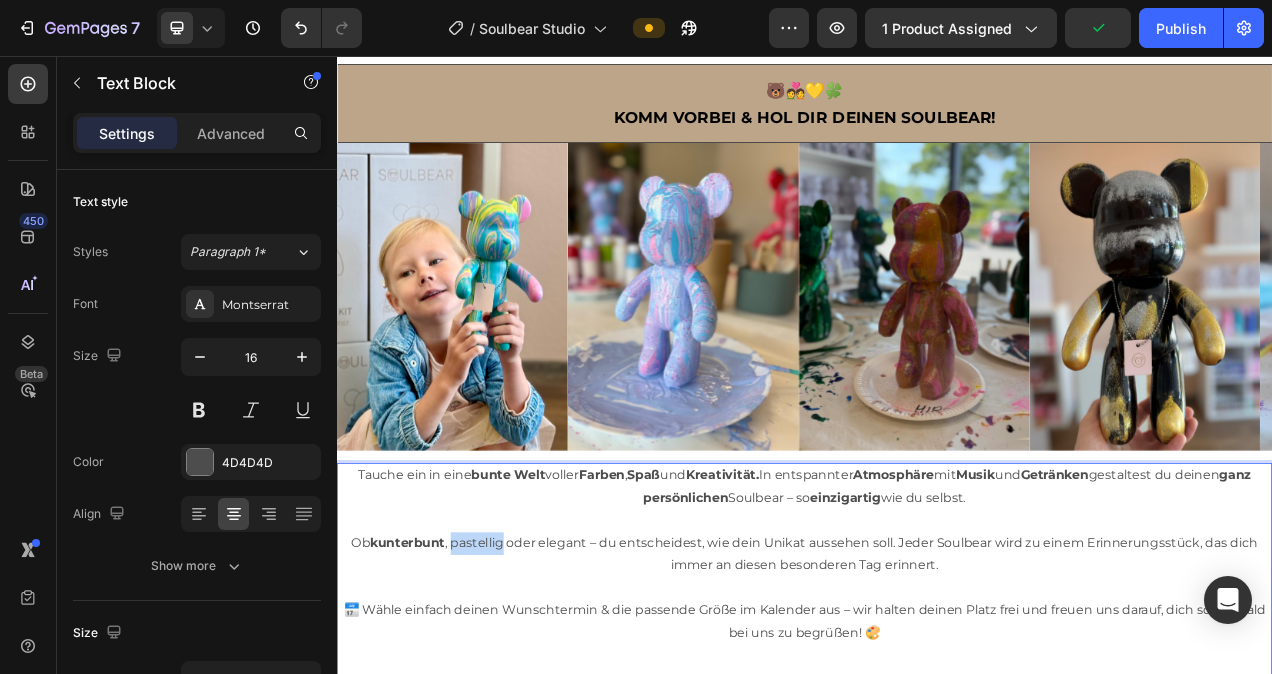 drag, startPoint x: 484, startPoint y: 675, endPoint x: 544, endPoint y: 677, distance: 60.033325 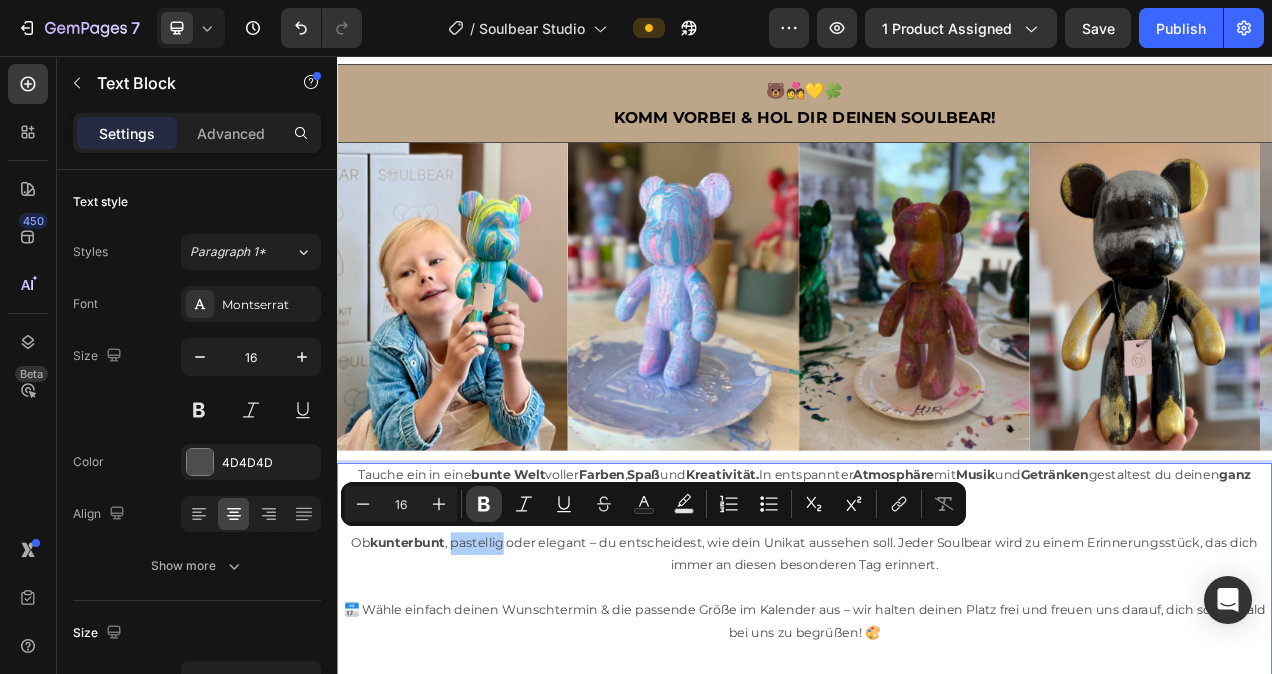 click 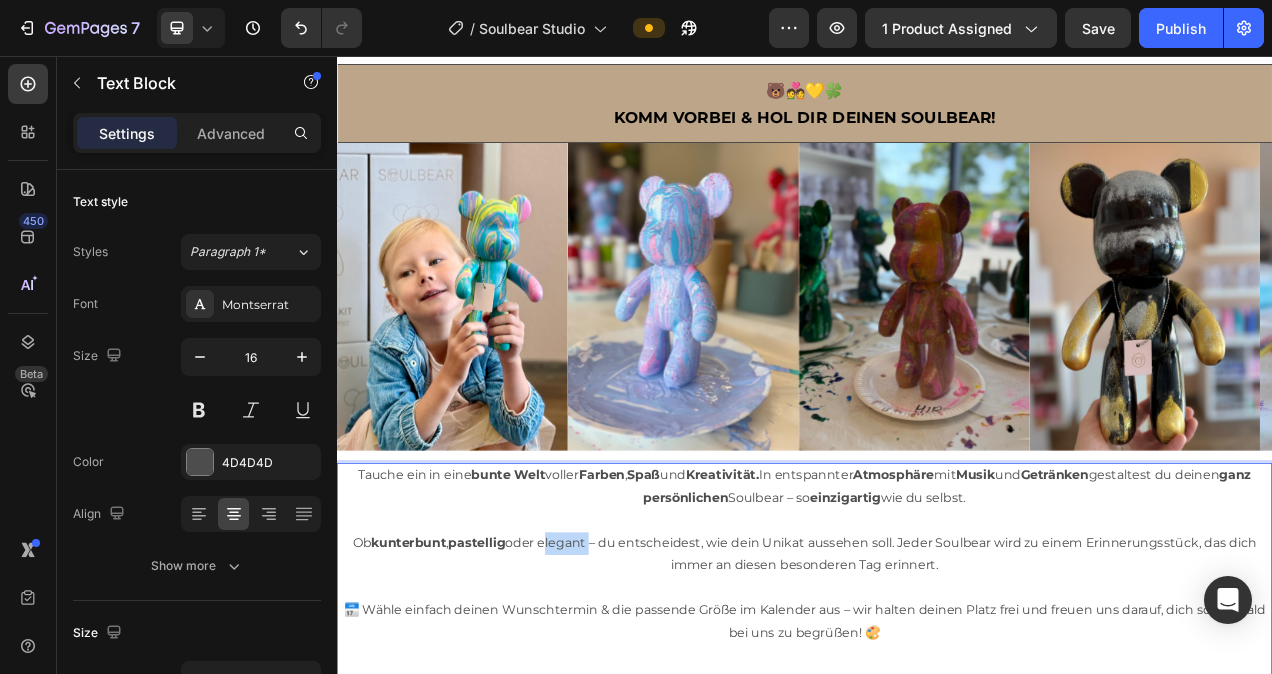 drag, startPoint x: 595, startPoint y: 680, endPoint x: 654, endPoint y: 681, distance: 59.008472 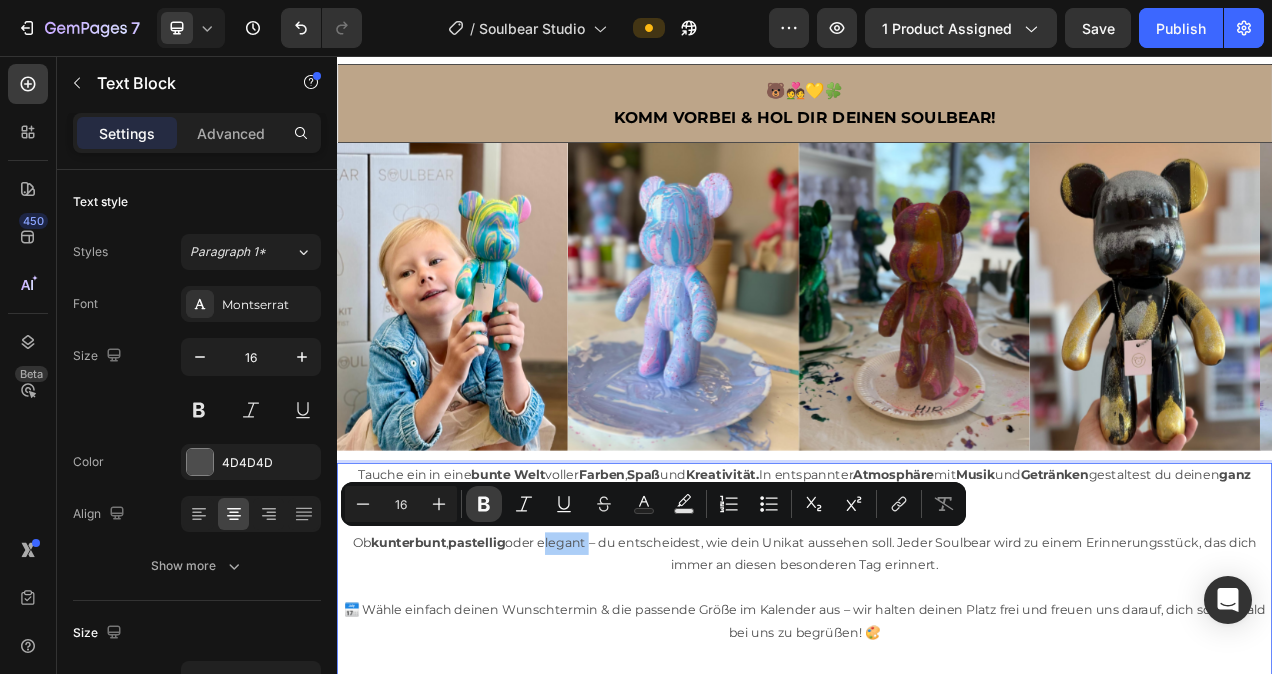 click 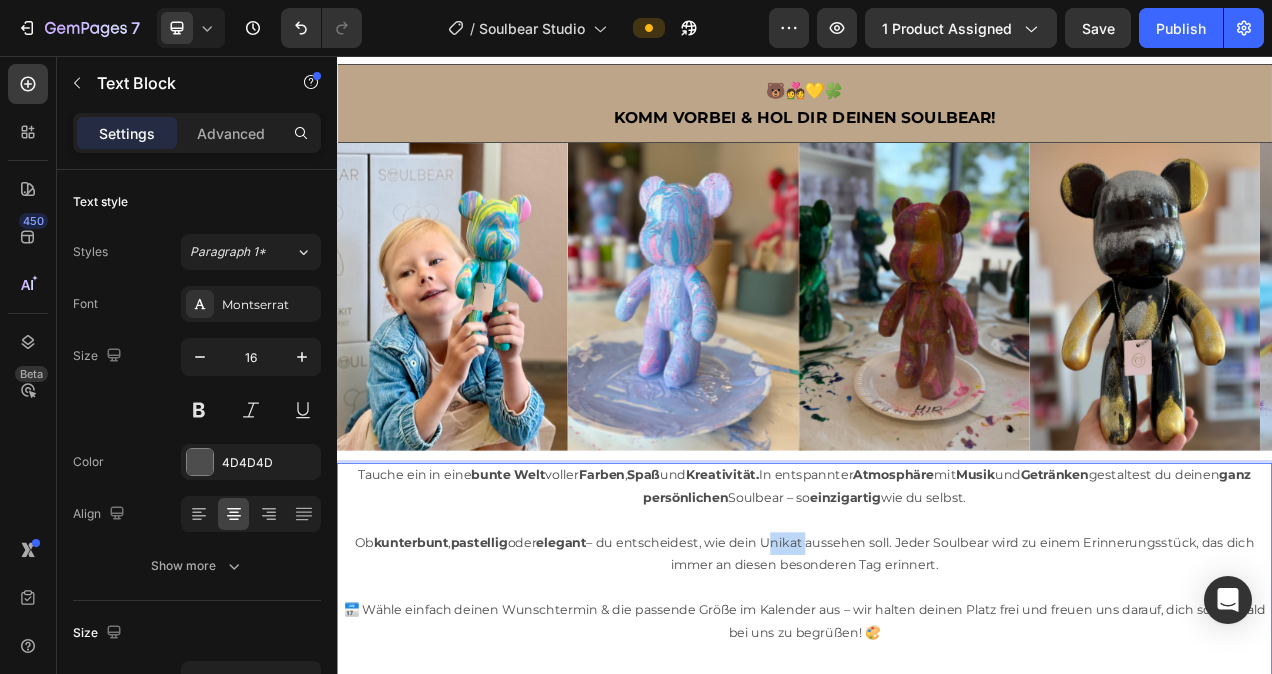 drag, startPoint x: 883, startPoint y: 676, endPoint x: 932, endPoint y: 673, distance: 49.09175 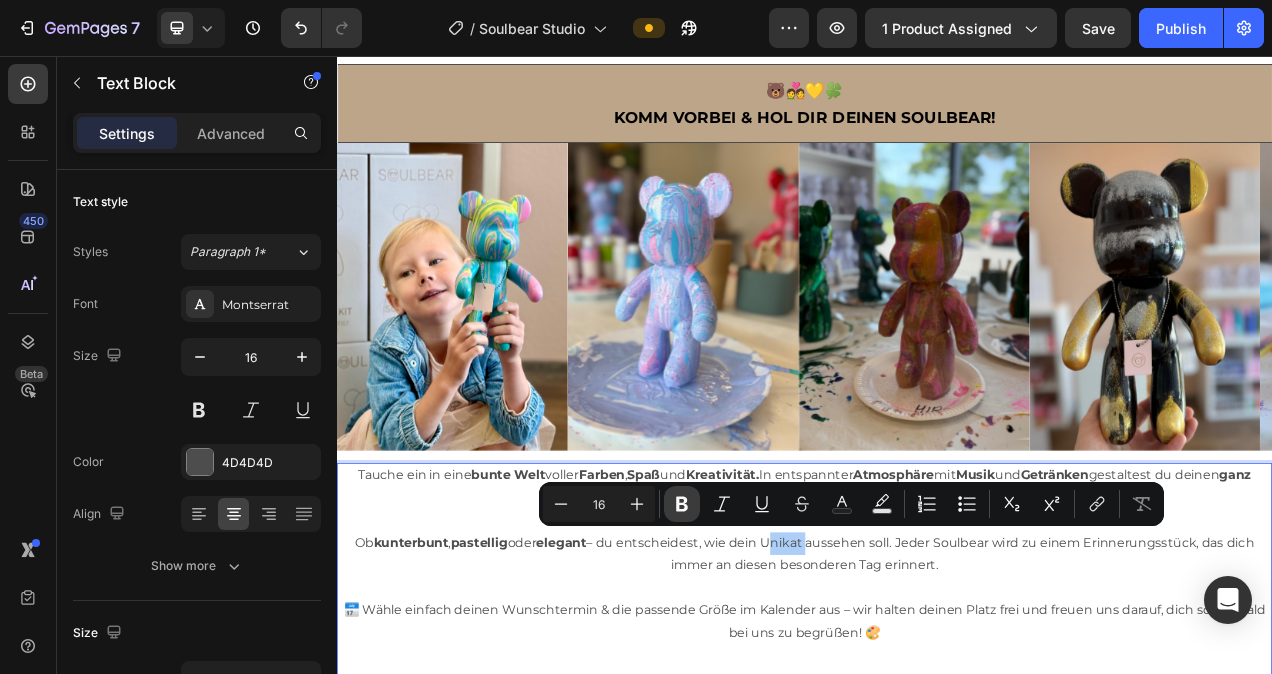 click 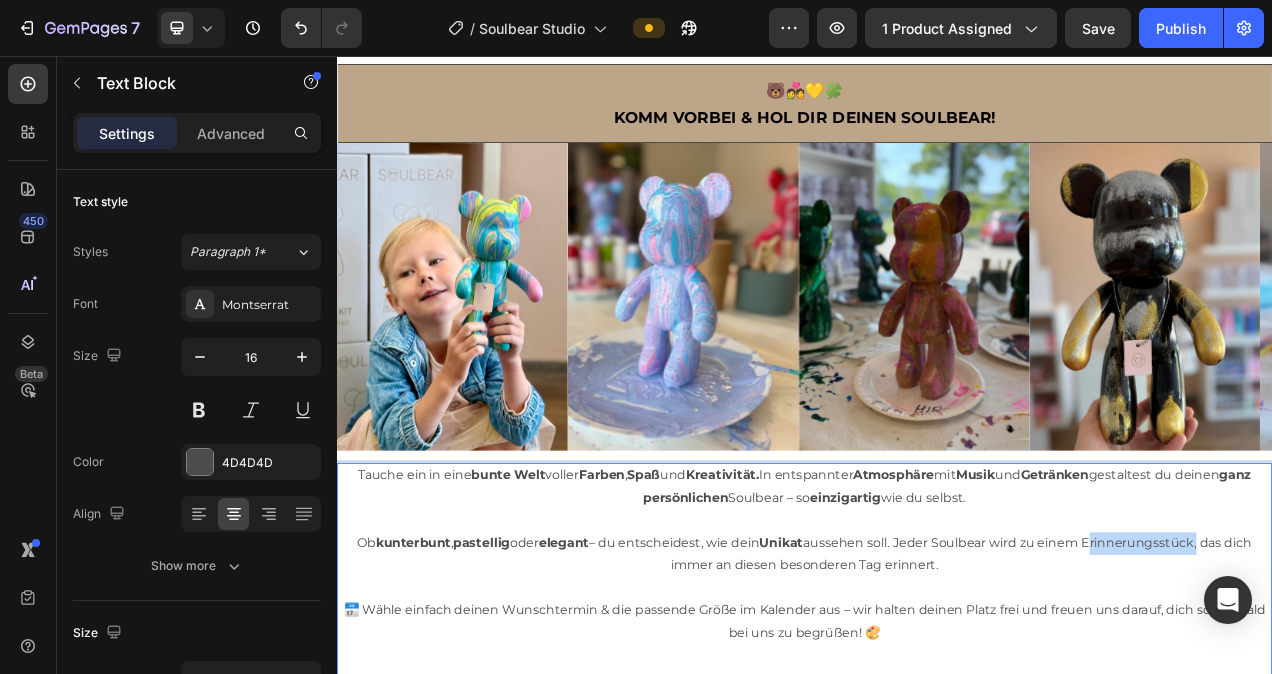 drag, startPoint x: 1298, startPoint y: 678, endPoint x: 1442, endPoint y: 678, distance: 144 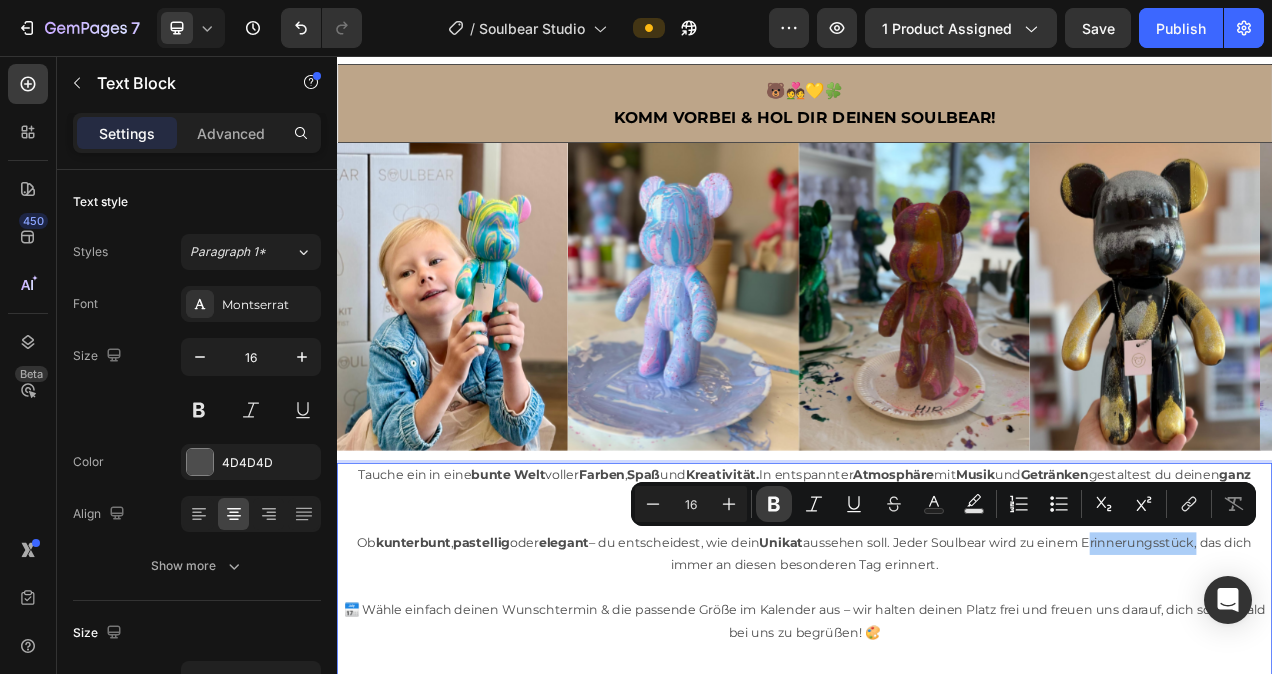 click 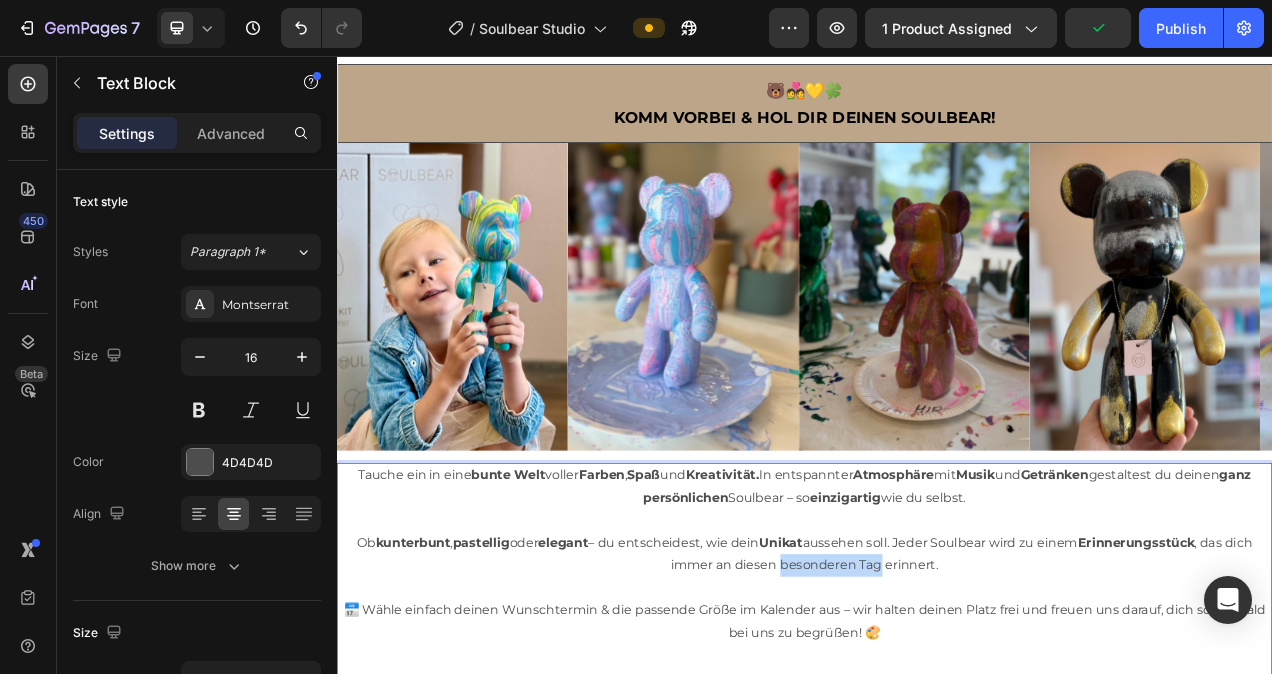 drag, startPoint x: 901, startPoint y: 702, endPoint x: 1025, endPoint y: 704, distance: 124.01613 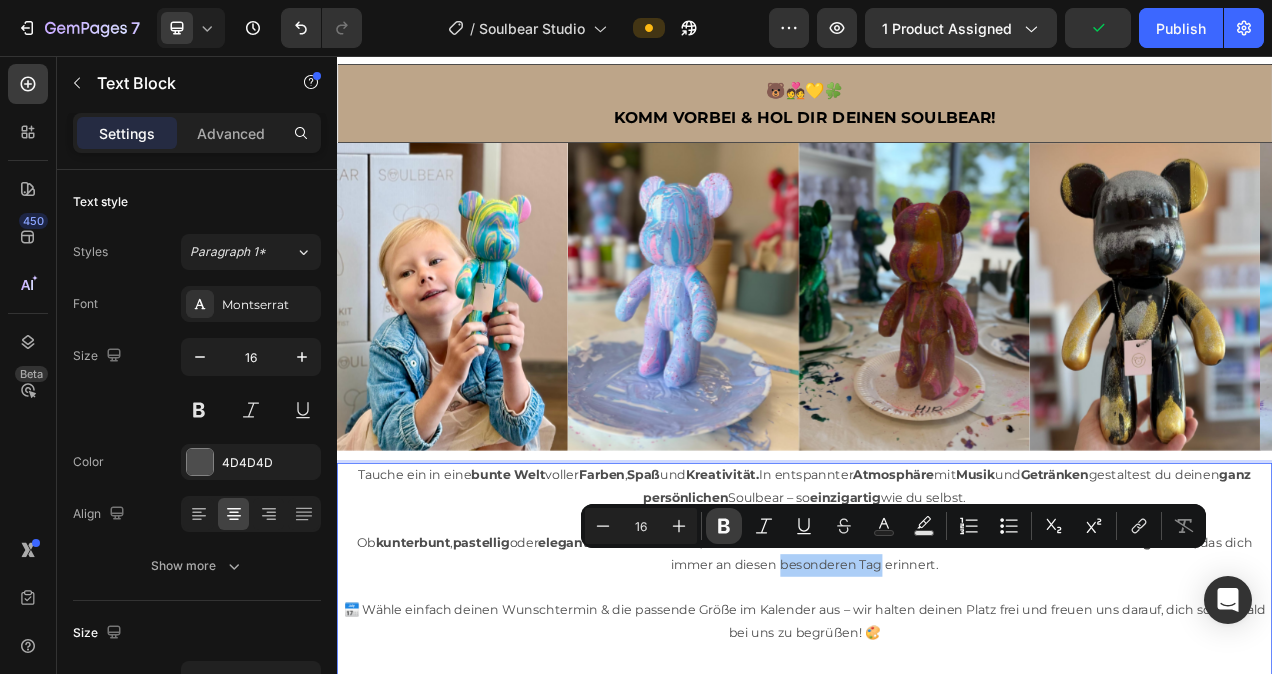 click 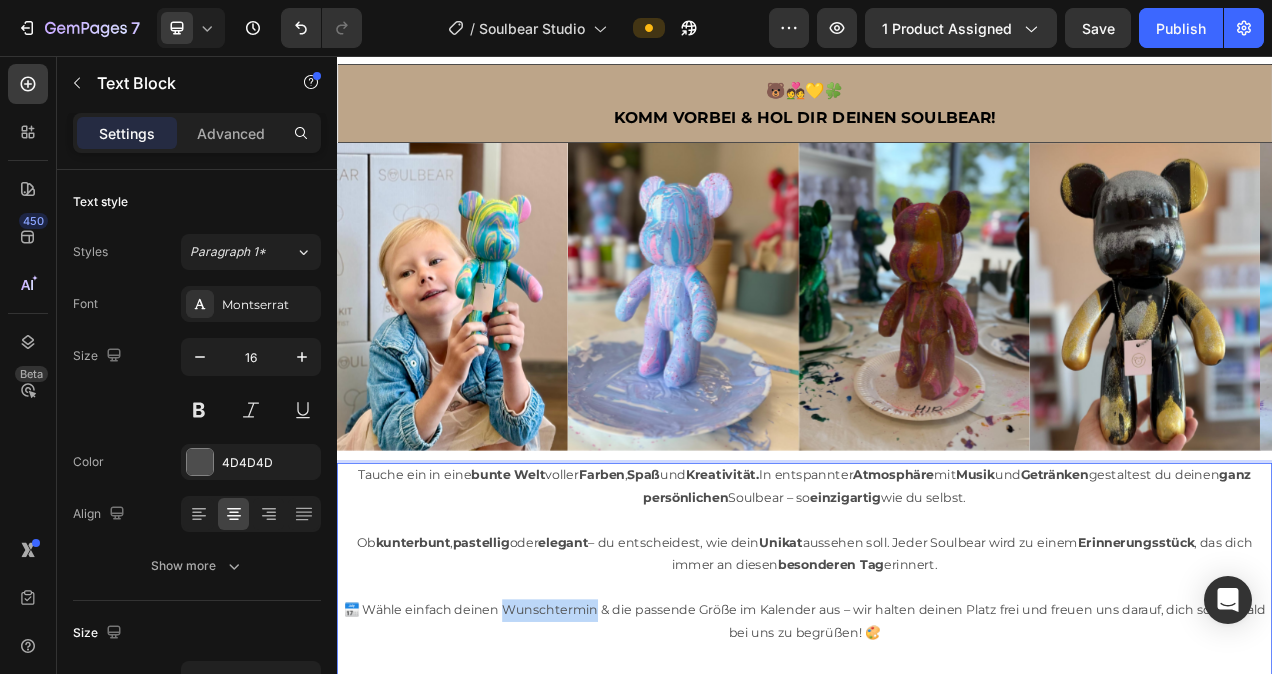 drag, startPoint x: 565, startPoint y: 767, endPoint x: 679, endPoint y: 766, distance: 114.00439 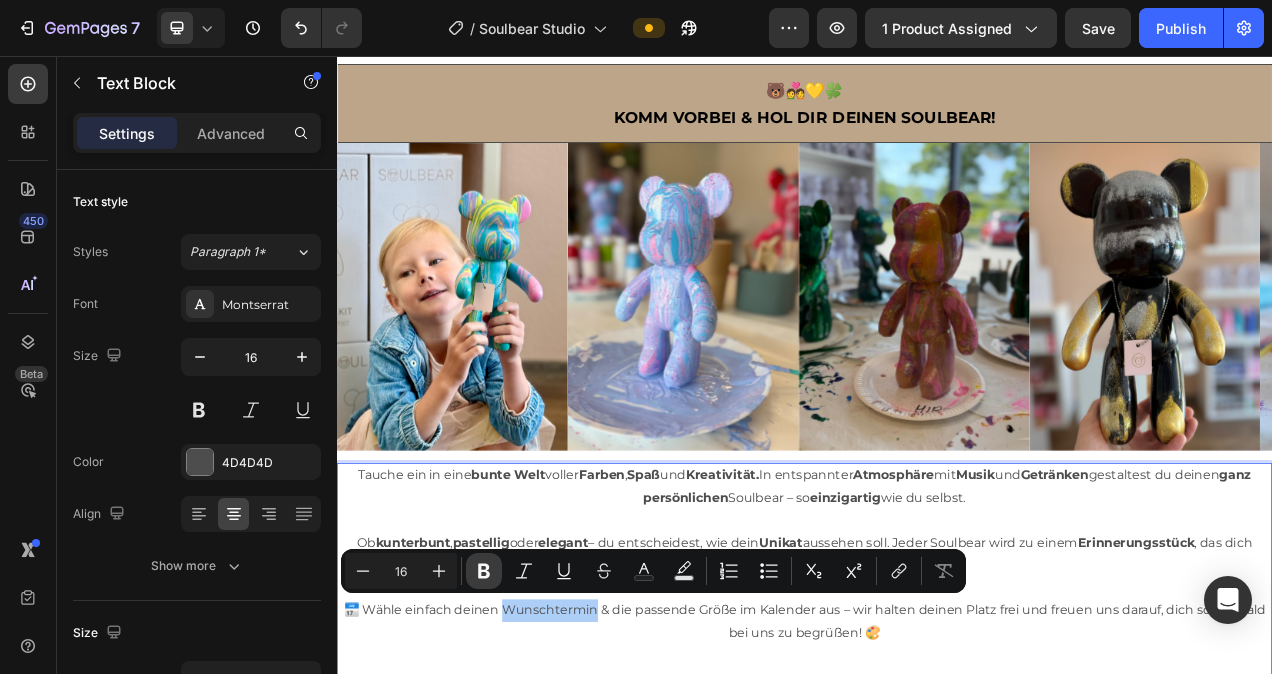 click 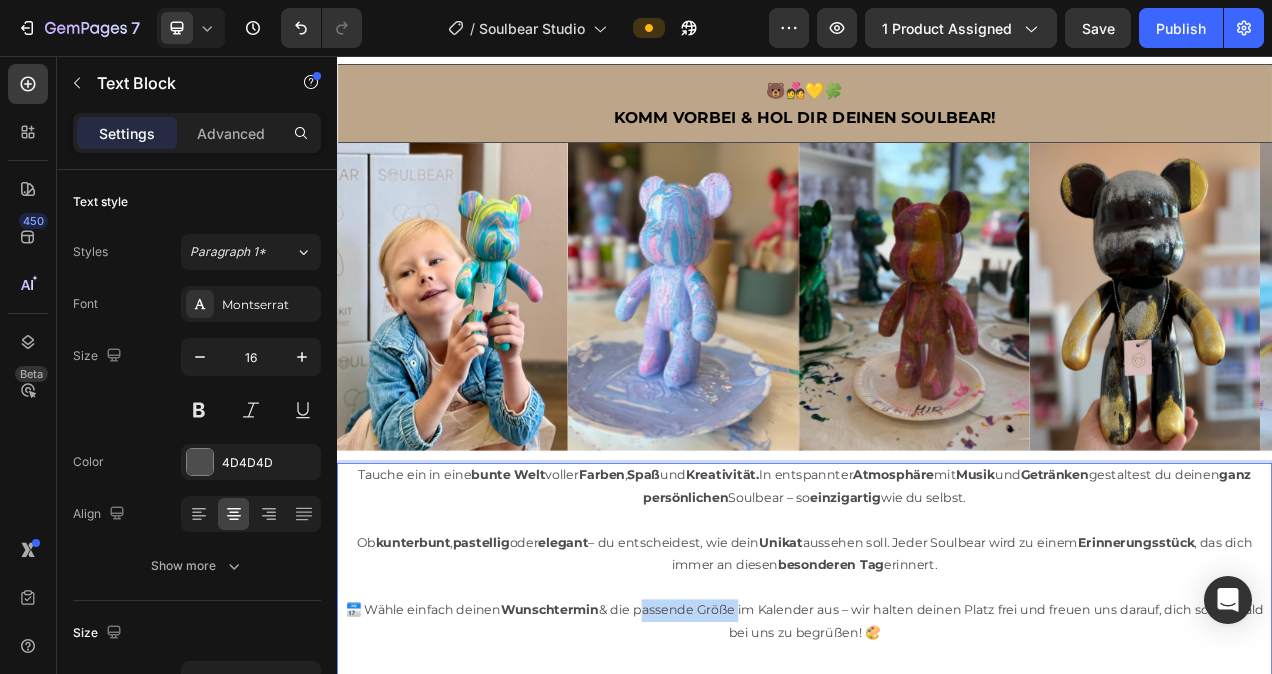 drag, startPoint x: 738, startPoint y: 761, endPoint x: 858, endPoint y: 762, distance: 120.004166 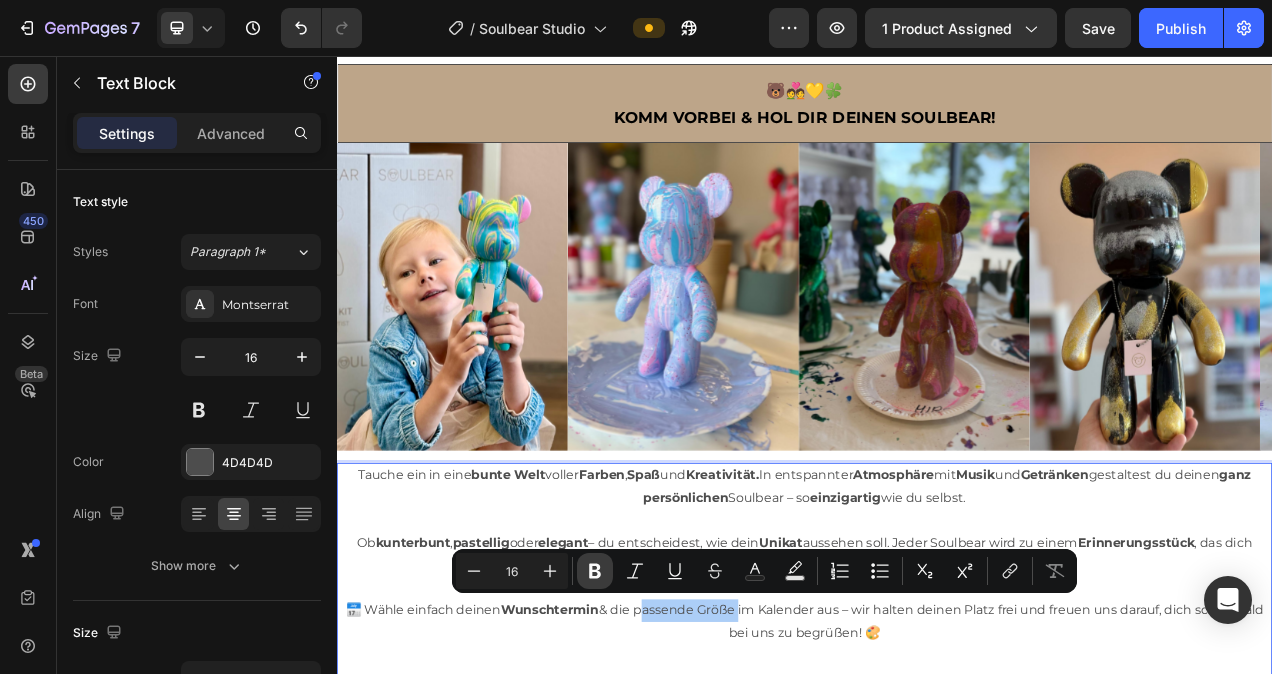 click 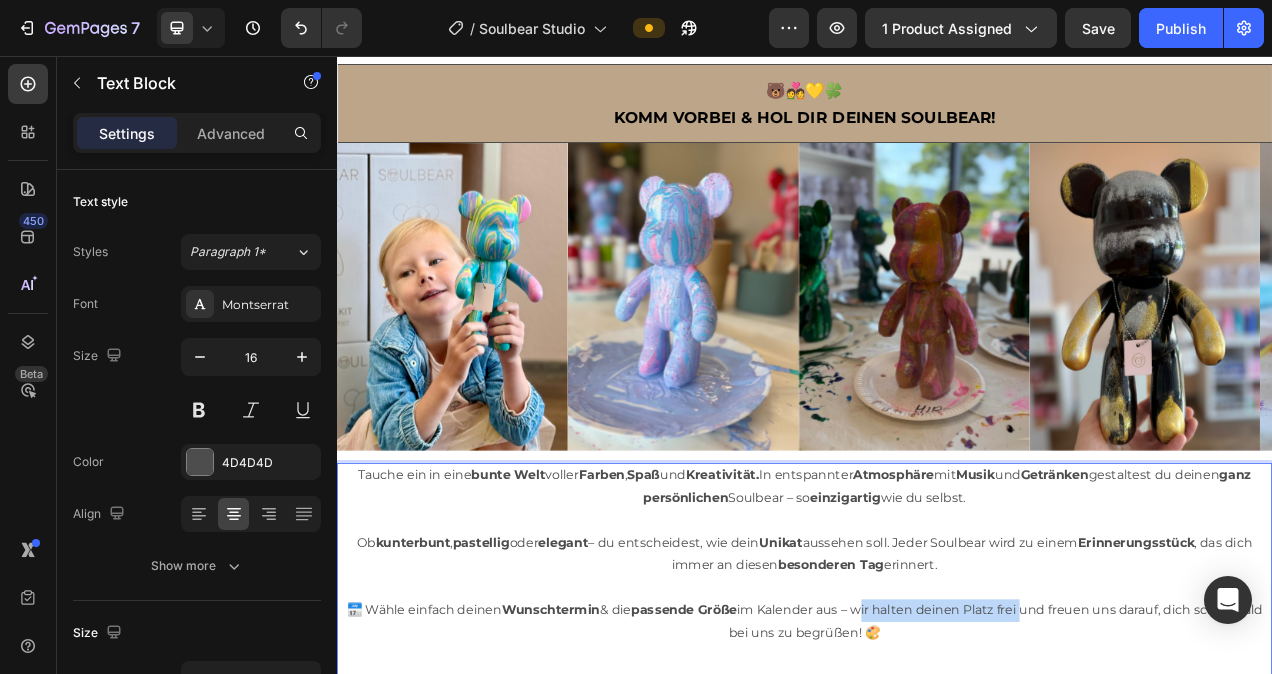 drag, startPoint x: 1013, startPoint y: 761, endPoint x: 1228, endPoint y: 765, distance: 215.0372 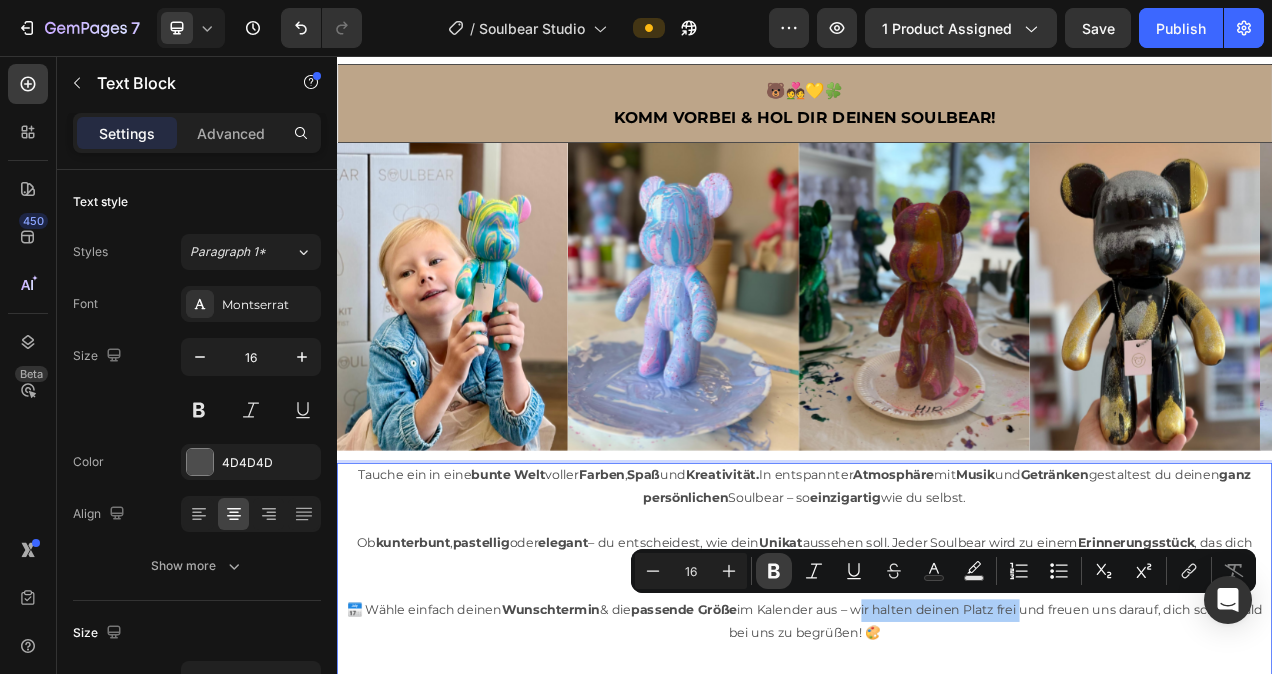 click 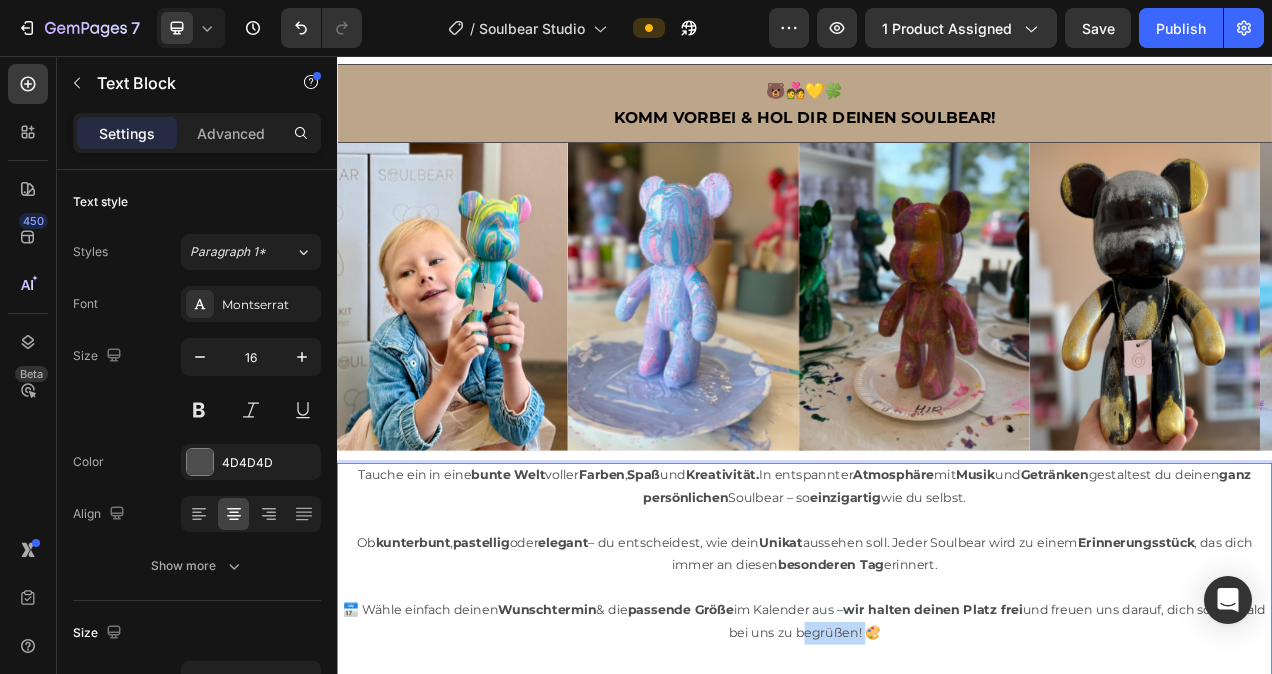 drag, startPoint x: 938, startPoint y: 793, endPoint x: 1019, endPoint y: 794, distance: 81.00617 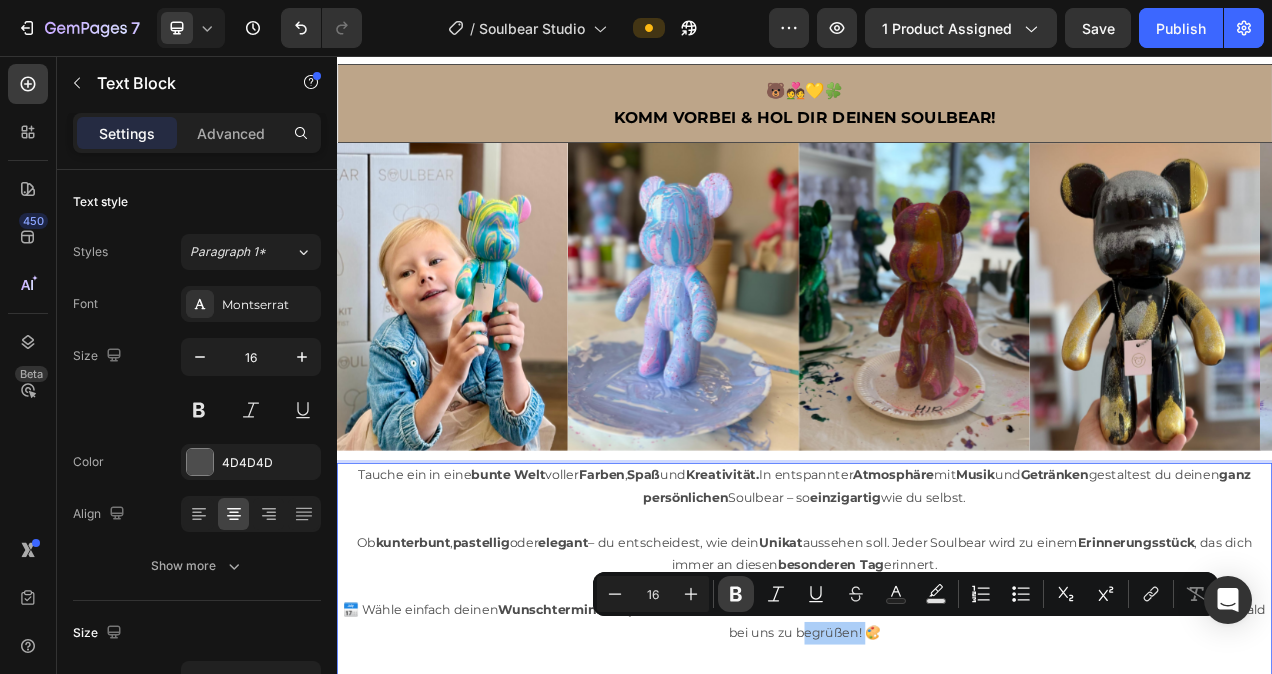 click 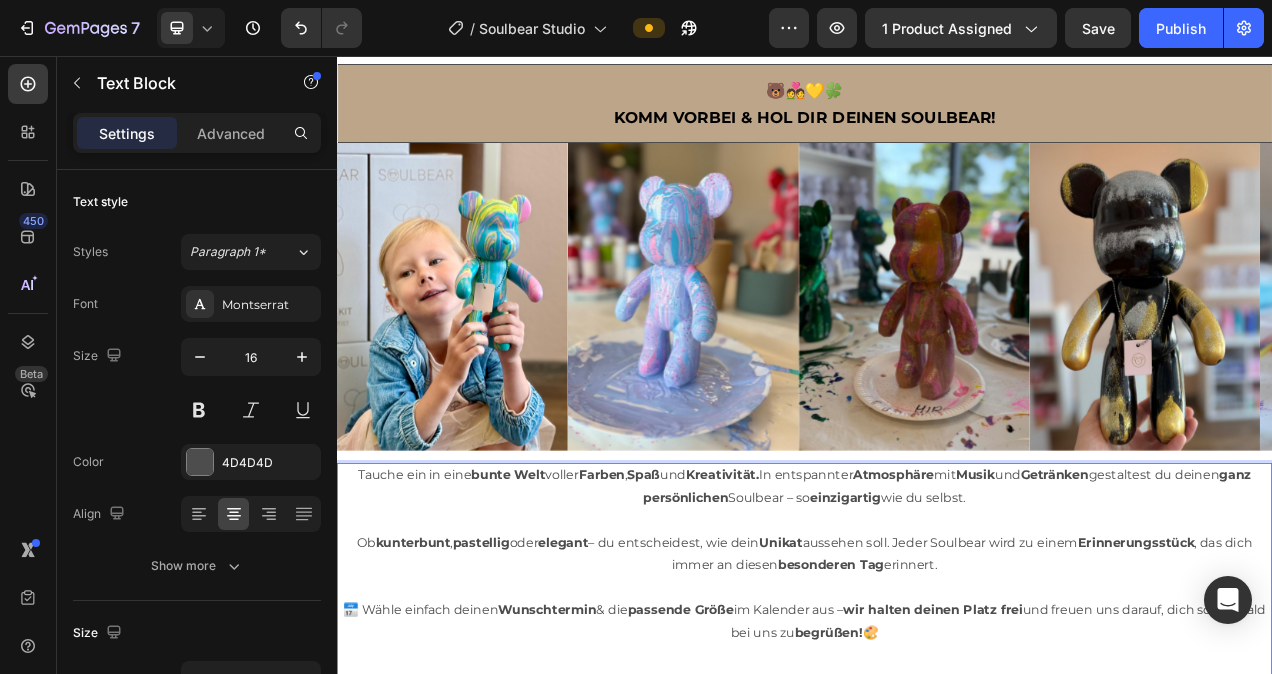 click on "📅 Wähle einfach deinen Wunschtermin & die passende Größe im Kalender aus – wir halten deinen Platz frei und freuen uns darauf, dich schon bald bei uns zu begrüßen! 🎨" at bounding box center (937, 1071) 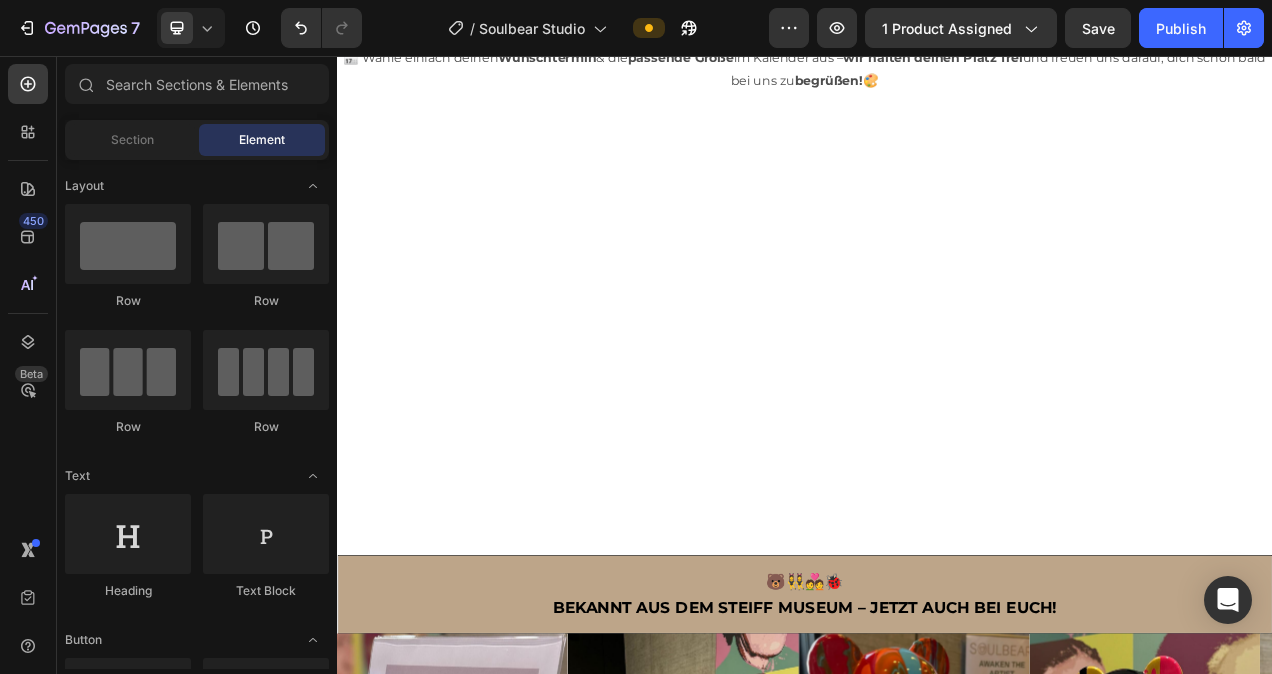 scroll, scrollTop: 3239, scrollLeft: 0, axis: vertical 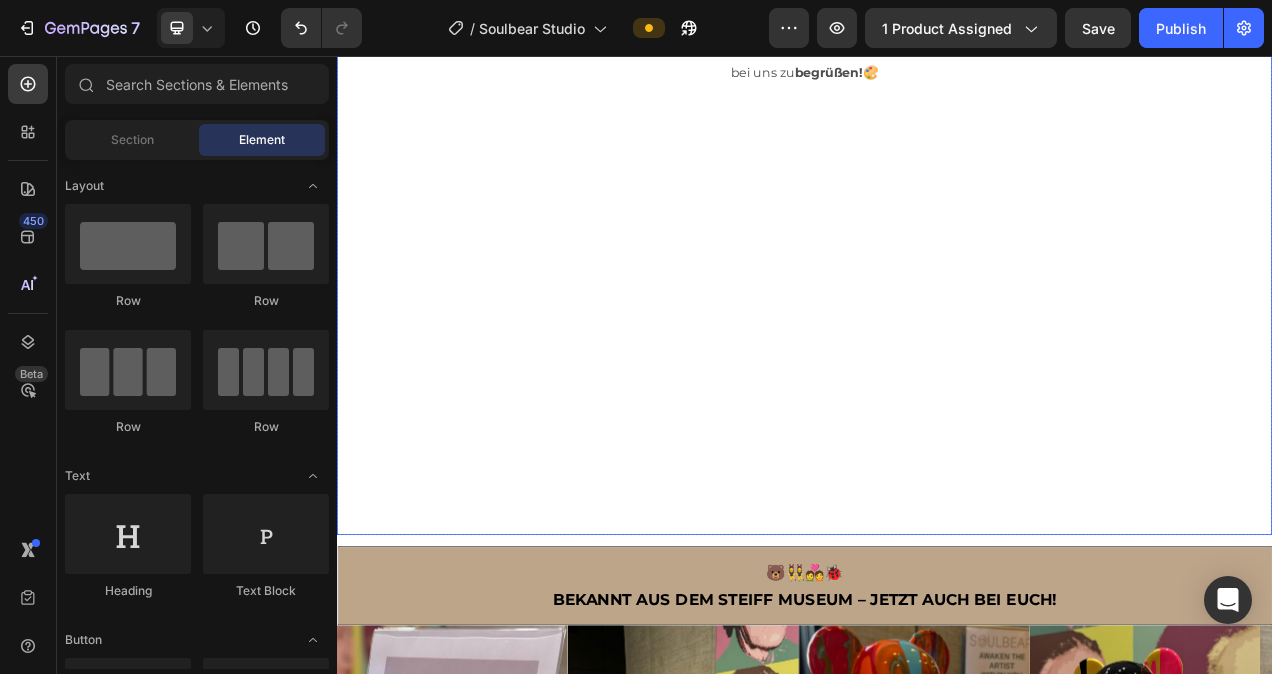 click on "📅 Wähle einfach deinen Wunschtermin & die passende Größe im Kalender aus – wir halten deinen Platz frei und freuen uns darauf, dich schon bald bei uns zu begrüßen! 🎨" at bounding box center (937, 352) 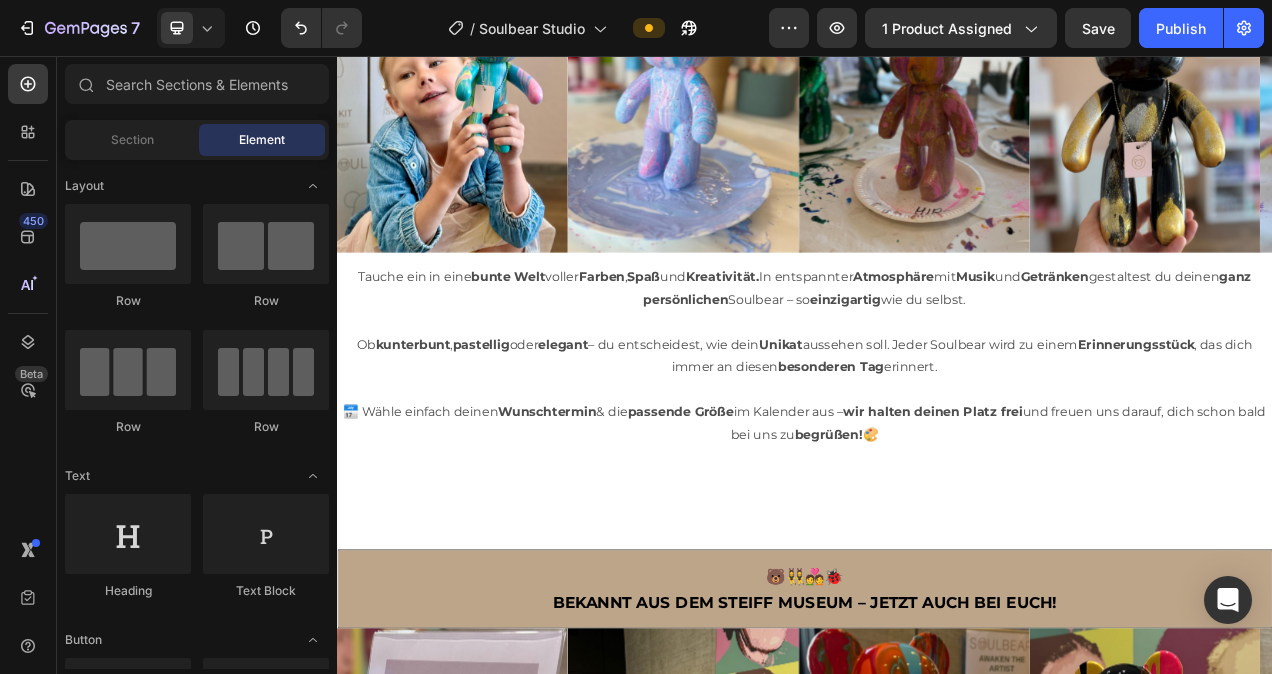 scroll, scrollTop: 2778, scrollLeft: 0, axis: vertical 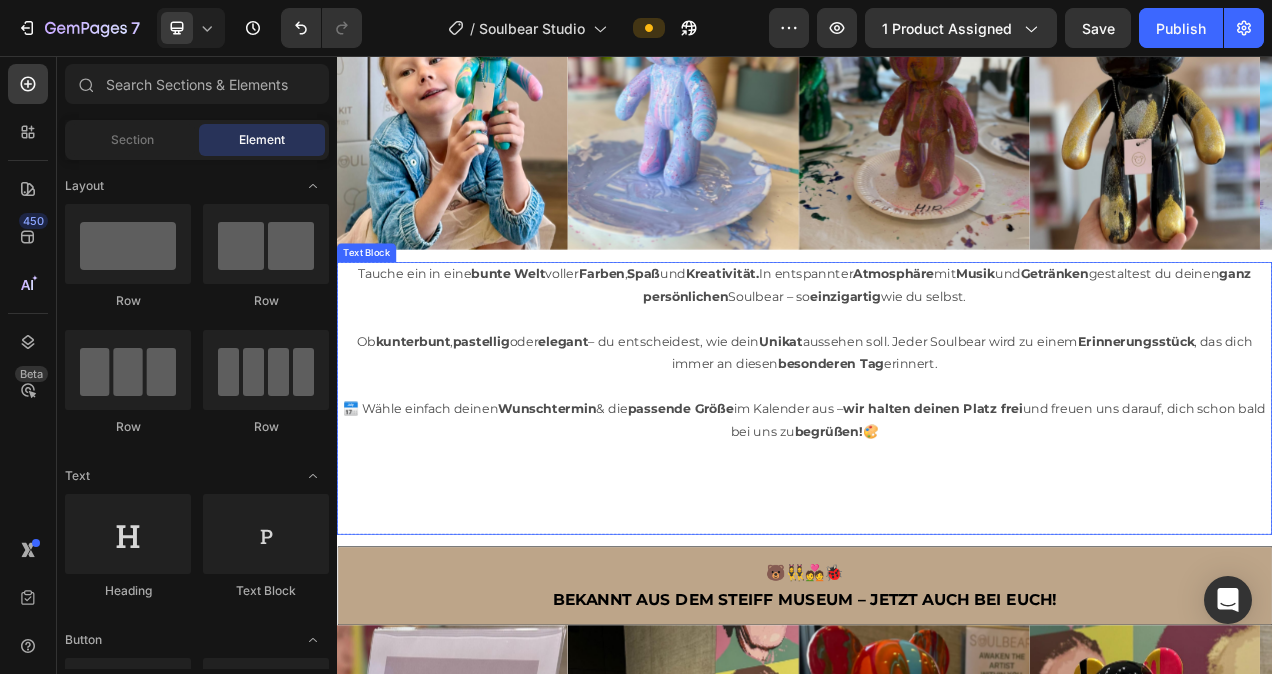 click on "📅 Wähle einfach deinen  Wunschtermin  & die  passende Größe  im Kalender aus –  wir halten deinen Platz frei  und freuen uns darauf, dich schon bald bei uns zu  begrüßen!  🎨 ⁠⁠⁠⁠⁠⁠⁠" at bounding box center (937, 582) 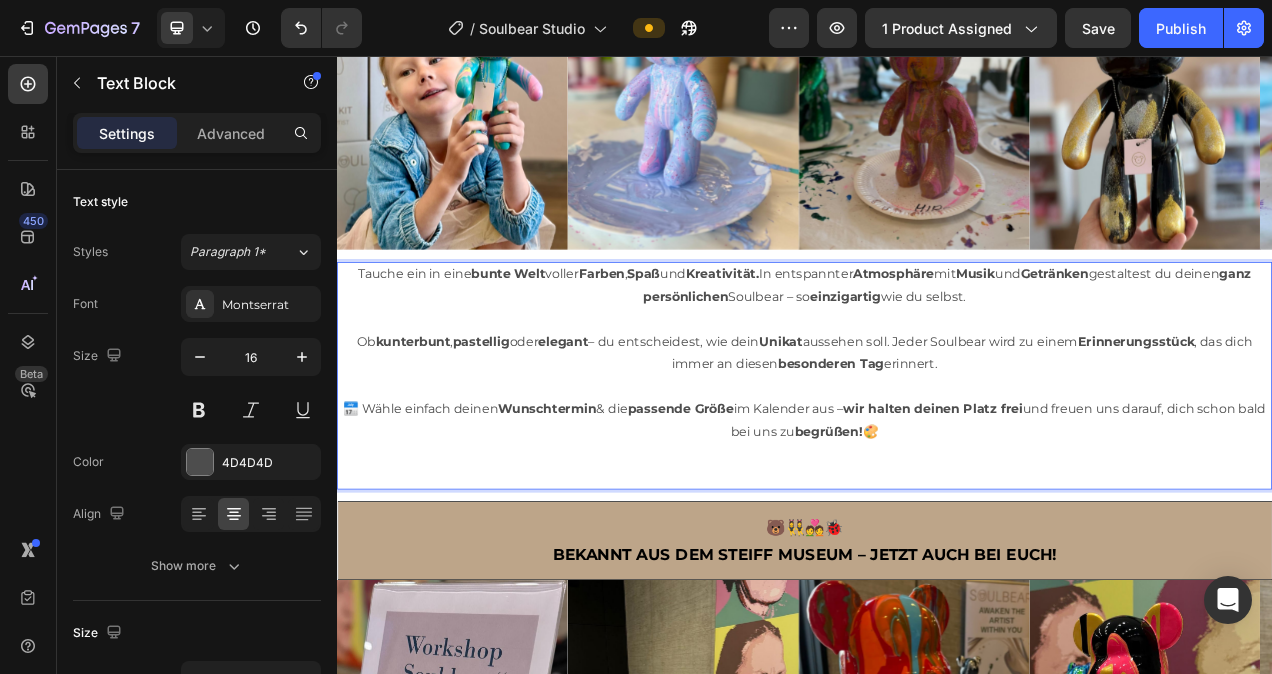 click on "📅 Wähle einfach deinen Wunschtermin & die passende Größe im Kalender aus – wir halten deinen Platz frei und freuen uns darauf, dich schon bald bei uns zu begrüßen! 🎨" at bounding box center (937, 553) 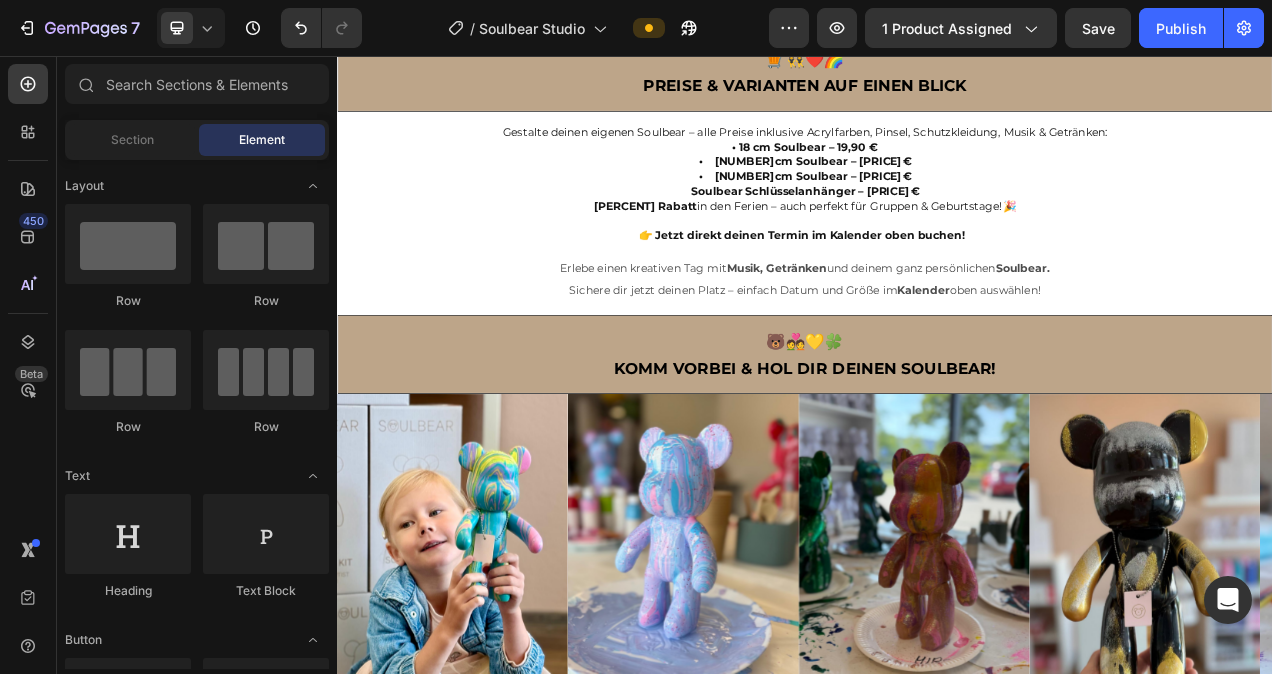 scroll, scrollTop: 2181, scrollLeft: 0, axis: vertical 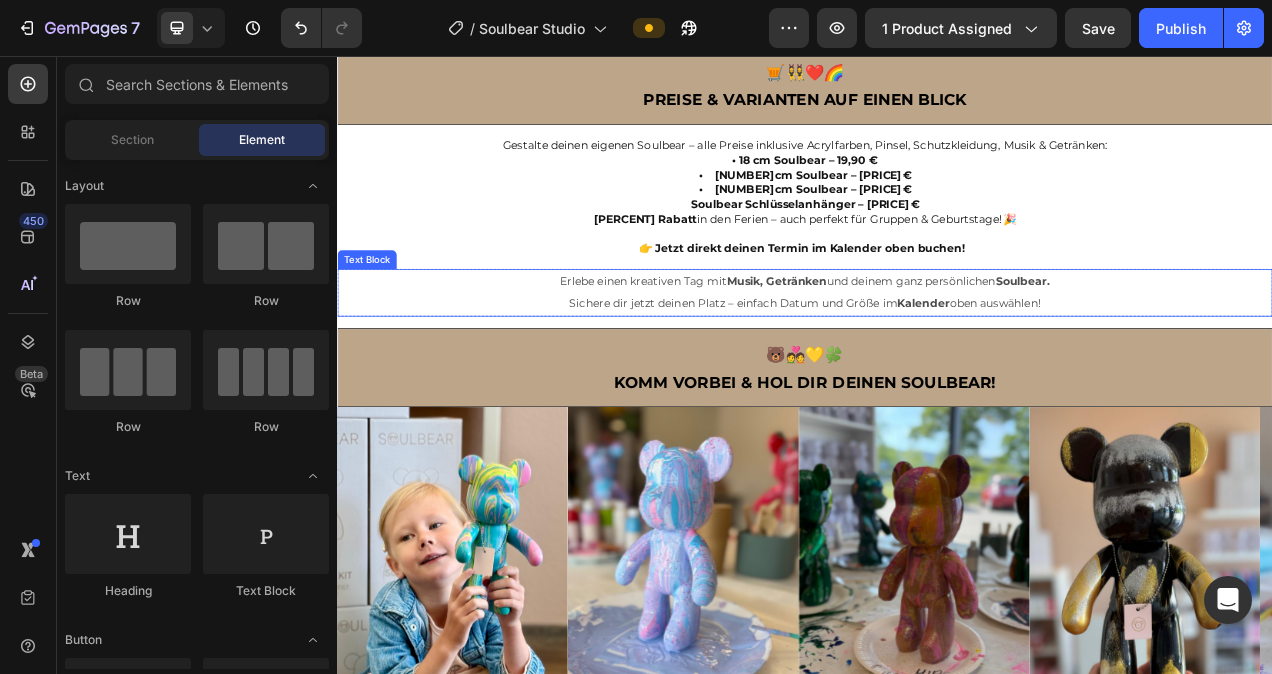click on "Sichere dir jetzt deinen Platz – einfach Datum und Größe im  Kalender  oben auswählen!" at bounding box center [937, 374] 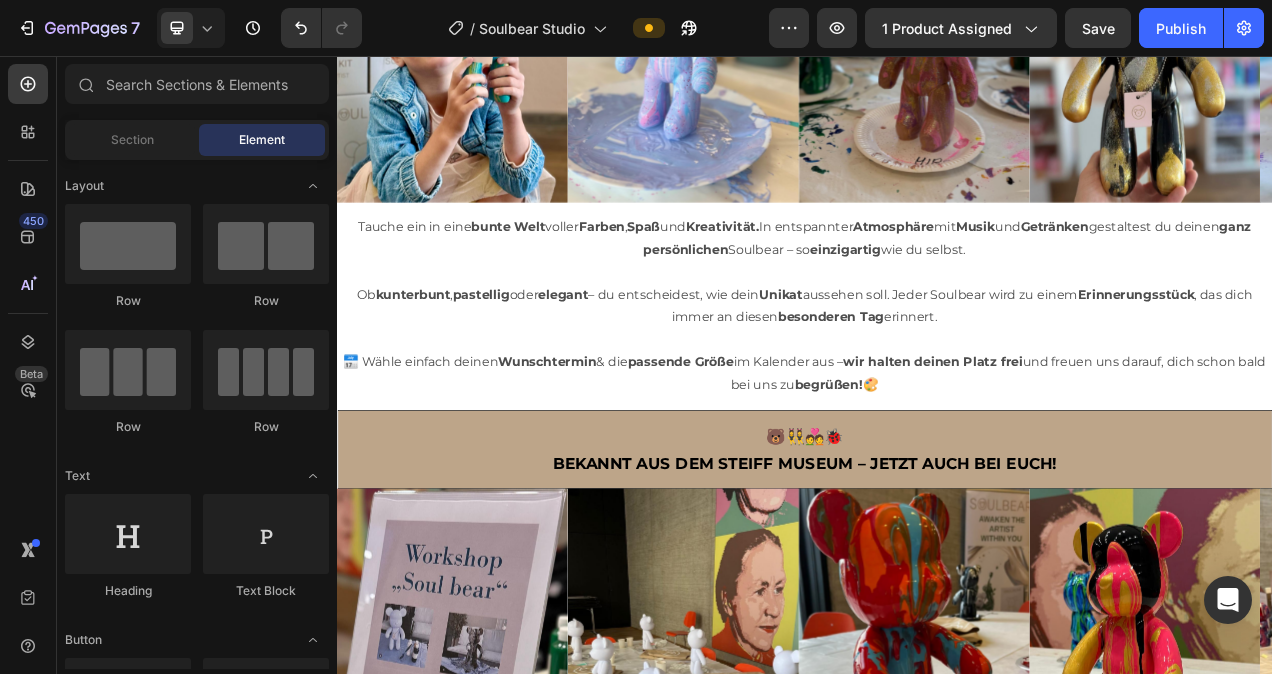 scroll, scrollTop: 2843, scrollLeft: 0, axis: vertical 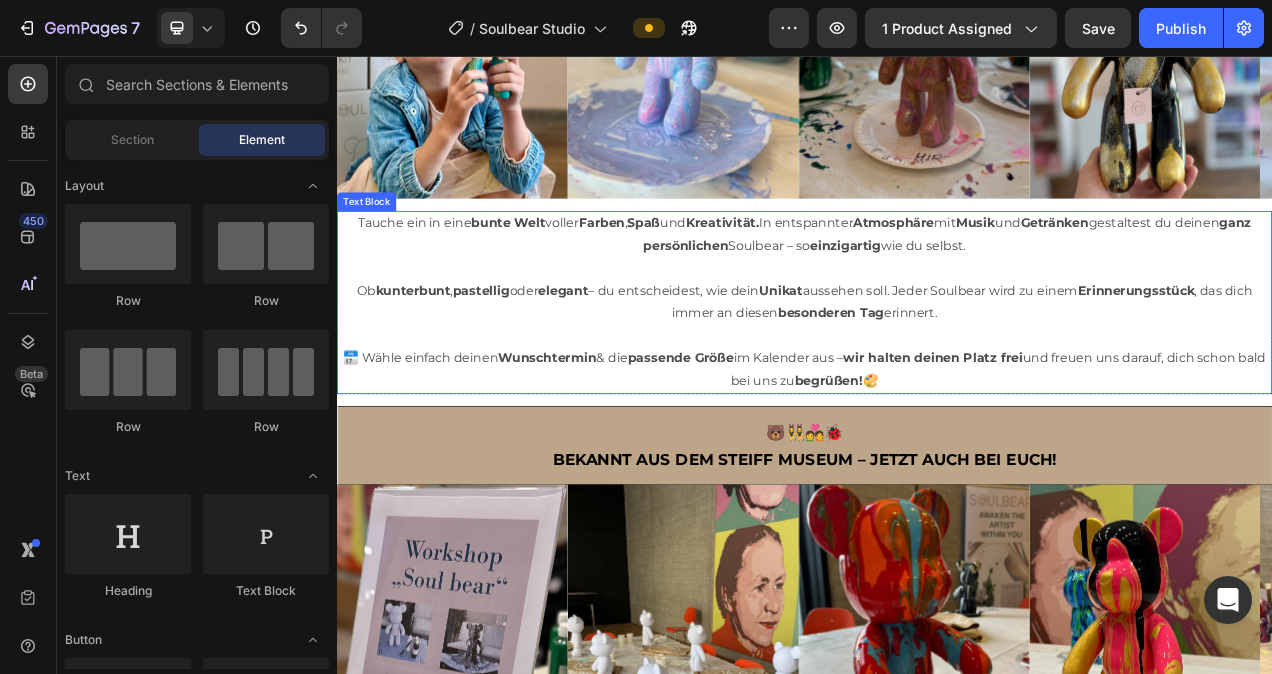 click on "Ob  kunterbunt ,  pastellig  oder  elegant  – du entscheidest, wie dein  Unikat  aussehen soll. Jeder Soulbear wird zu einem  Erinnerungsstück , das dich immer an diesen  besonderen Tag  erinnert." at bounding box center (937, 374) 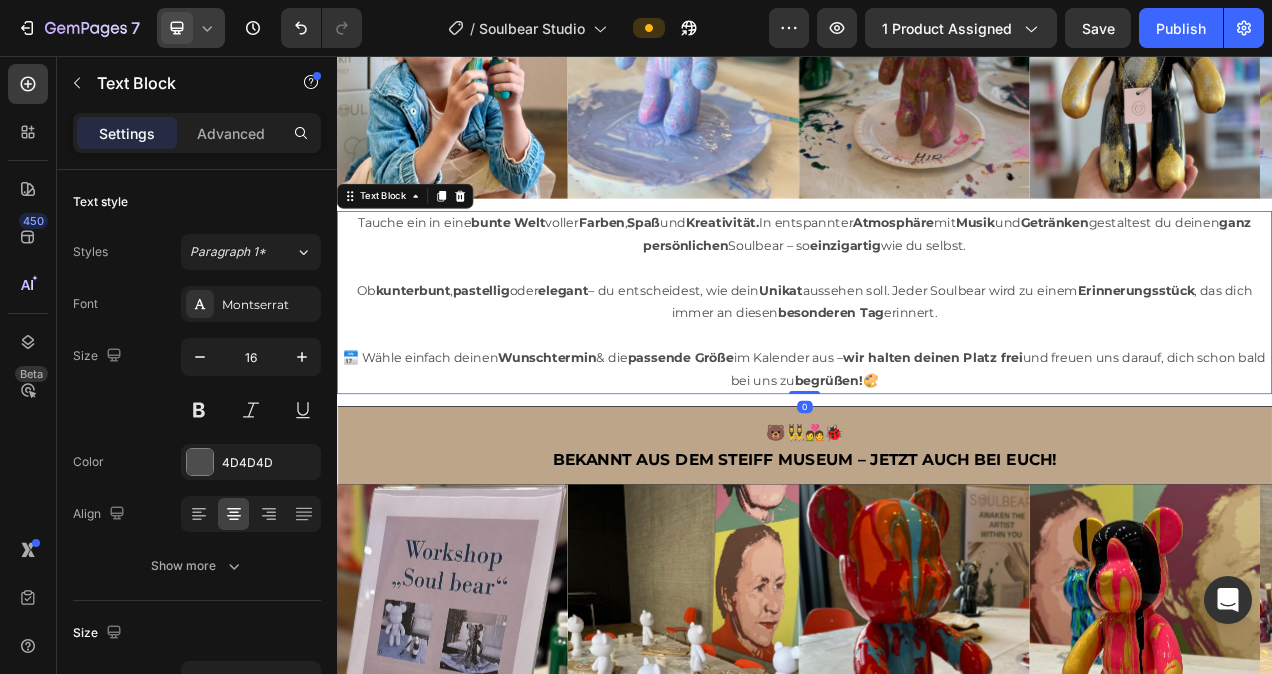click 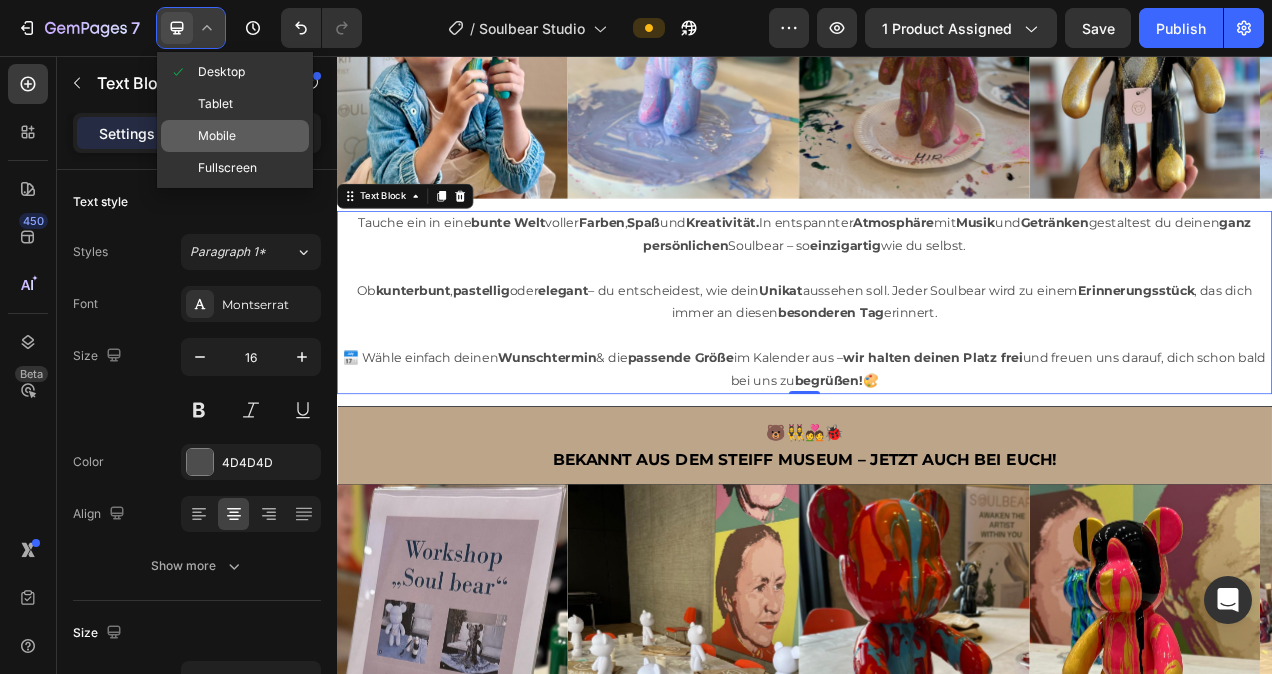 click on "Mobile" at bounding box center [217, 136] 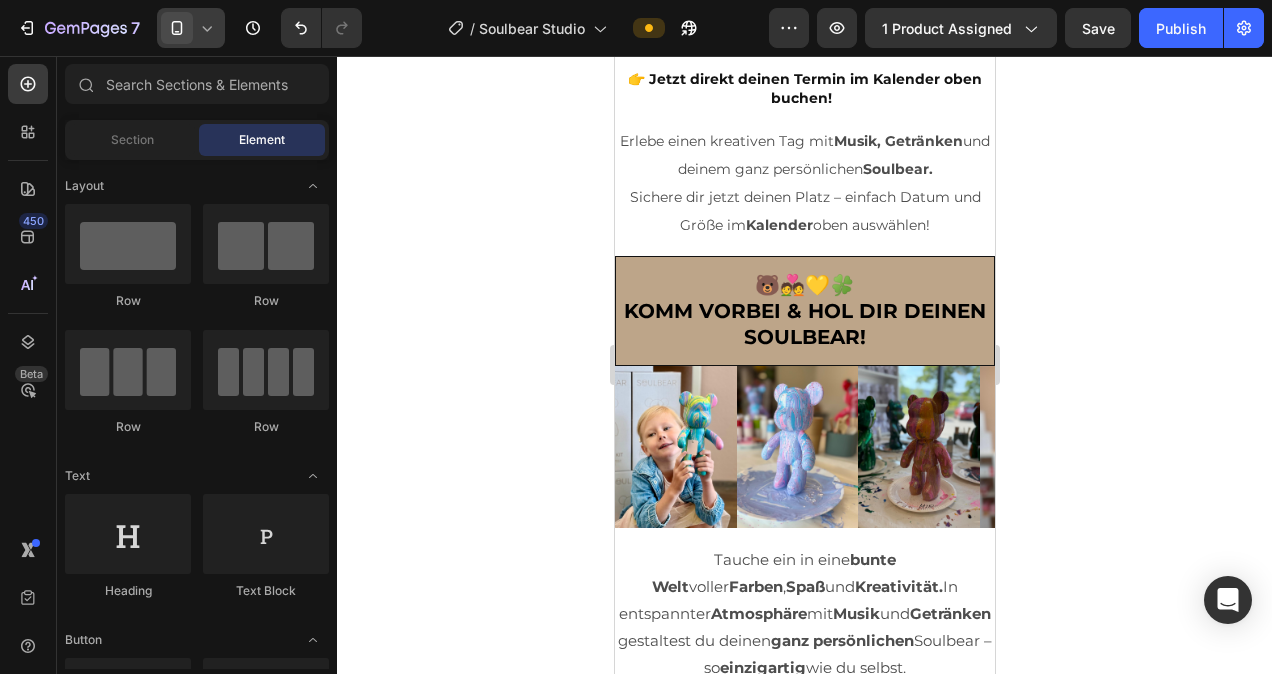 scroll, scrollTop: 2547, scrollLeft: 0, axis: vertical 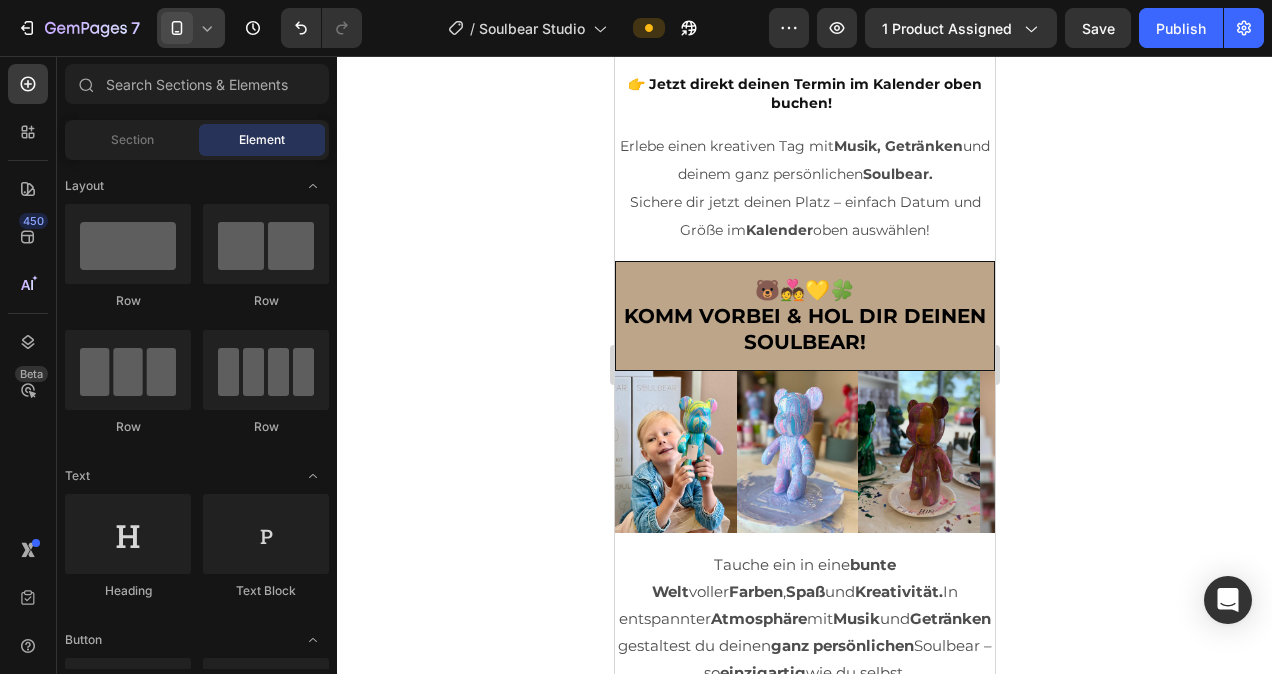 click 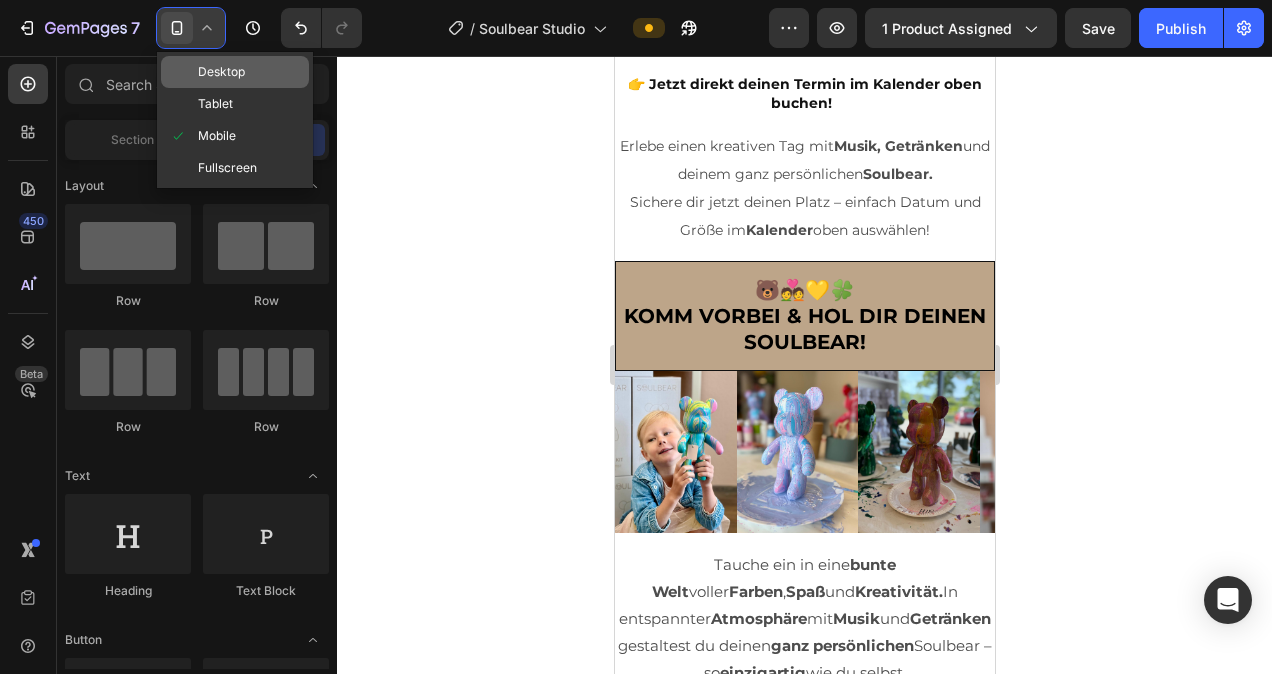 click on "Desktop" at bounding box center (221, 72) 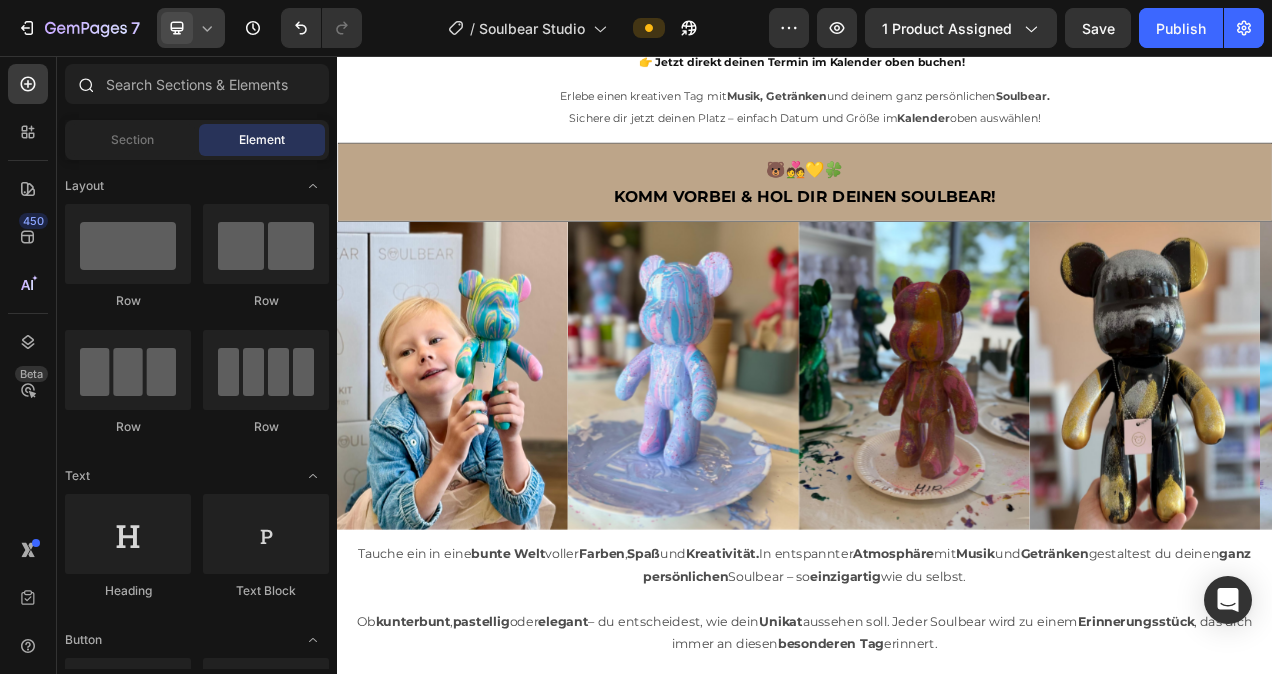 scroll, scrollTop: 2622, scrollLeft: 0, axis: vertical 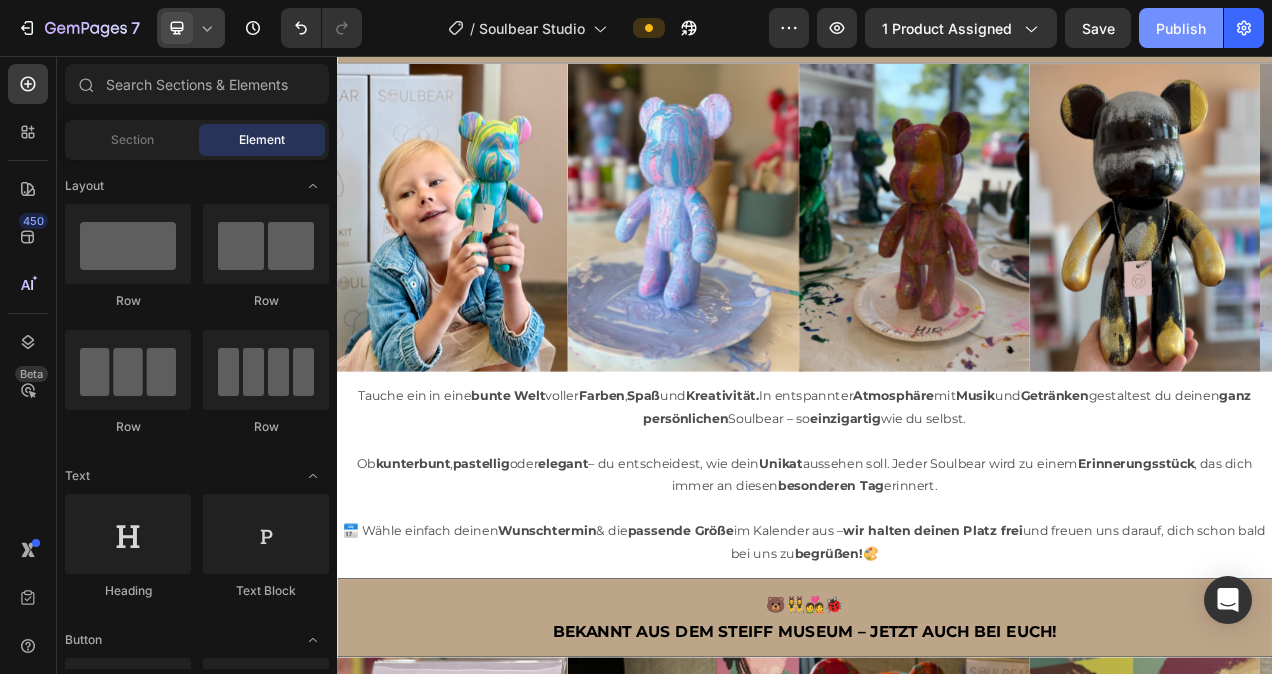 click on "Publish" at bounding box center [1181, 28] 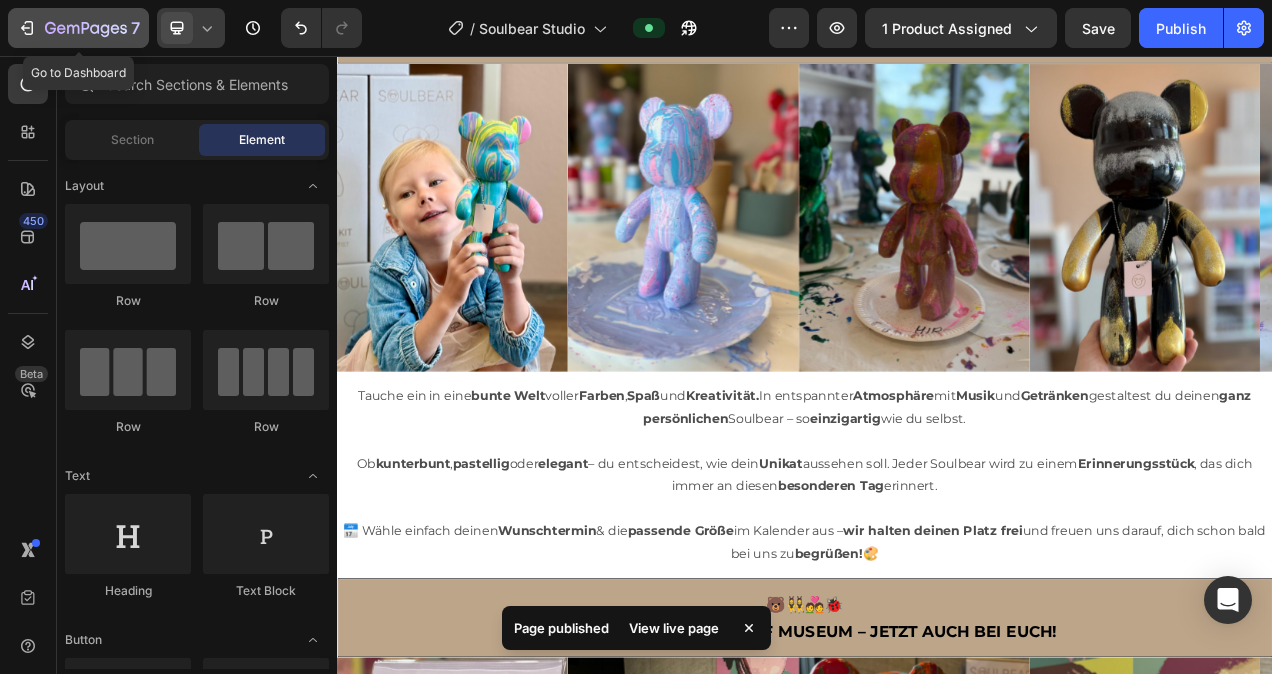 click 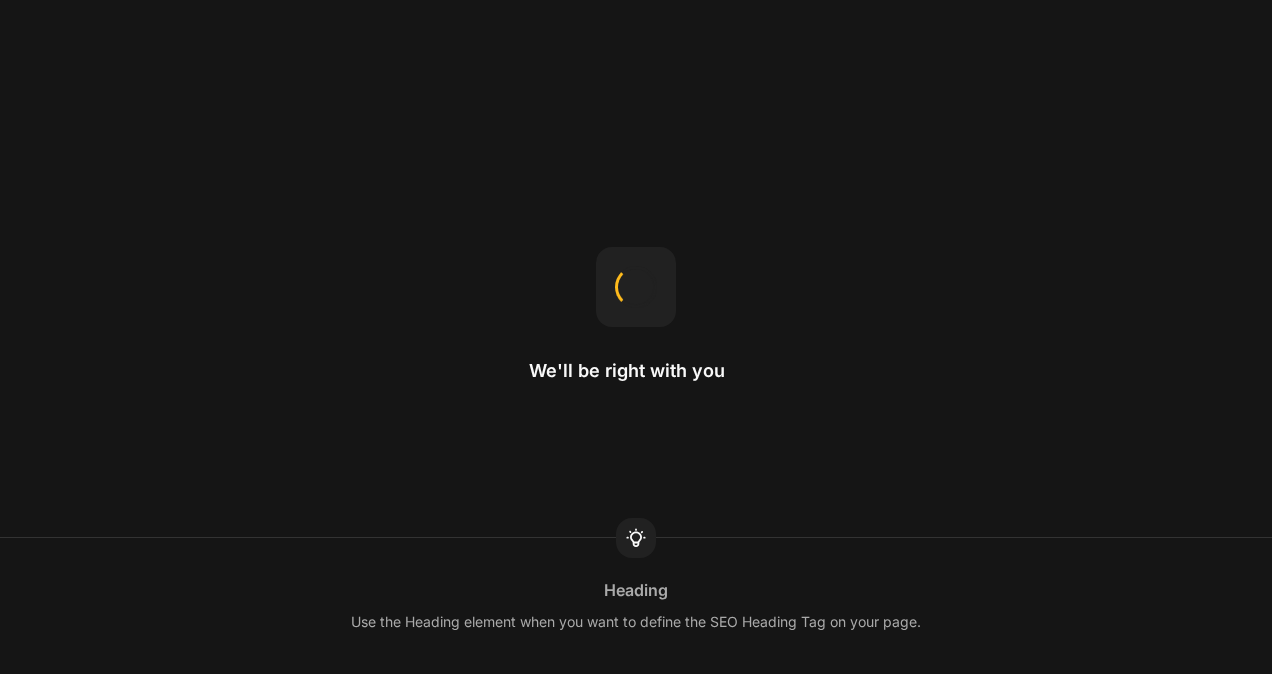 scroll, scrollTop: 0, scrollLeft: 0, axis: both 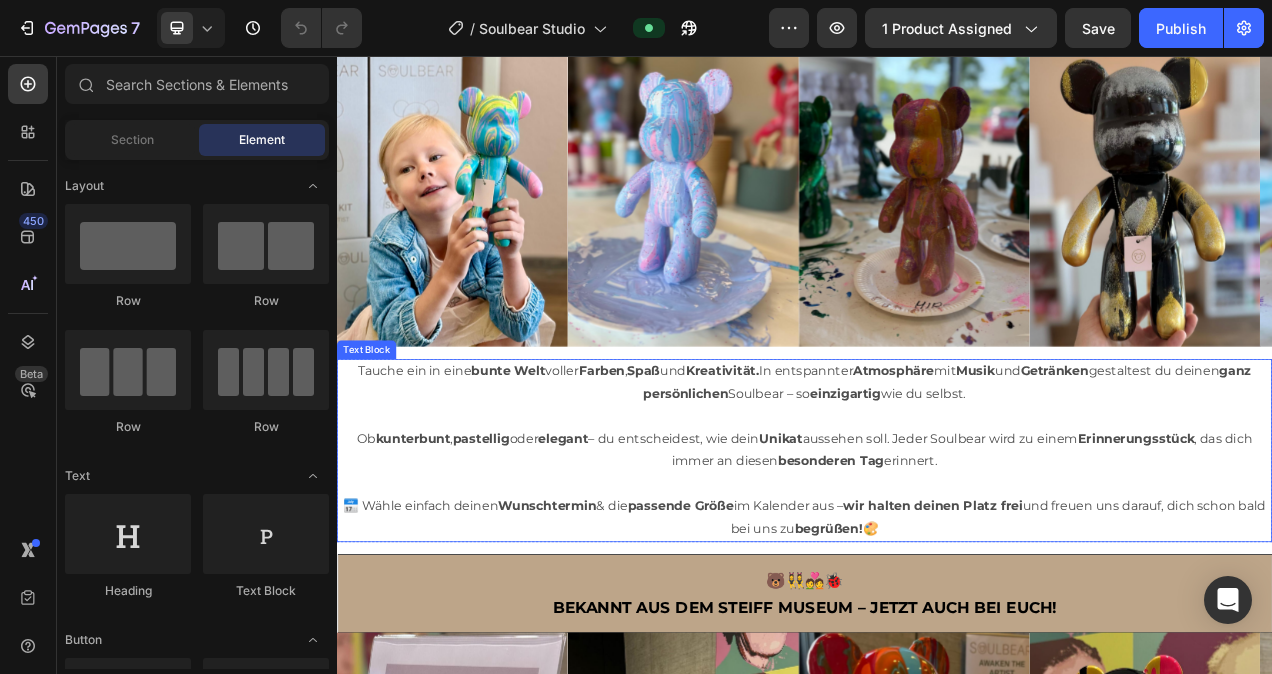click on "📅 Wähle einfach deinen Wunschtermin & die passende Größe im Kalender aus – wir halten deinen Platz frei und freuen uns darauf, dich schon bald bei uns zu begrüßen! 🎨" at bounding box center (937, 650) 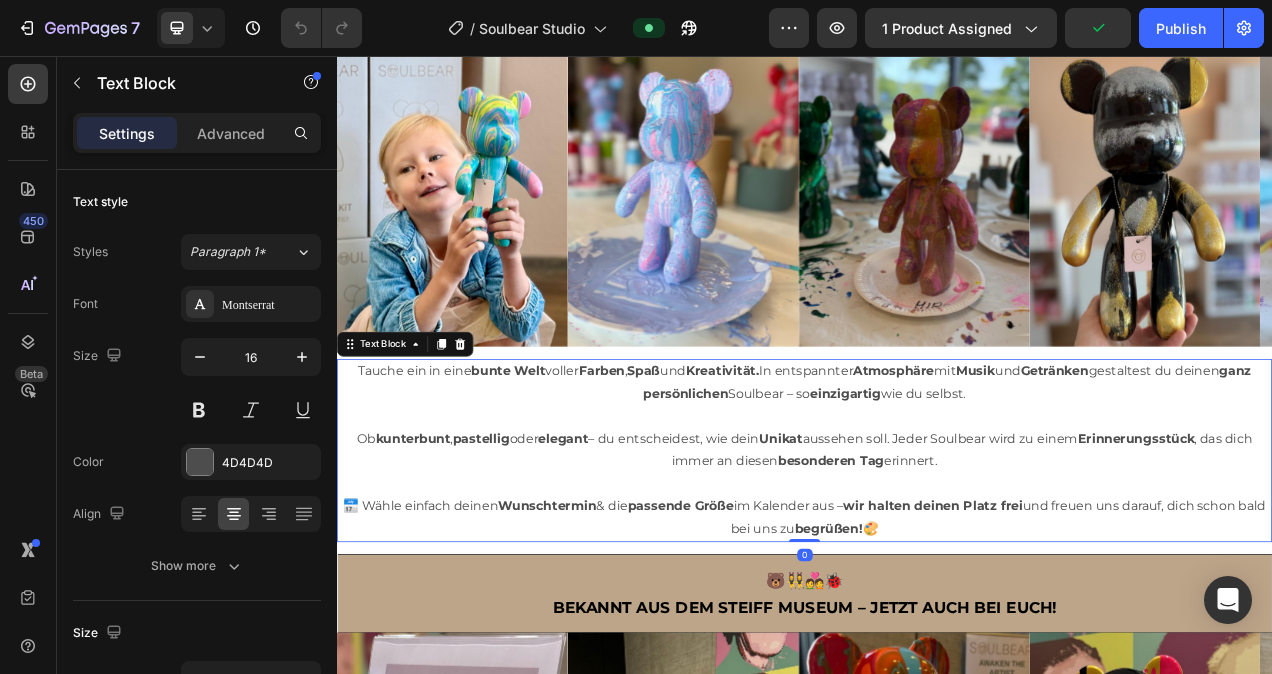 click on "📅 Wähle einfach deinen Wunschtermin & die passende Größe im Kalender aus – wir halten deinen Platz frei und freuen uns darauf, dich schon bald bei uns zu begrüßen! 🎨" at bounding box center (937, 650) 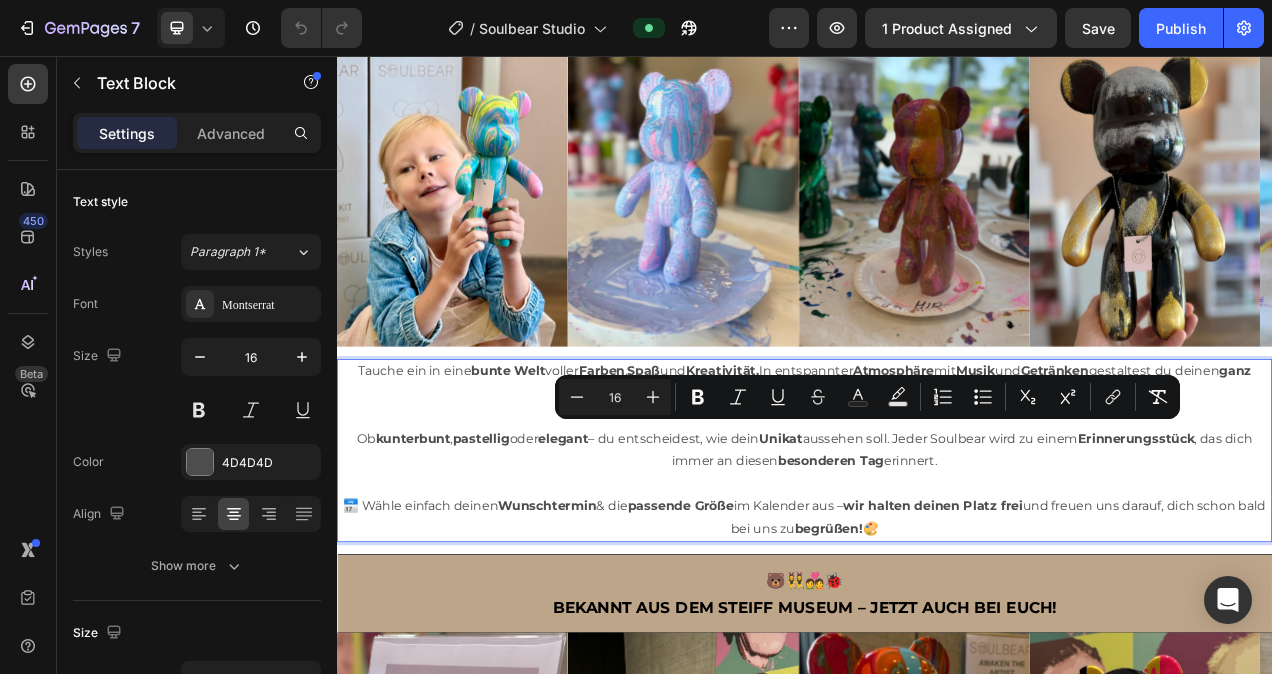 drag, startPoint x: 1103, startPoint y: 645, endPoint x: 763, endPoint y: 511, distance: 365.45316 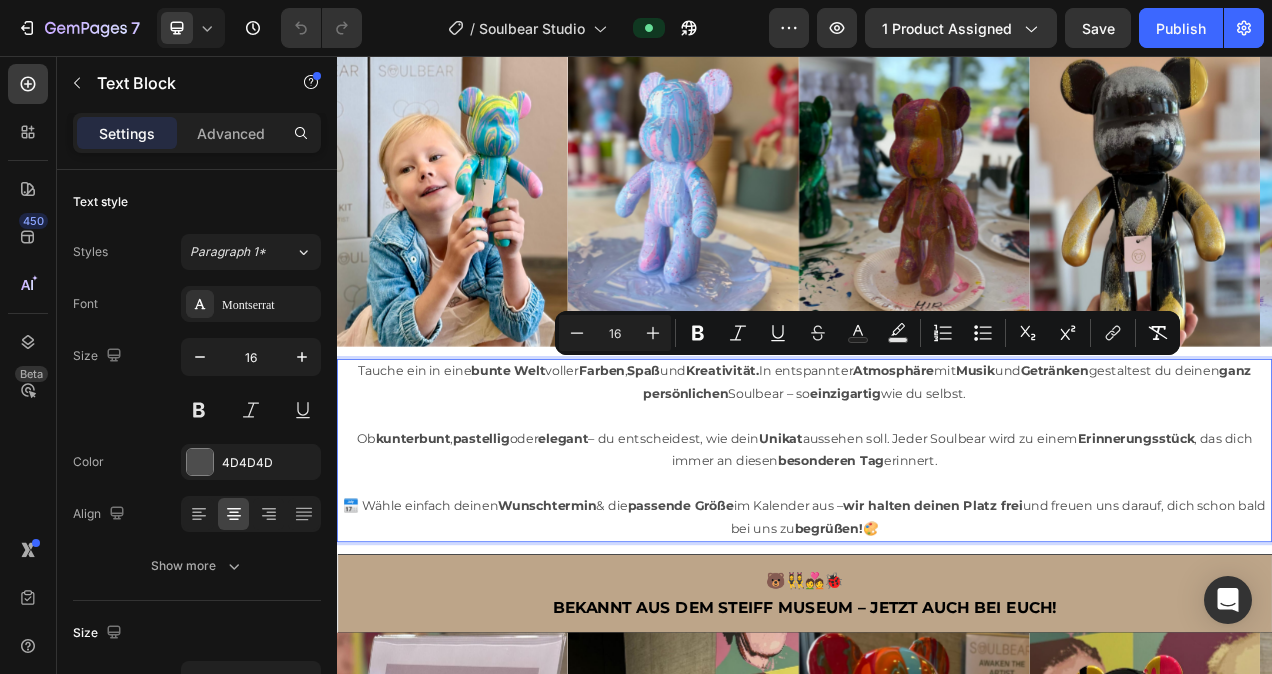 drag, startPoint x: 1086, startPoint y: 652, endPoint x: 351, endPoint y: 461, distance: 759.4116 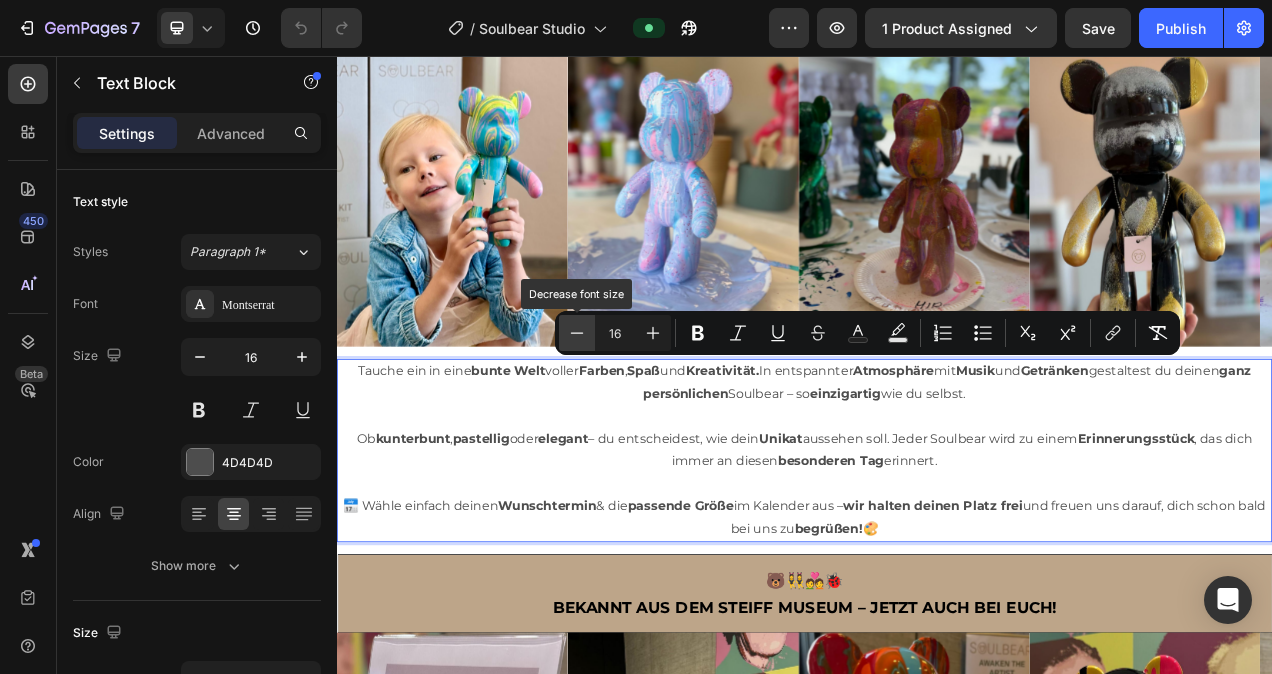 click 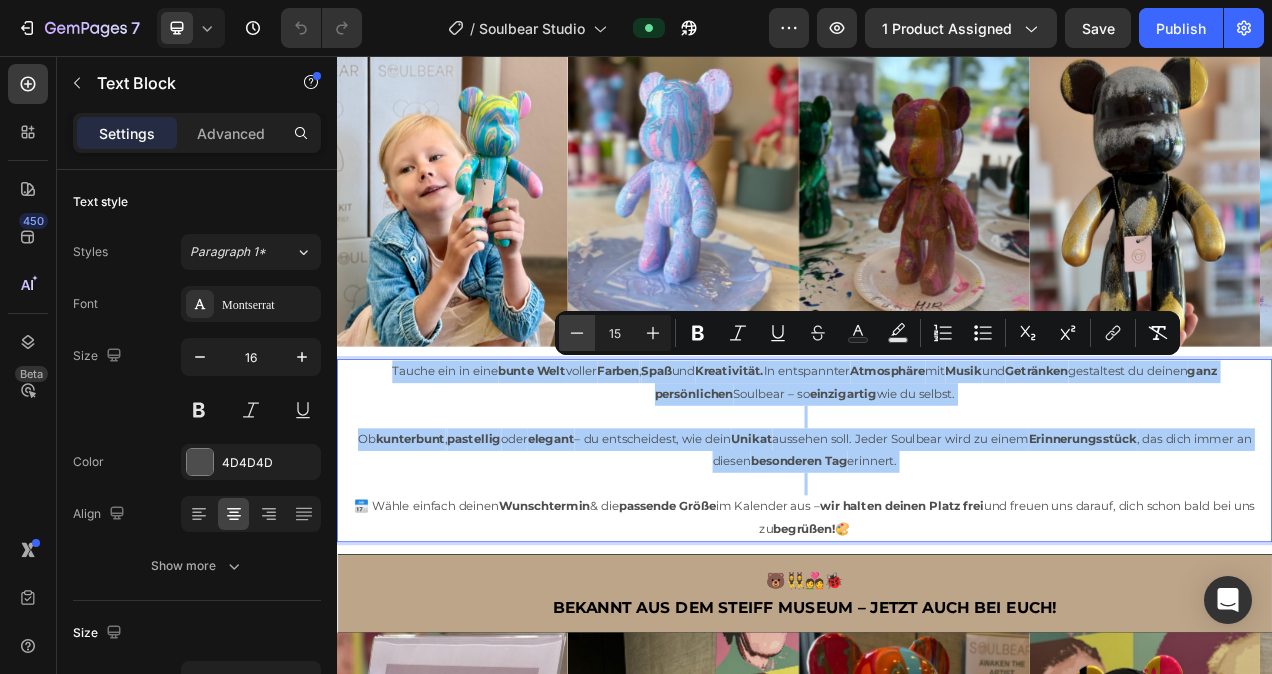 click 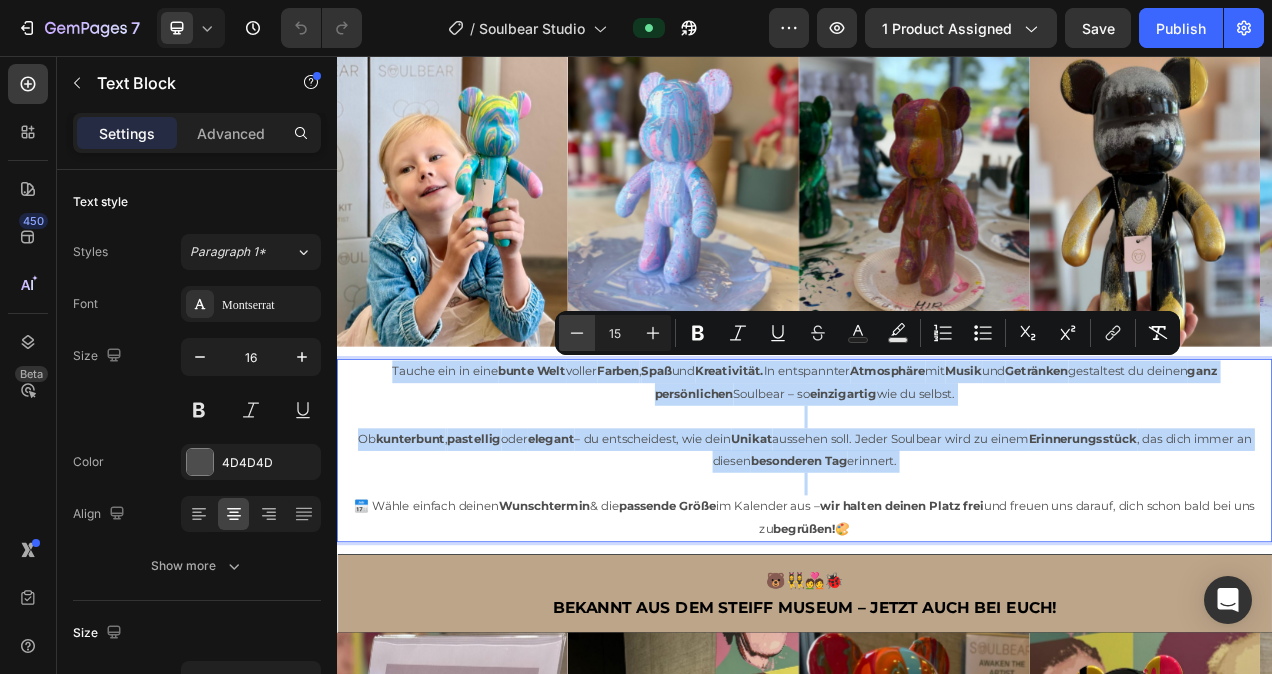 type on "14" 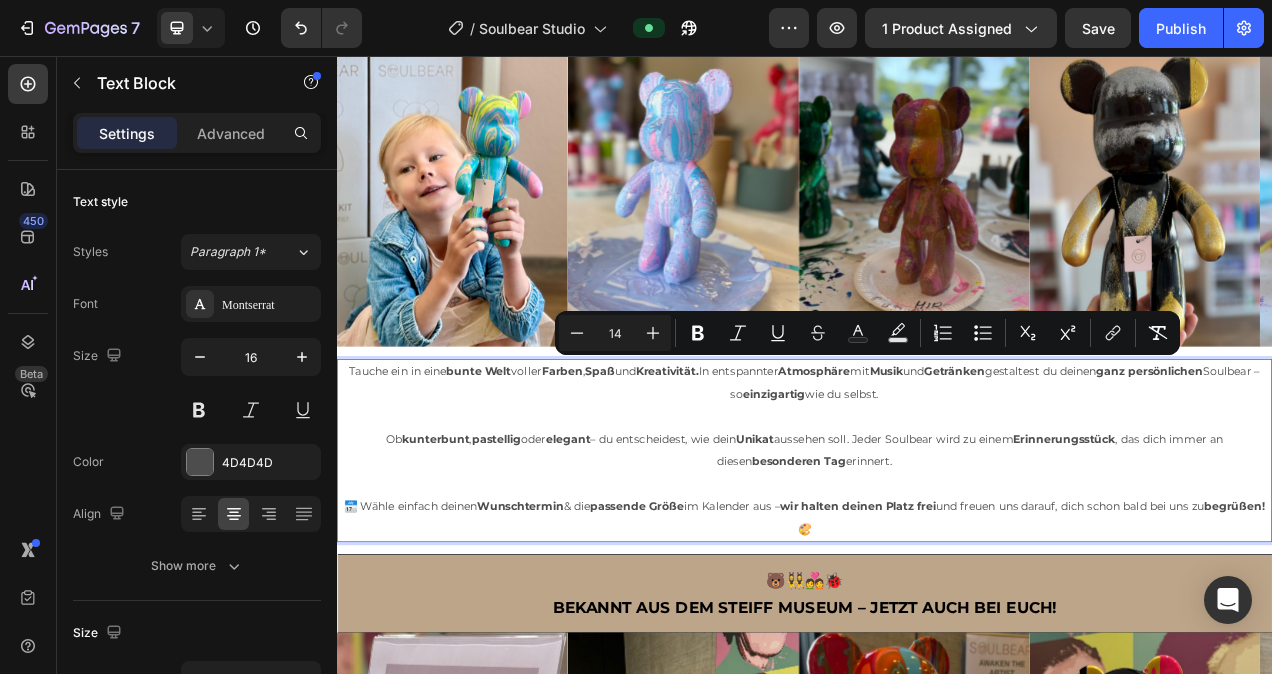 click on "Tauche ein in eine  bunte Welt  voller  Farben ,  Spaß  und  Kreativität.  In entspannter  Atmosphäre  mit  Musik  und  Getränken  gestaltest du deinen  ganz persönlichen  Soulbear – so  einzigartig  wie du selbst." at bounding box center [937, 477] 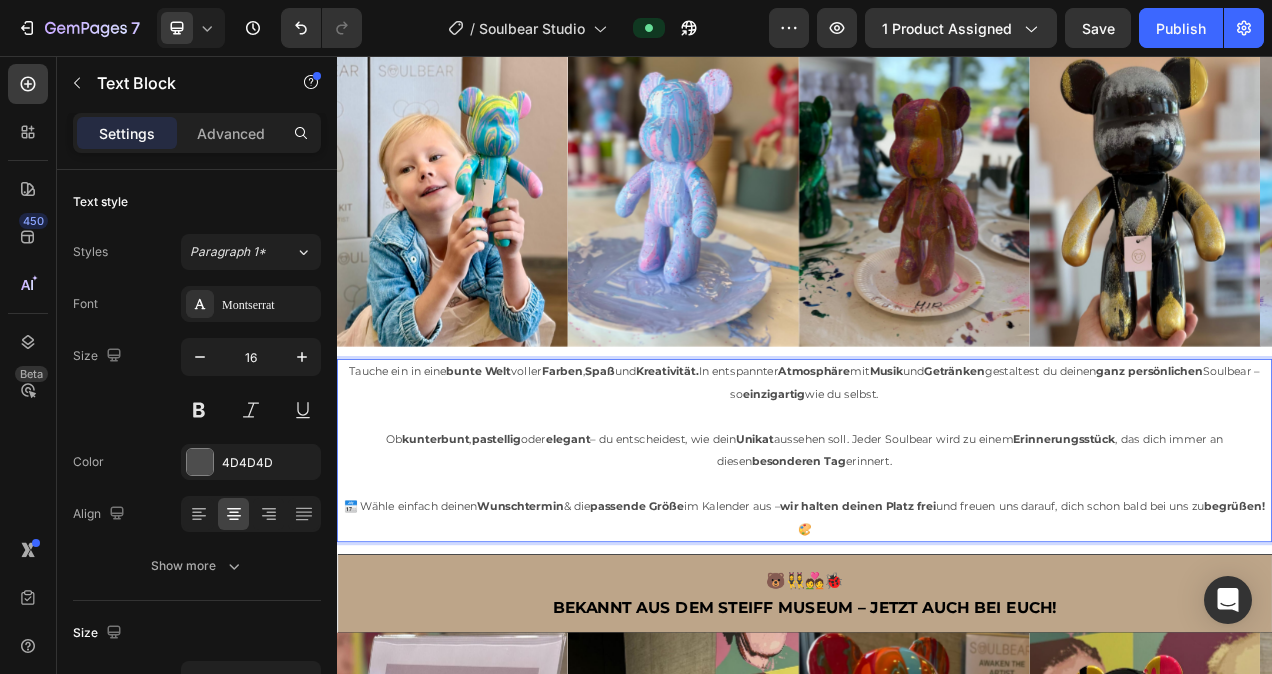 click at bounding box center (937, 520) 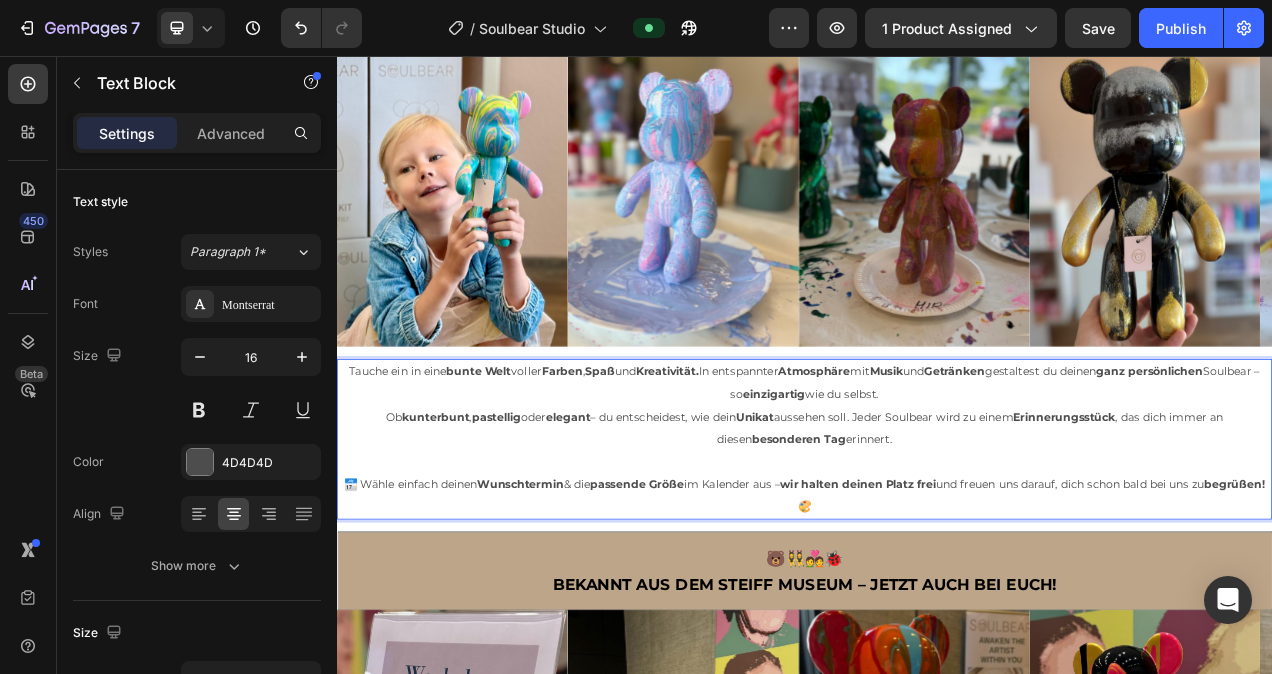click at bounding box center [937, 577] 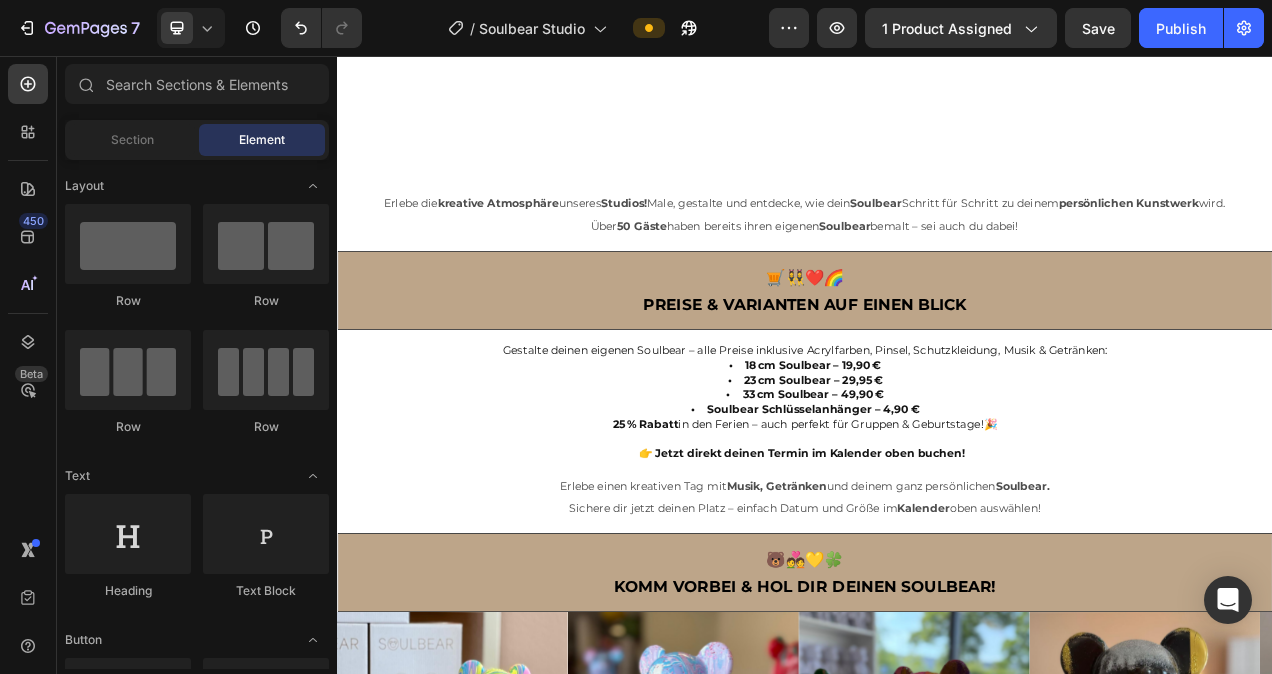 scroll, scrollTop: 1915, scrollLeft: 0, axis: vertical 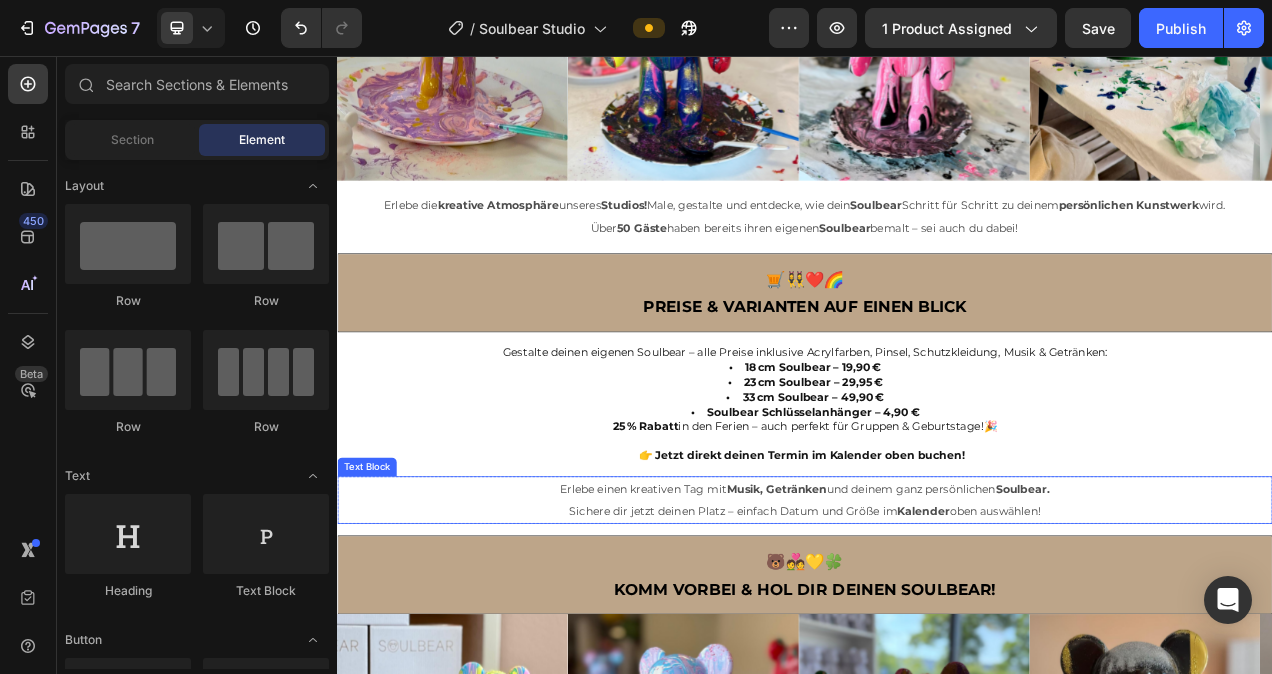 click on "Sichere dir jetzt deinen Platz – einfach Datum und Größe im  Kalender  oben auswählen!" at bounding box center [937, 640] 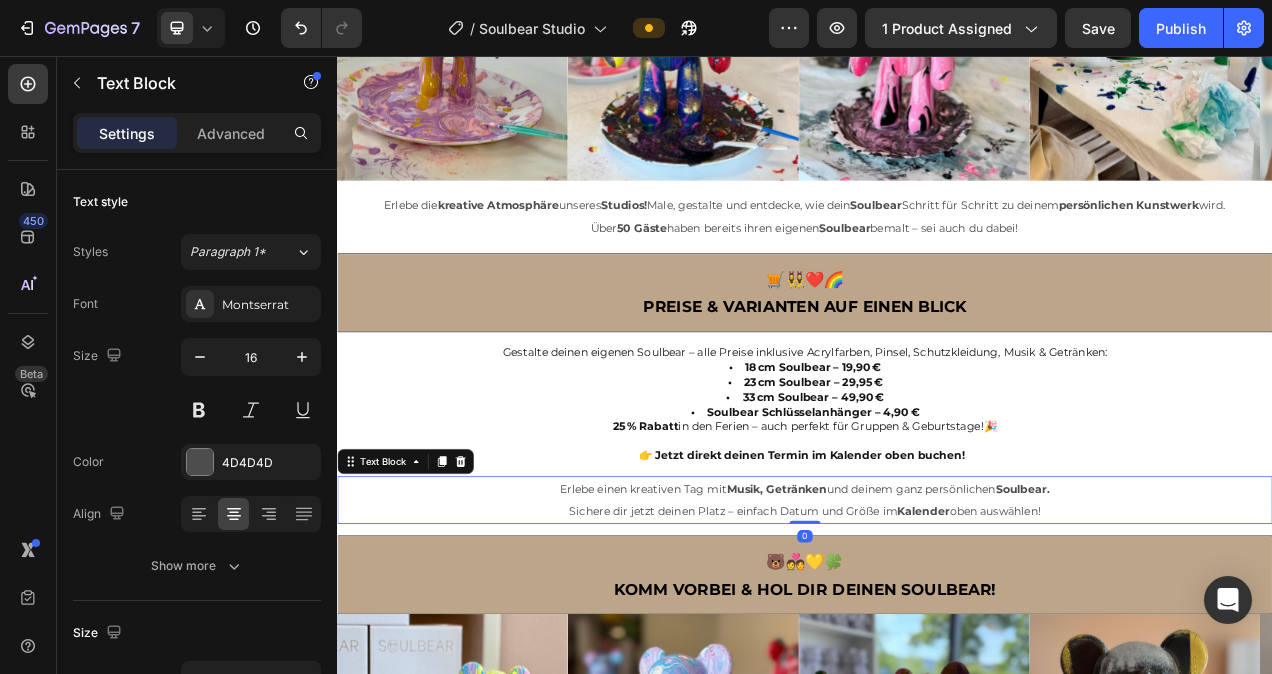click on "Sichere dir jetzt deinen Platz – einfach Datum und Größe im  Kalender  oben auswählen!" at bounding box center (937, 640) 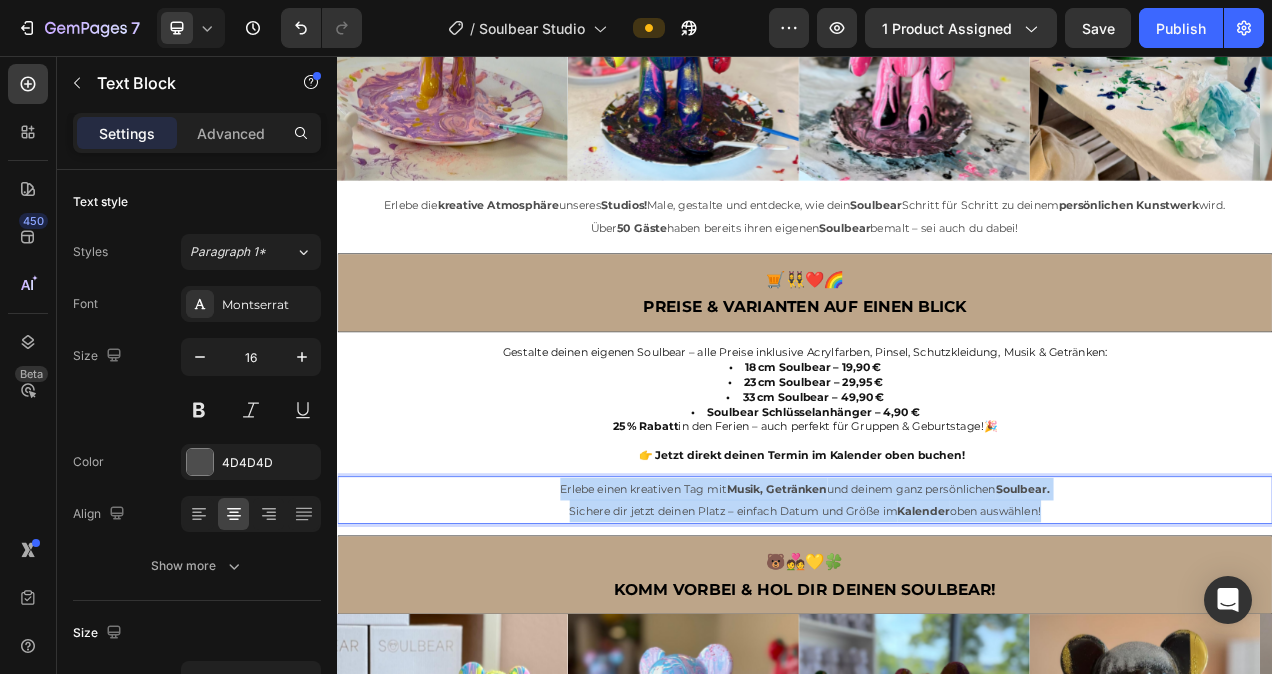 drag, startPoint x: 1255, startPoint y: 633, endPoint x: 603, endPoint y: 607, distance: 652.5182 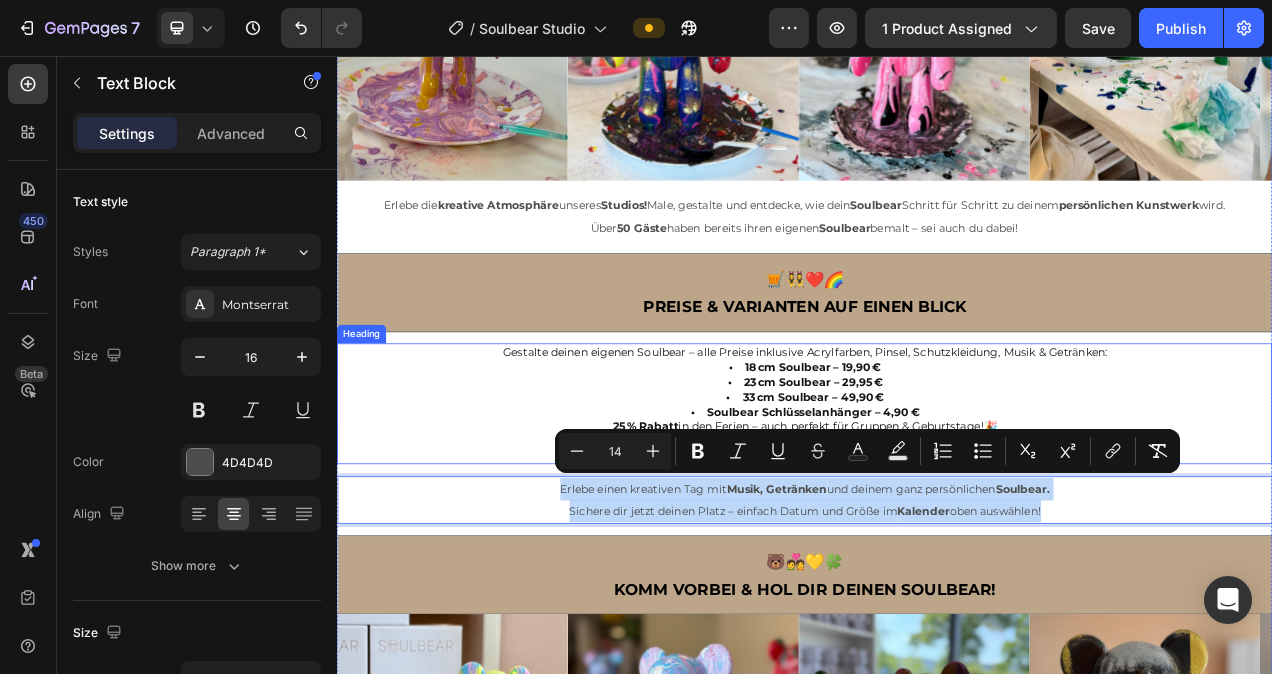 click on "Gestalte deinen eigenen Soulbear – alle Preise inklusive Acrylfarben, Pinsel, Schutzkleidung, Musik & Getränken: •    18 cm Soulbear – 19,90 €     •    23 cm Soulbear – 29,95 €     •    33 cm Soulbear – 49,90 €     •    Soulbear Schlüsselanhänger – 4,90 € 25 % Rabatt  in den Ferien – auch perfekt für Gruppen & Geburtstage!🎉 👉 Jetzt direkt deinen Termin im Kalender oben buchen!" at bounding box center [937, 503] 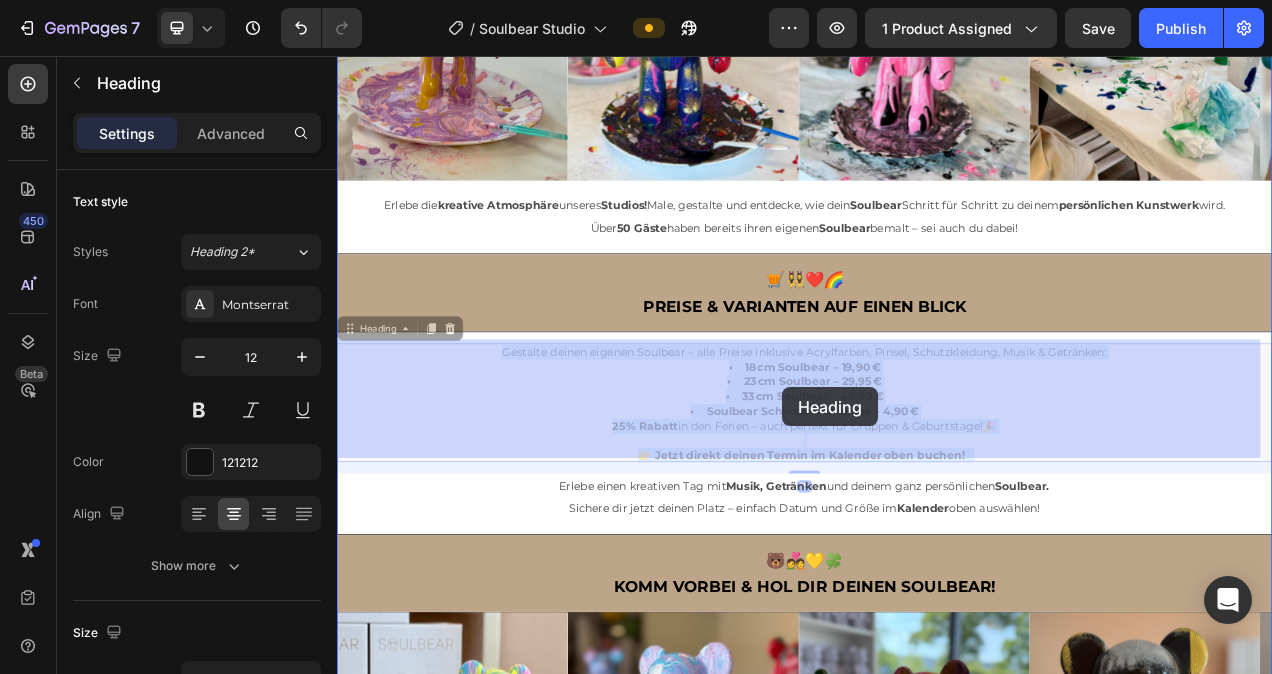 drag, startPoint x: 1088, startPoint y: 477, endPoint x: 908, endPoint y: 481, distance: 180.04443 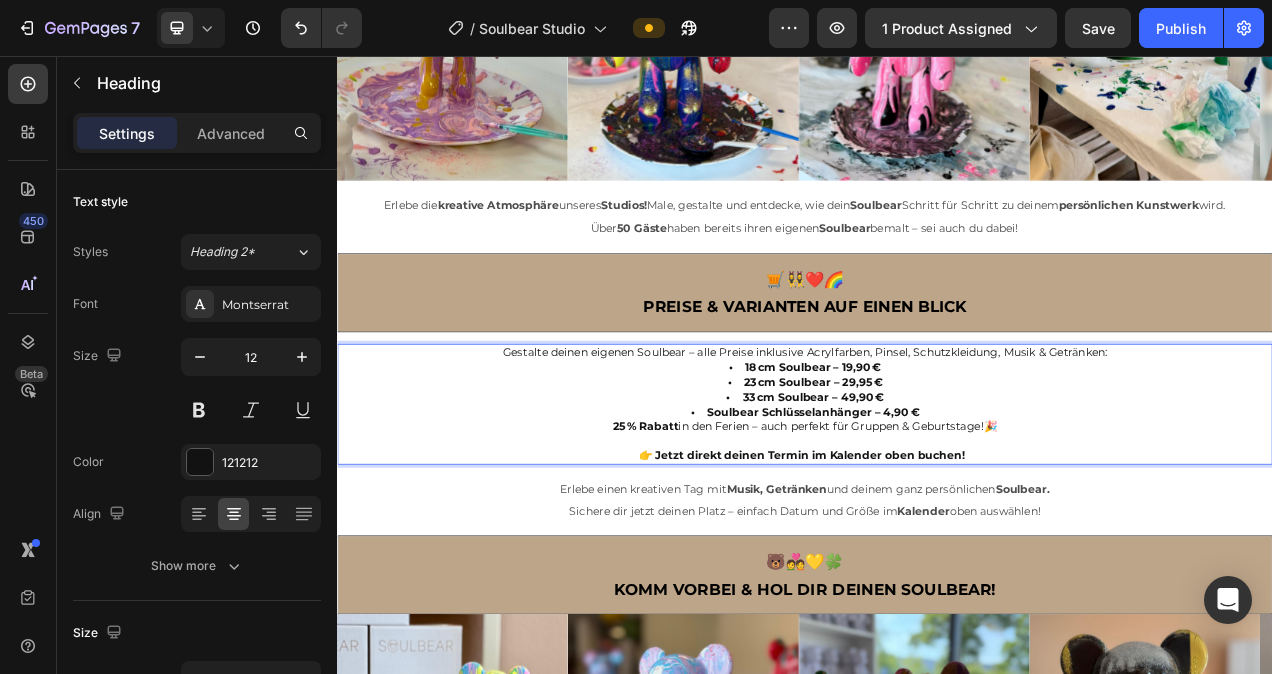 drag, startPoint x: 1089, startPoint y: 486, endPoint x: 847, endPoint y: 482, distance: 242.03305 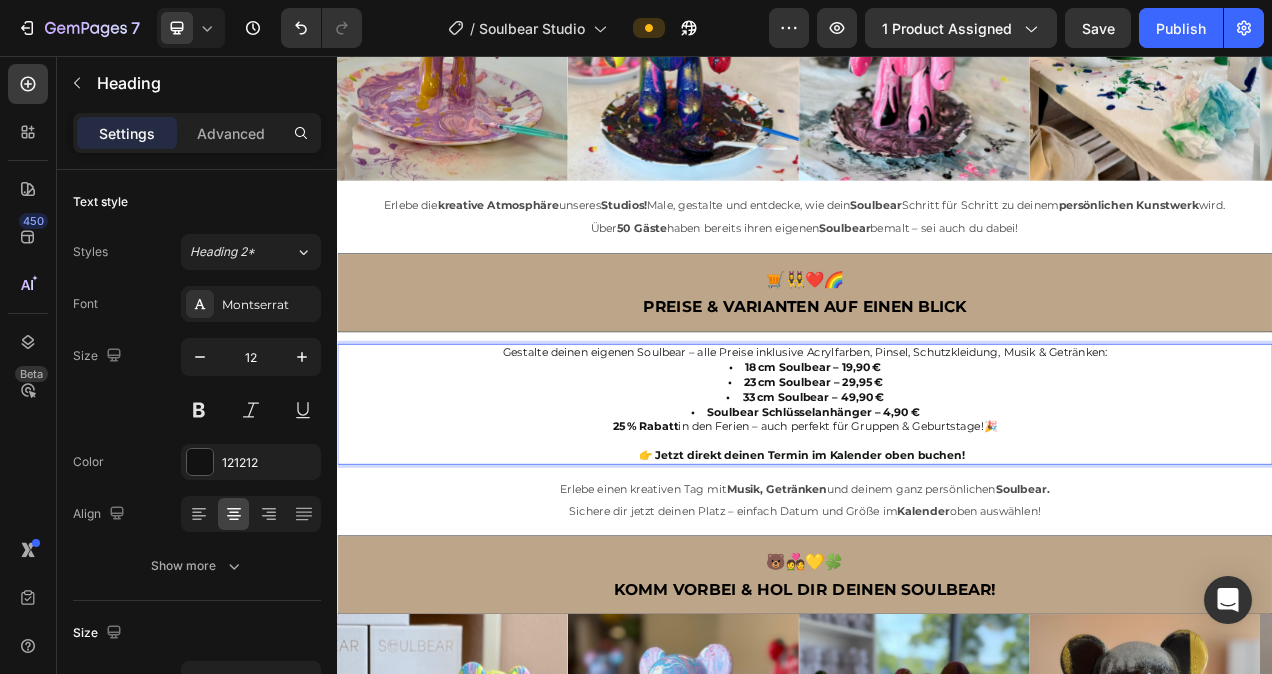 click on "Gestalte deinen eigenen Soulbear – alle Preise inklusive Acrylfarben, Pinsel, Schutzkleidung, Musik & Getränken: •    18 cm Soulbear – 19,90 €     •    23 cm Soulbear – 29,95 €     •    33 cm Soulbear – 49,90 €     •    Soulbear Schlüsselanhänger – 4,90 € 25 % Rabatt  in den Ferien – auch perfekt für Gruppen & Geburtstage!🎉 👉 Jetzt direkt deinen Termin im Kalender oben buchen!" at bounding box center (937, 503) 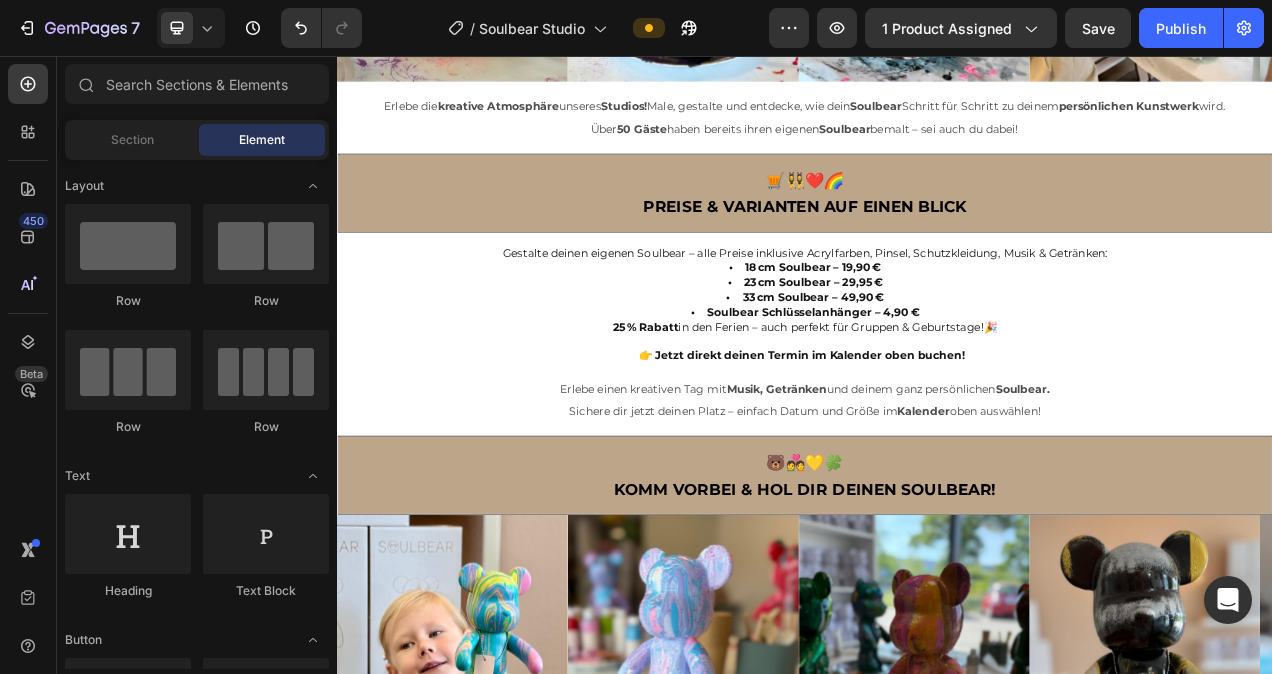 scroll, scrollTop: 1959, scrollLeft: 0, axis: vertical 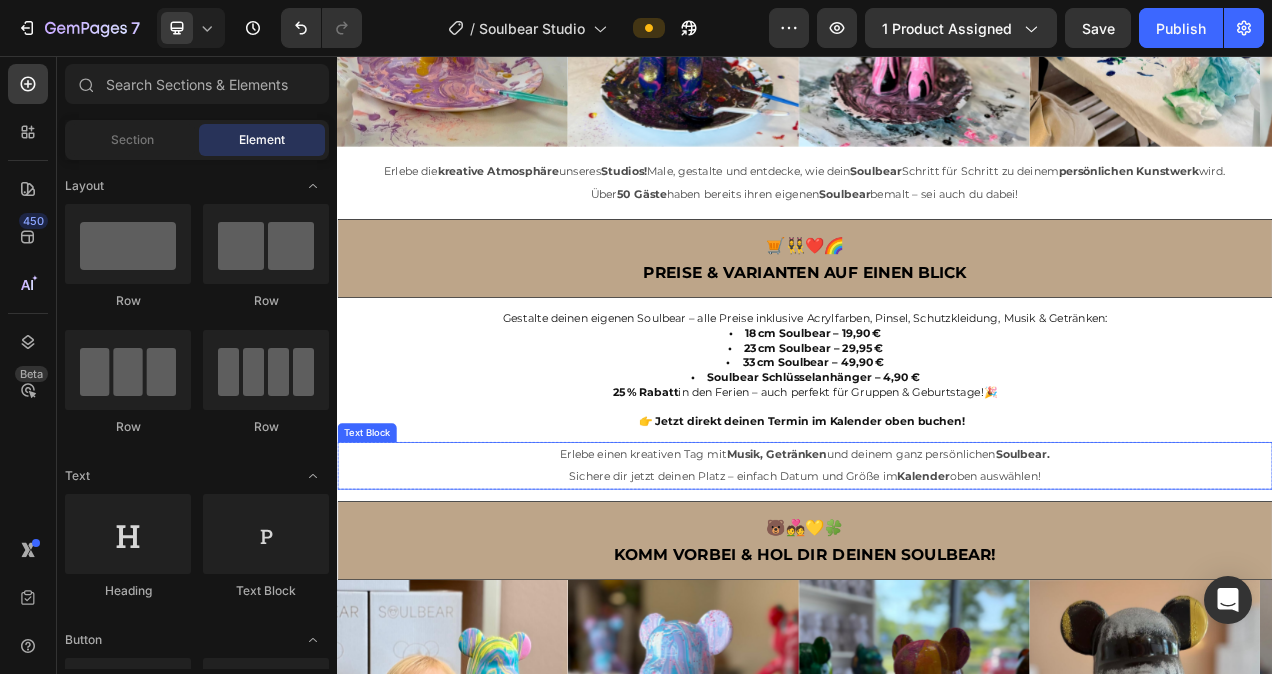click on "Sichere dir jetzt deinen Platz – einfach Datum und Größe im  Kalender  oben auswählen!" at bounding box center [937, 596] 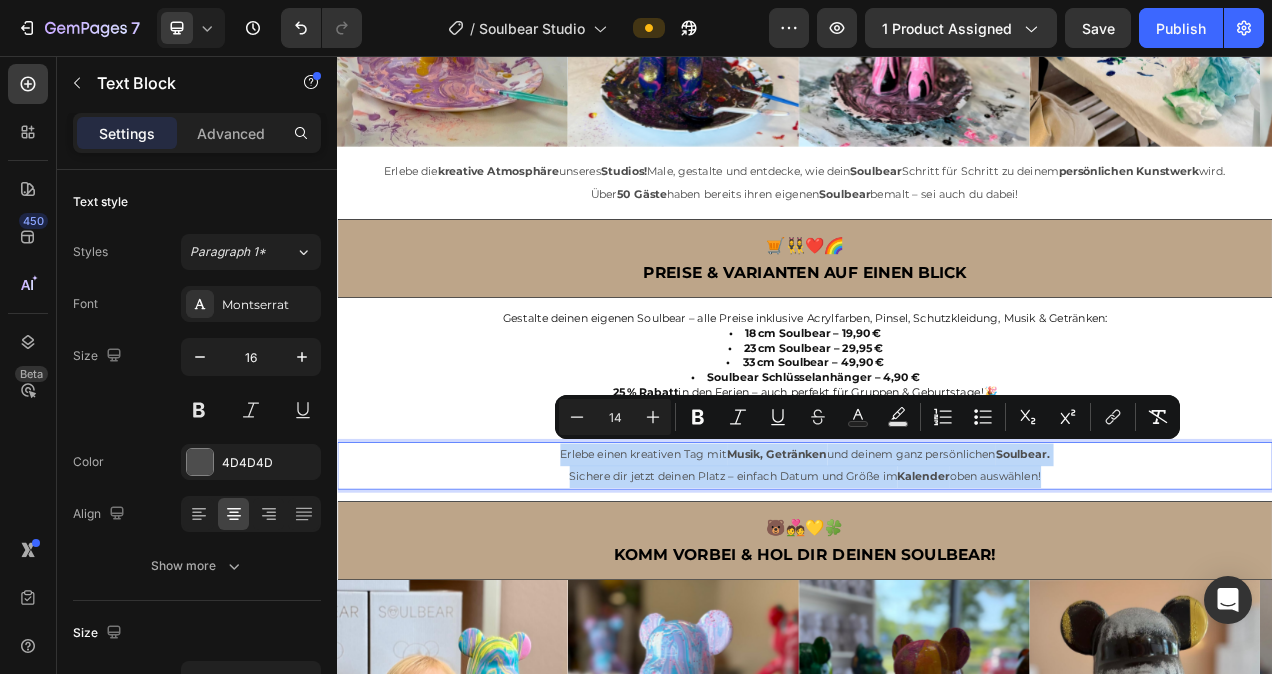 drag, startPoint x: 1255, startPoint y: 586, endPoint x: 611, endPoint y: 567, distance: 644.2802 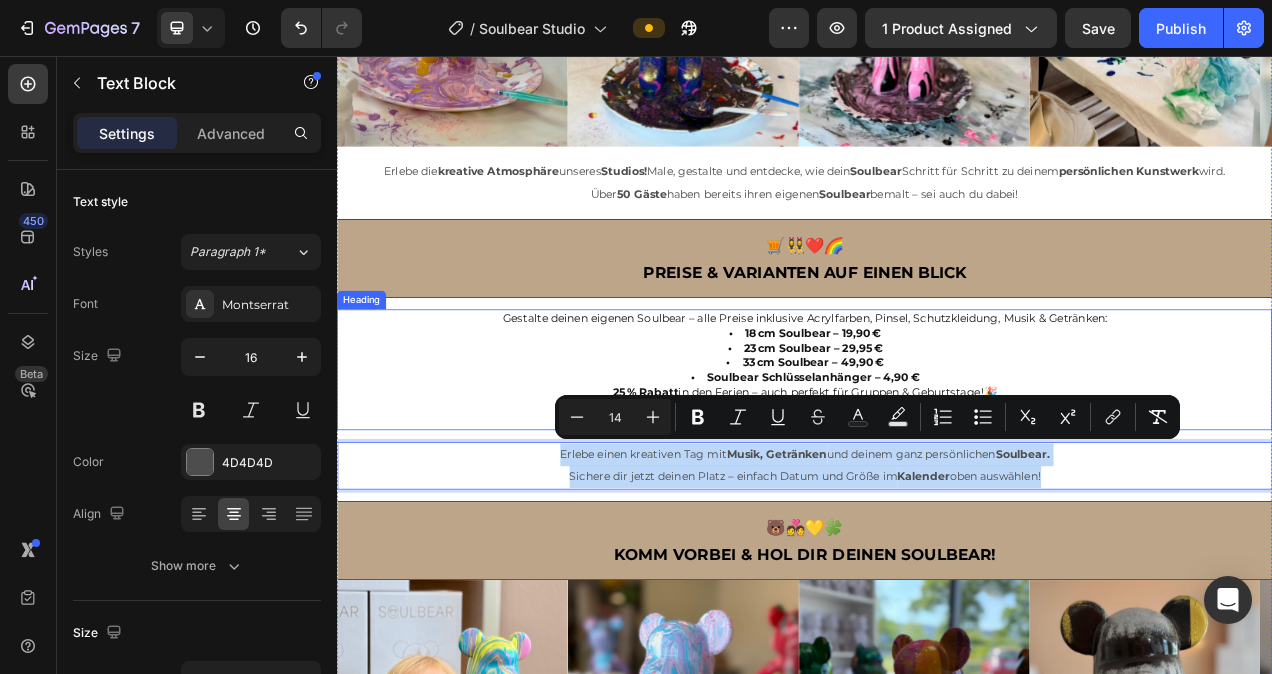 click on "⁠⁠⁠⁠⁠⁠⁠ Gestalte deinen eigenen Soulbear – alle Preise inklusive Acrylfarben, Pinsel, Schutzkleidung, Musik & Getränken: •    18 cm Soulbear – 19,90 €     •    23 cm Soulbear – 29,95 €     •    33 cm Soulbear – 49,90 €     •    Soulbear Schlüsselanhänger – 4,90 € 25 % Rabatt  in den Ferien – auch perfekt für Gruppen & Geburtstage!🎉 👉 Jetzt direkt deinen Termin im Kalender oben buchen!" at bounding box center (937, 459) 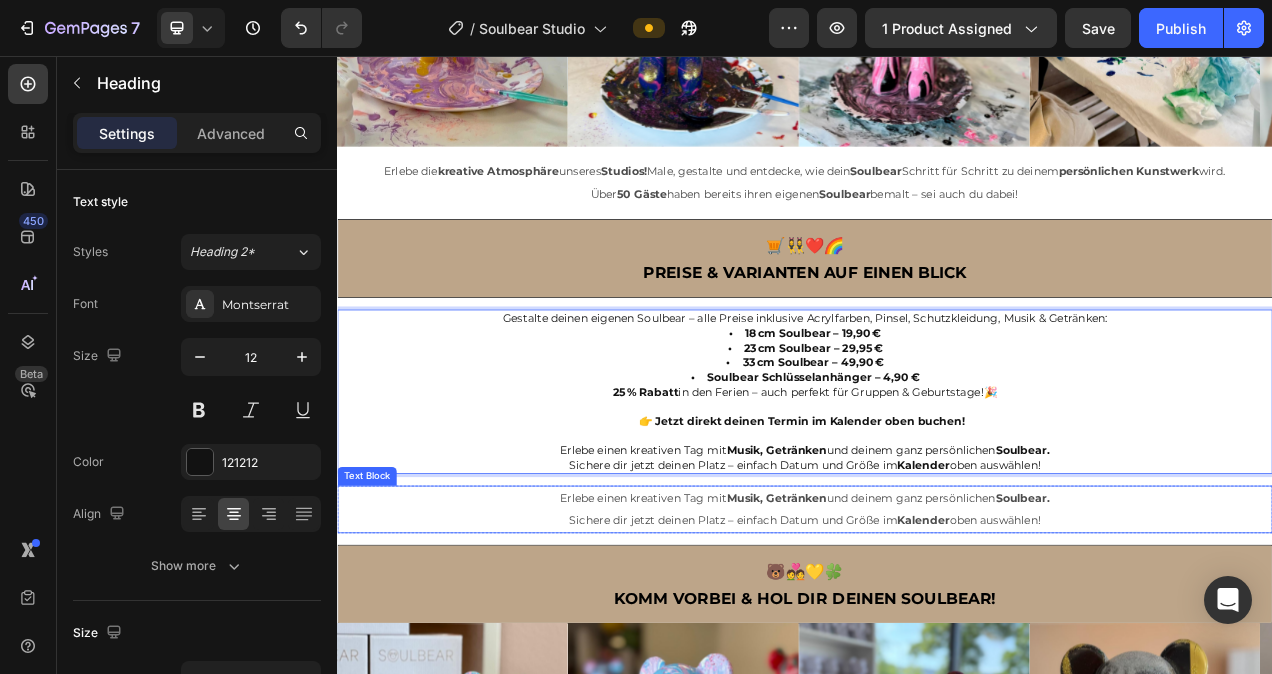 click on "Sichere dir jetzt deinen Platz – einfach Datum und Größe im  Kalender  oben auswählen!" at bounding box center (937, 652) 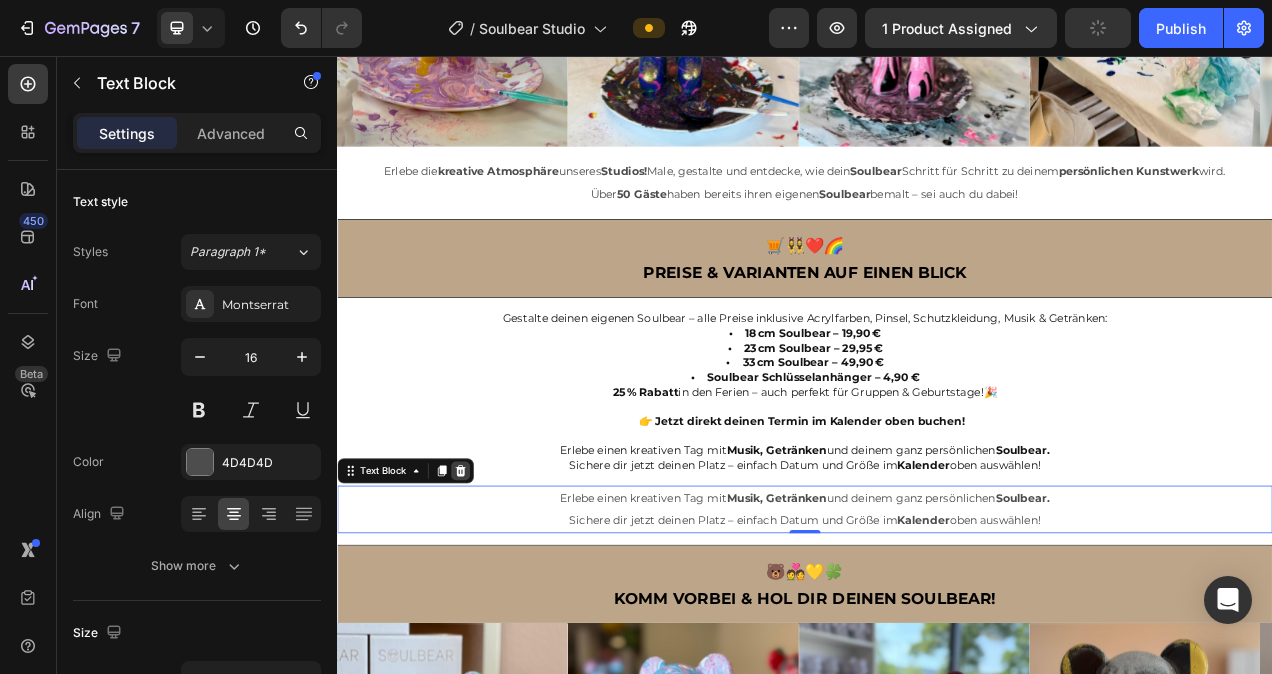 click 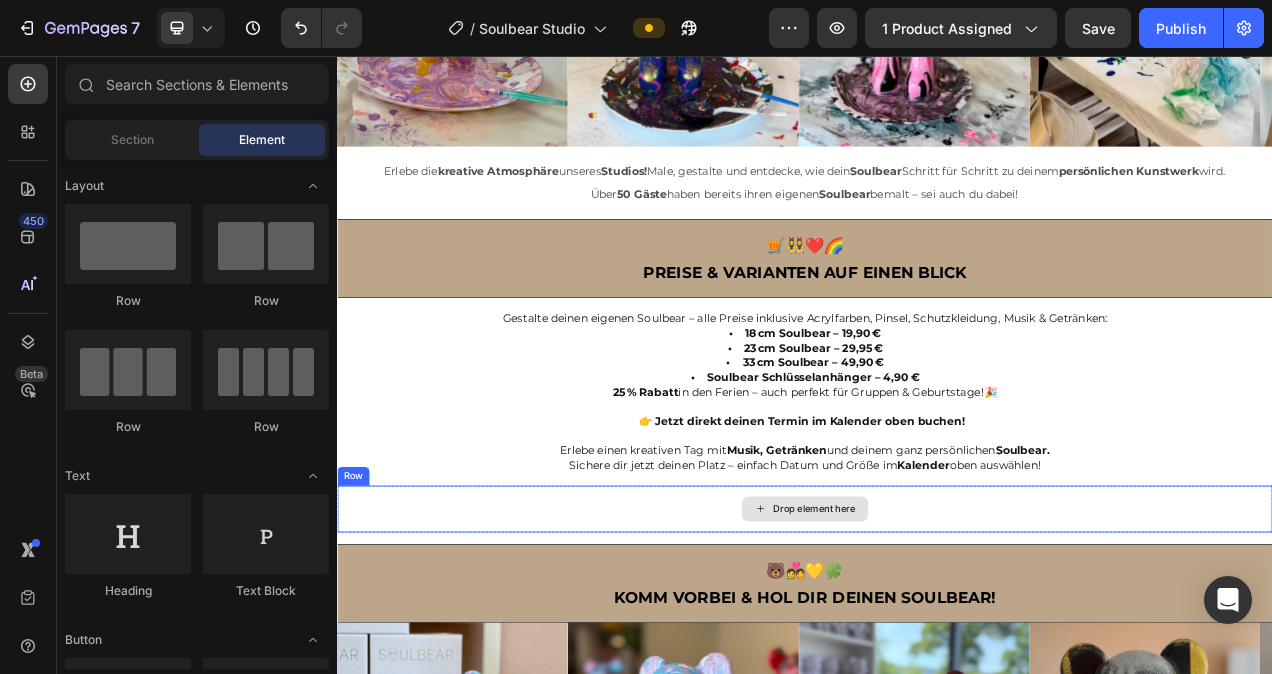 click on "Drop element here" at bounding box center [937, 638] 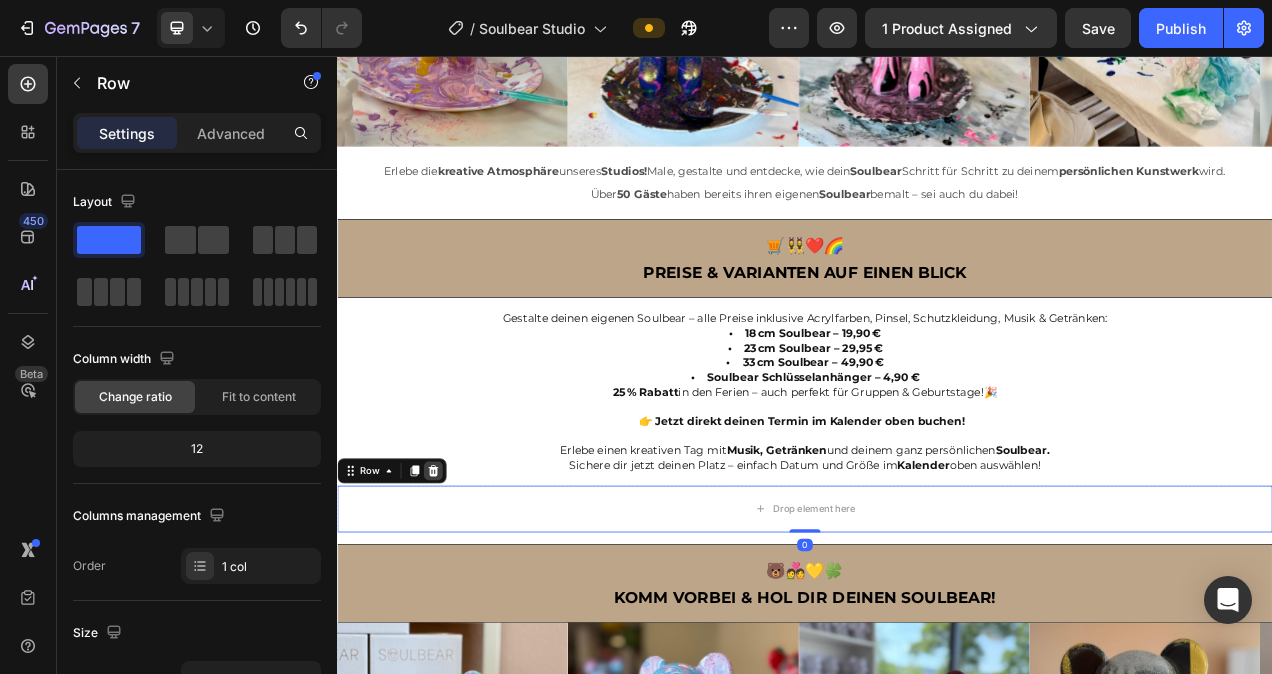 click 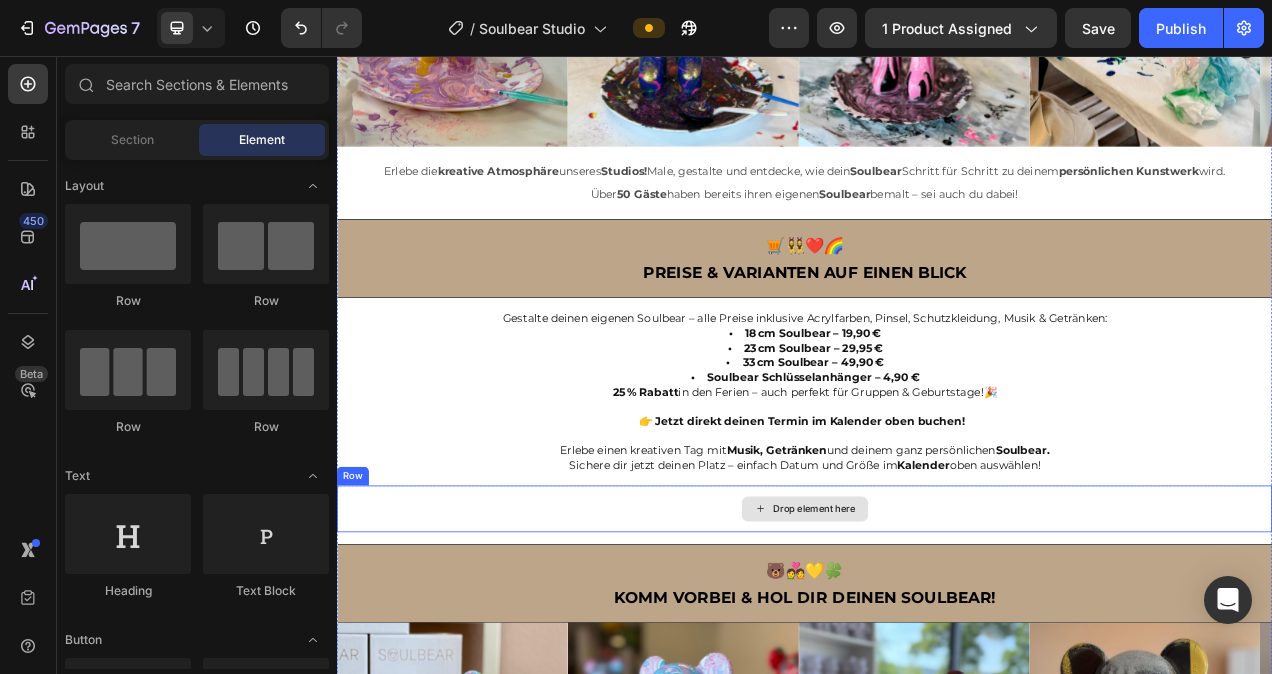 click on "Drop element here" at bounding box center [937, 638] 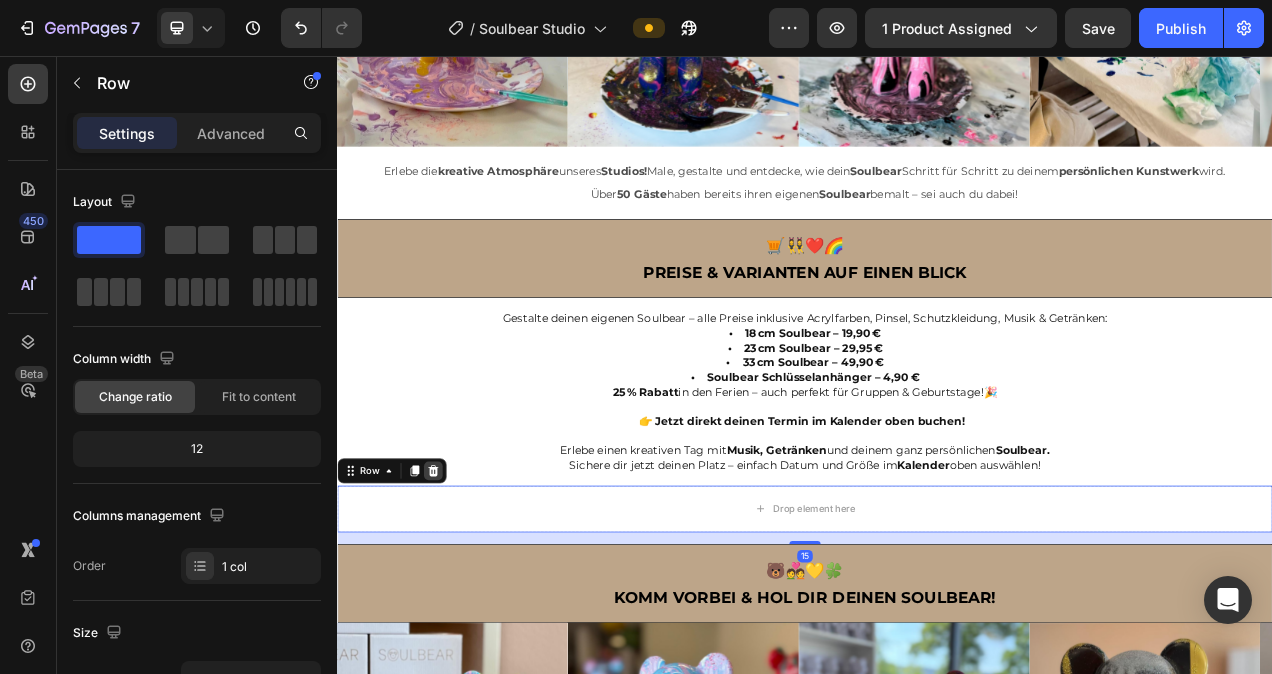 click 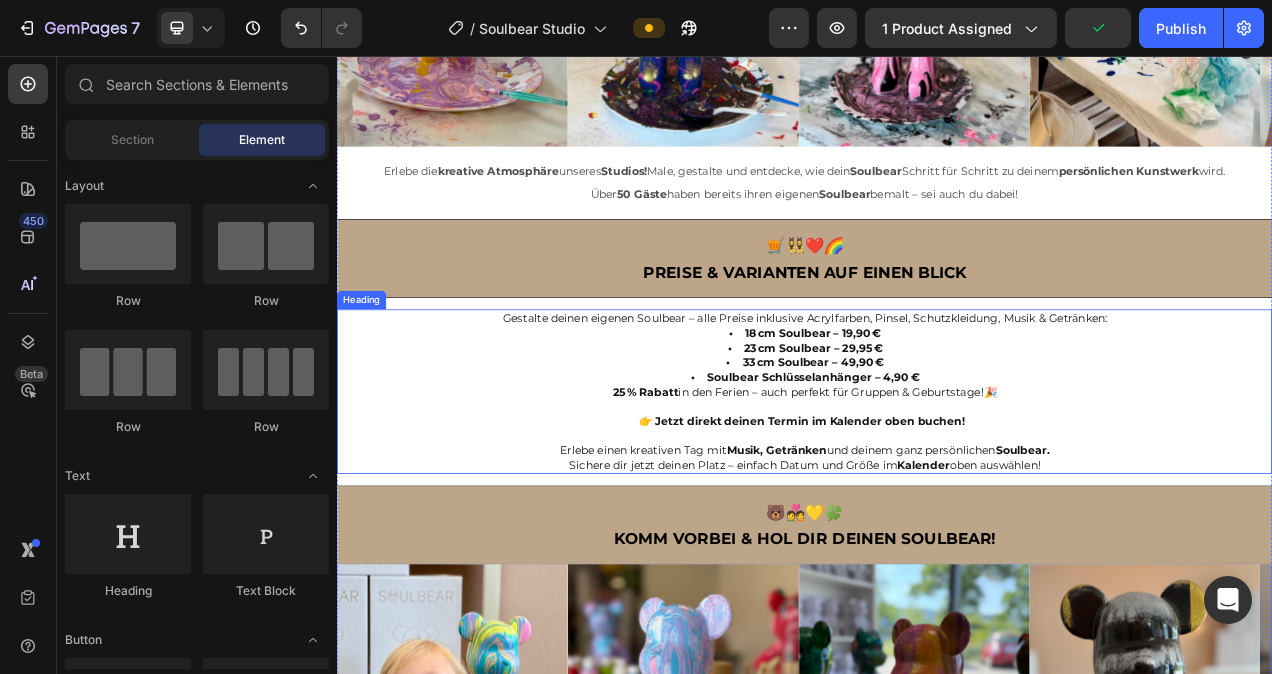 click on "⁠⁠⁠⁠⁠⁠⁠ Gestalte deinen eigenen Soulbear – alle Preise inklusive Acrylfarben, Pinsel, Schutzkleidung, Musik & Getränken: • 18 cm Soulbear – 19,90 € • 23 cm Soulbear – 29,95 € • 33 cm Soulbear – 49,90 € • Soulbear Schlüsselanhänger – 4,90 € 25 % Rabatt in den Ferien – auch perfekt für Gruppen & Geburtstage!🎉 👉 Jetzt direkt deinen Termin im Kalender oben buchen! Erlebe einen kreativen Tag mit Musik, Getränken und deinem ganz persönlichen Soulbear. Sichere dir jetzt deinen Platz – einfach Datum und Größe im Kalender oben auswählen!" at bounding box center (937, 487) 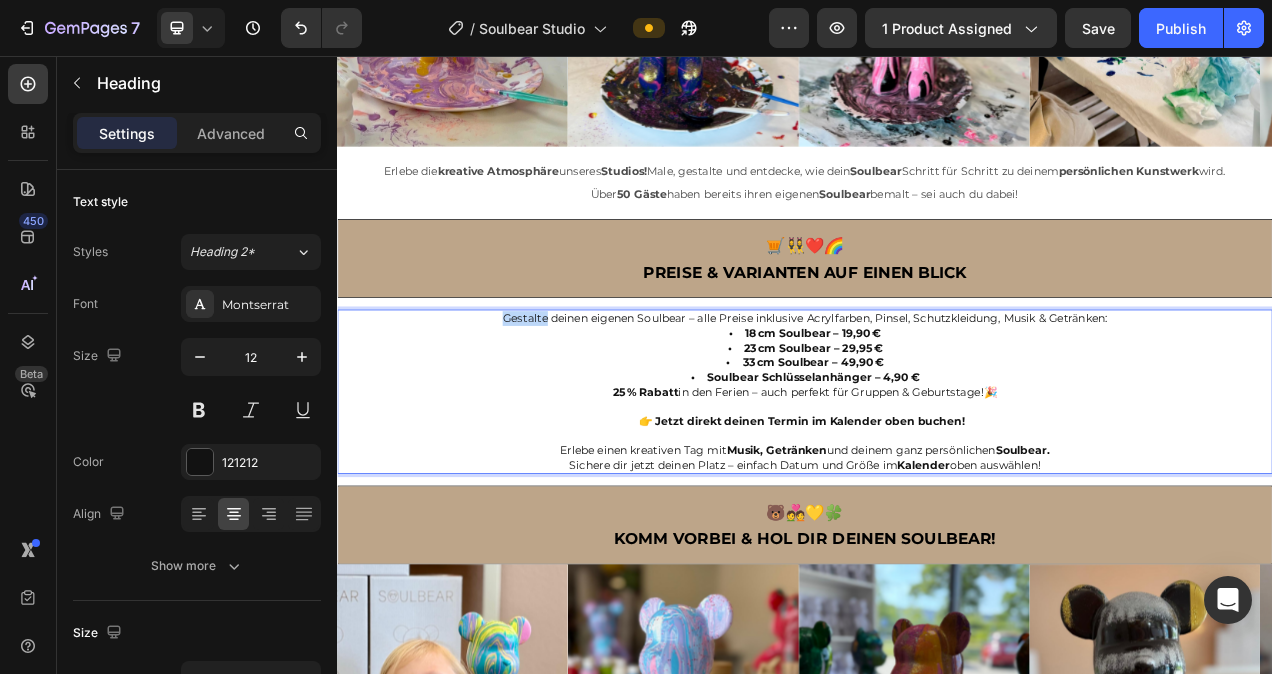 drag, startPoint x: 535, startPoint y: 390, endPoint x: 594, endPoint y: 392, distance: 59.03389 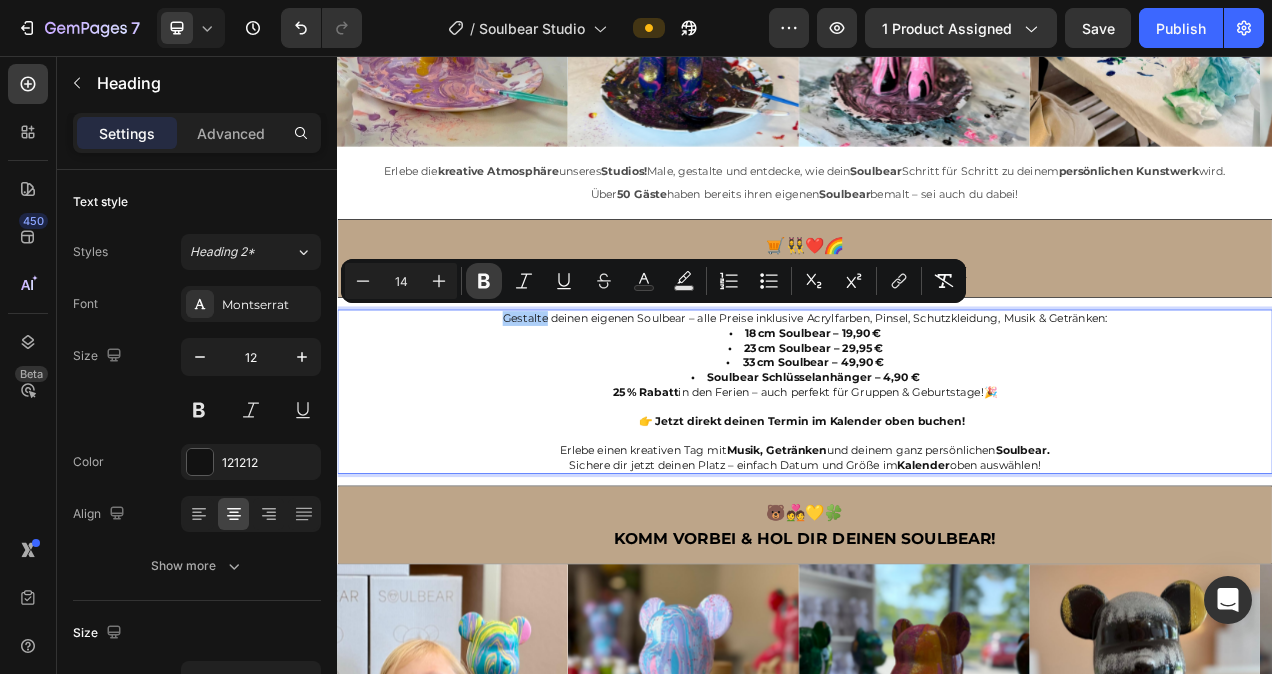 click 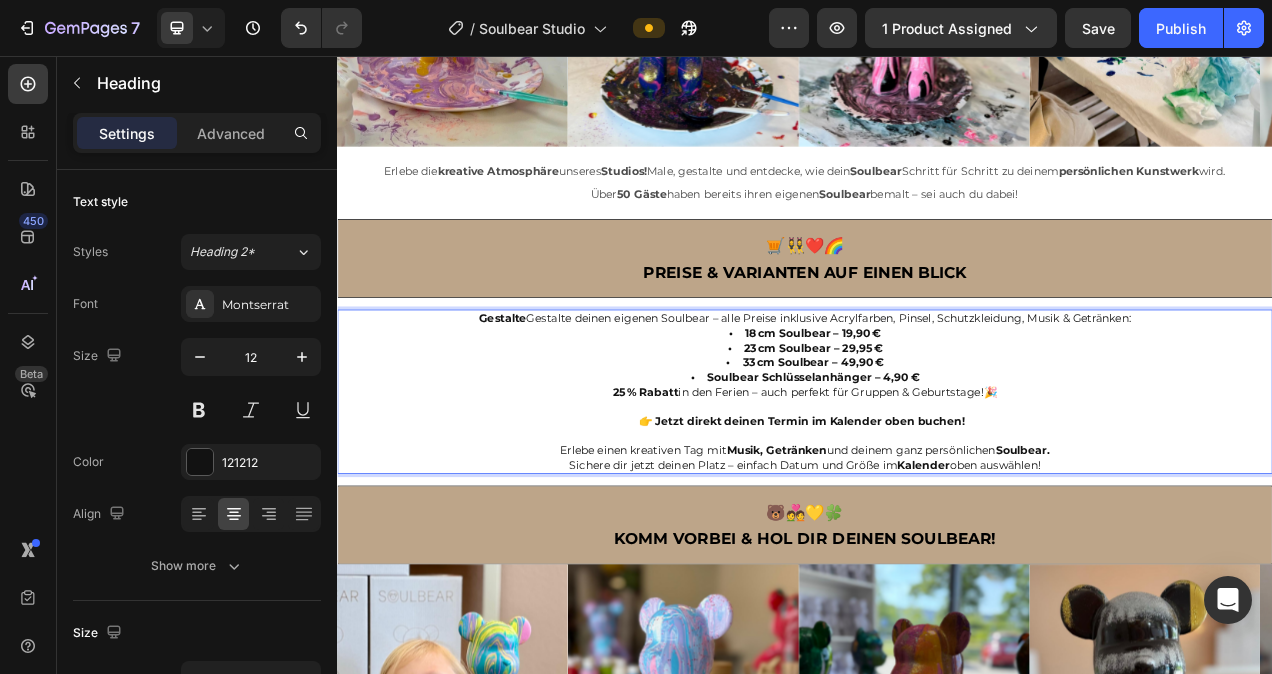 click on "Gestalte  deinen eigenen Soulbear – alle Preise inklusive Acrylfarben, Pinsel, Schutzkleidung, Musik & Getränken:" at bounding box center [937, 393] 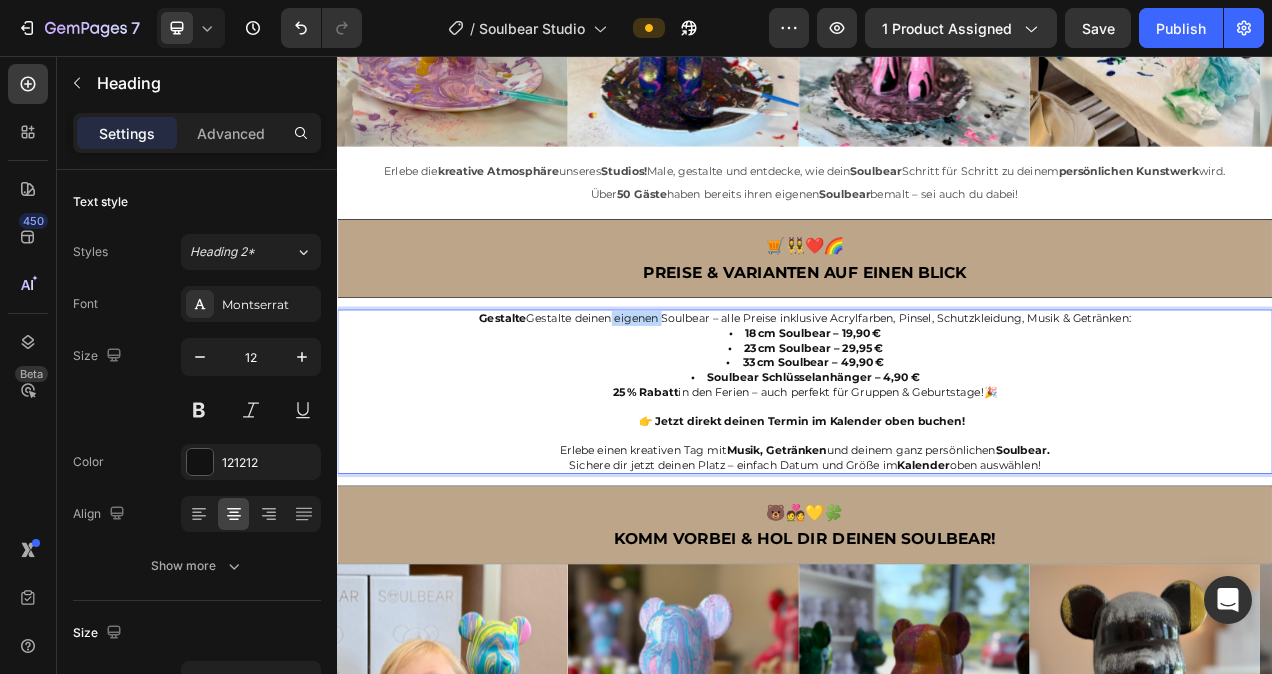 drag, startPoint x: 713, startPoint y: 390, endPoint x: 776, endPoint y: 391, distance: 63.007935 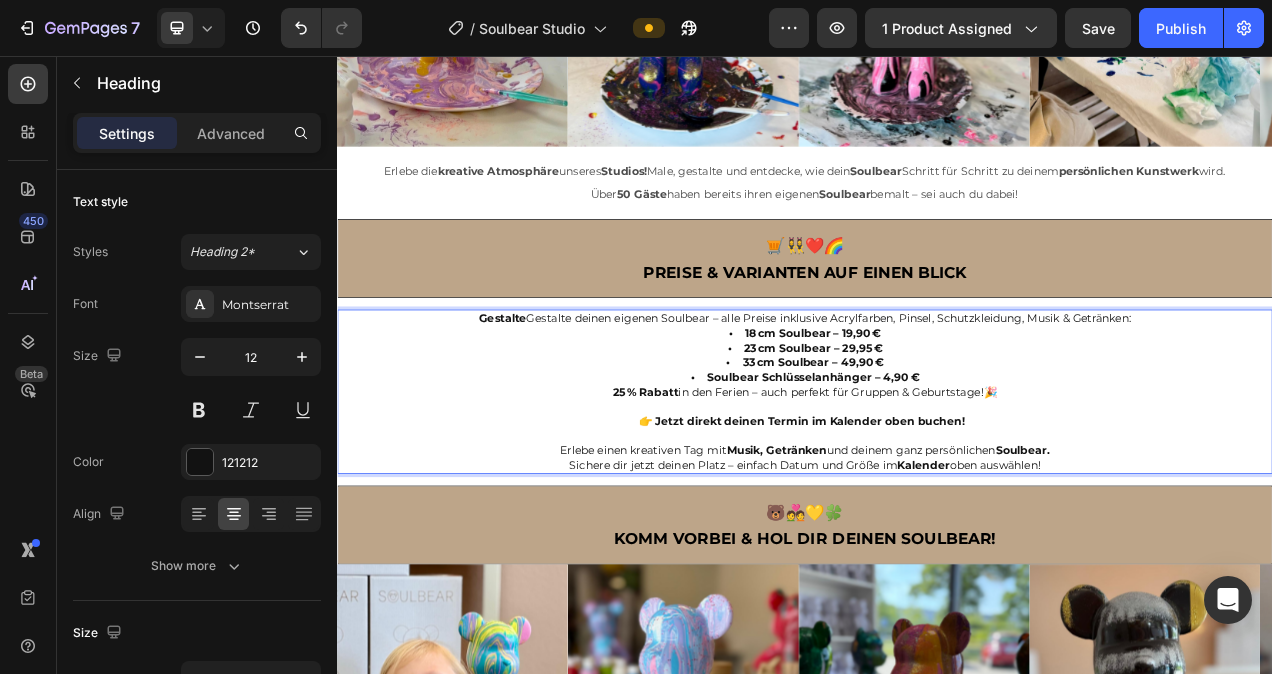 click on "Gestalte deinen eigenen Soulbear – alle Preise inklusive Acrylfarben, Pinsel, Schutzkleidung, Musik & Getränken: • 18 cm Soulbear – 19,90 € • 23 cm Soulbear – 29,95 € • 33 cm Soulbear – 49,90 € • Soulbear Schlüsselanhänger – 4,90 € 25 % Rabatt in den Ferien – auch perfekt für Gruppen & Geburtstage!🎉 👉 Jetzt direkt deinen Termin im Kalender oben buchen! Erlebe einen kreativen Tag mit Musik, Getränken und deinem ganz persönlichen Soulbear. Sichere dir jetzt deinen Platz – einfach Datum und Größe im Kalender oben auswählen!" at bounding box center [937, 487] 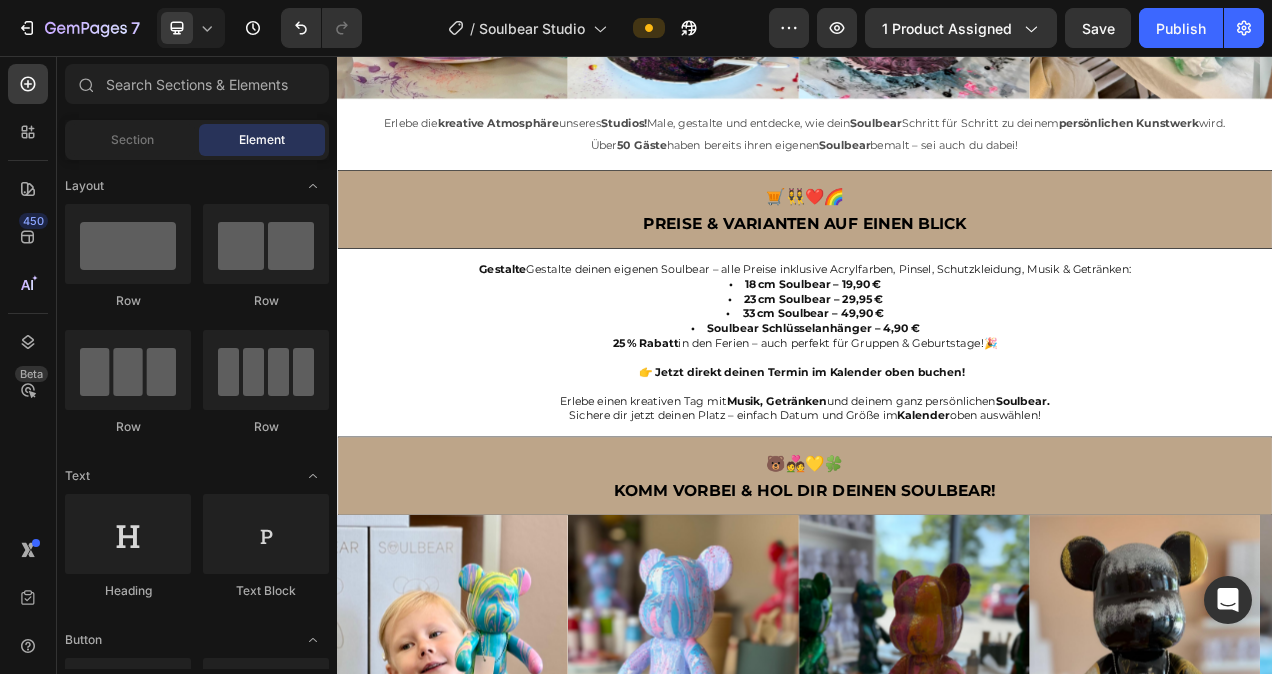 scroll, scrollTop: 1361, scrollLeft: 0, axis: vertical 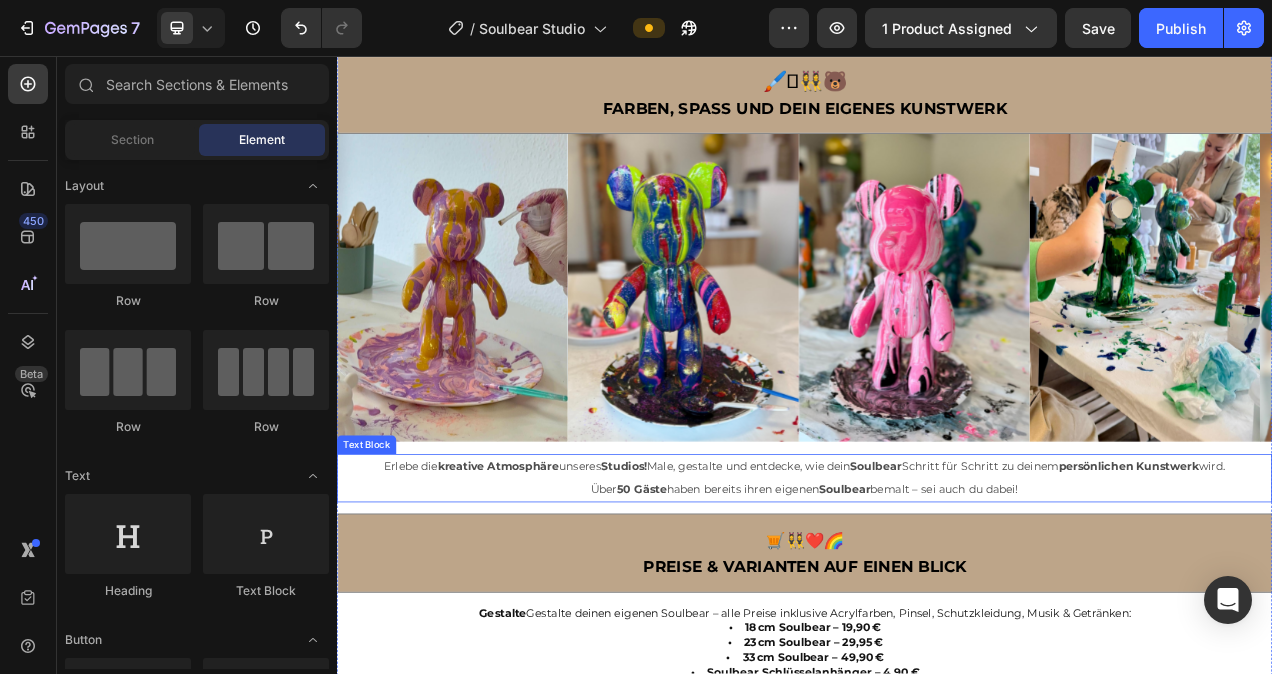 click on "Erlebe die kreative Atmosphäre unseres Studios! Male, gestalte und entdecke, wie dein Soulbear Schritt für Schritt zu deinem persönlichen Kunstwerk wird. Über 50 Gäste haben bereits ihren eigenen Soulbear bemalt – sei auch du dabei!" at bounding box center [937, 598] 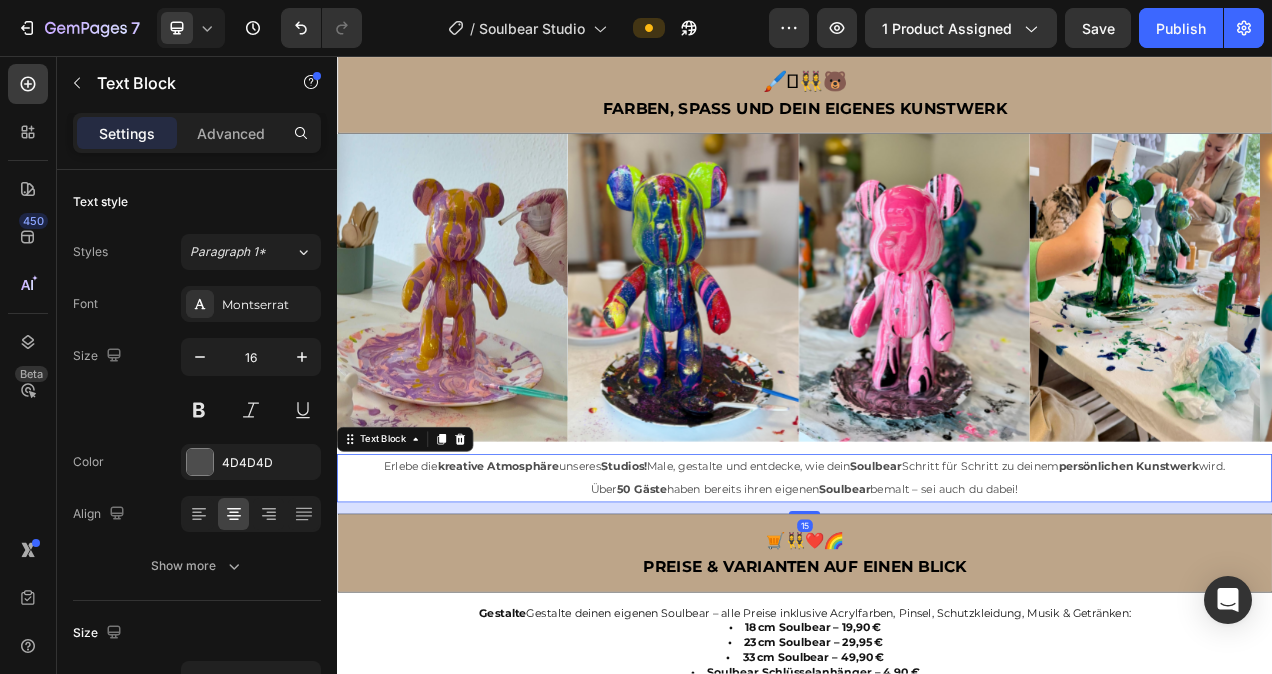 click on "Erlebe die kreative Atmosphäre unseres Studios! Male, gestalte und entdecke, wie dein Soulbear Schritt für Schritt zu deinem persönlichen Kunstwerk wird. Über 50 Gäste haben bereits ihren eigenen Soulbear bemalt – sei auch du dabei!" at bounding box center [937, 598] 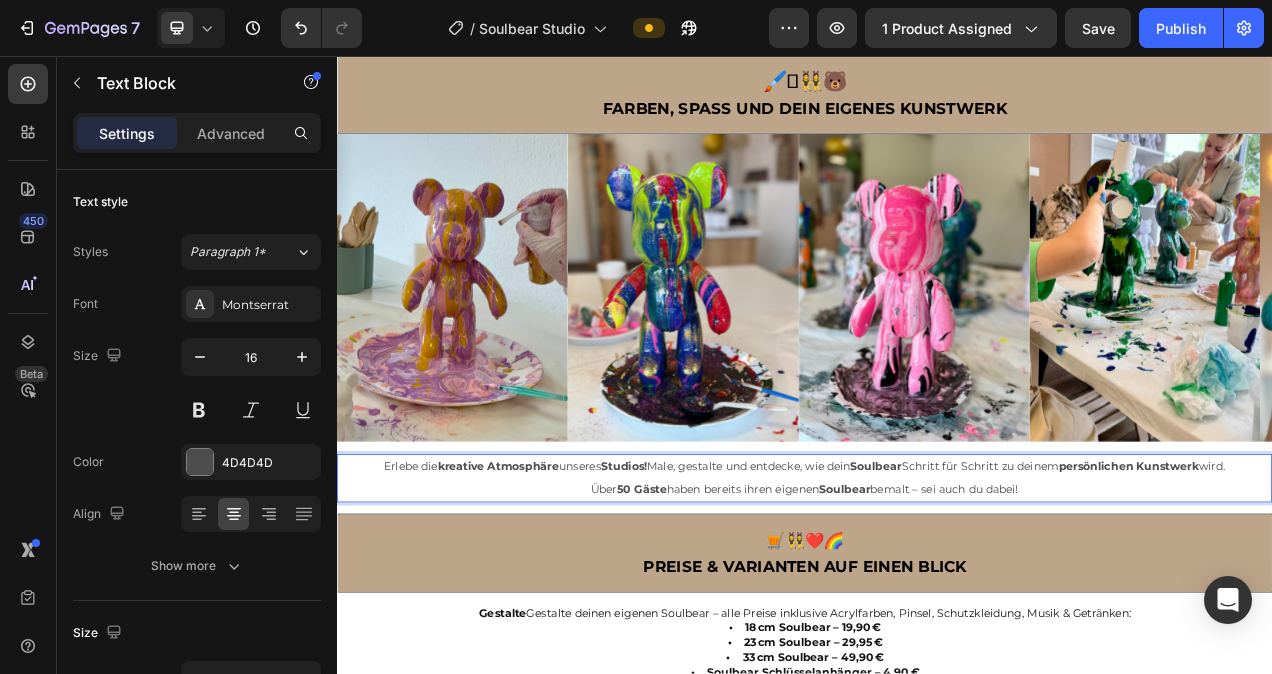drag, startPoint x: 1235, startPoint y: 605, endPoint x: 375, endPoint y: 580, distance: 860.3633 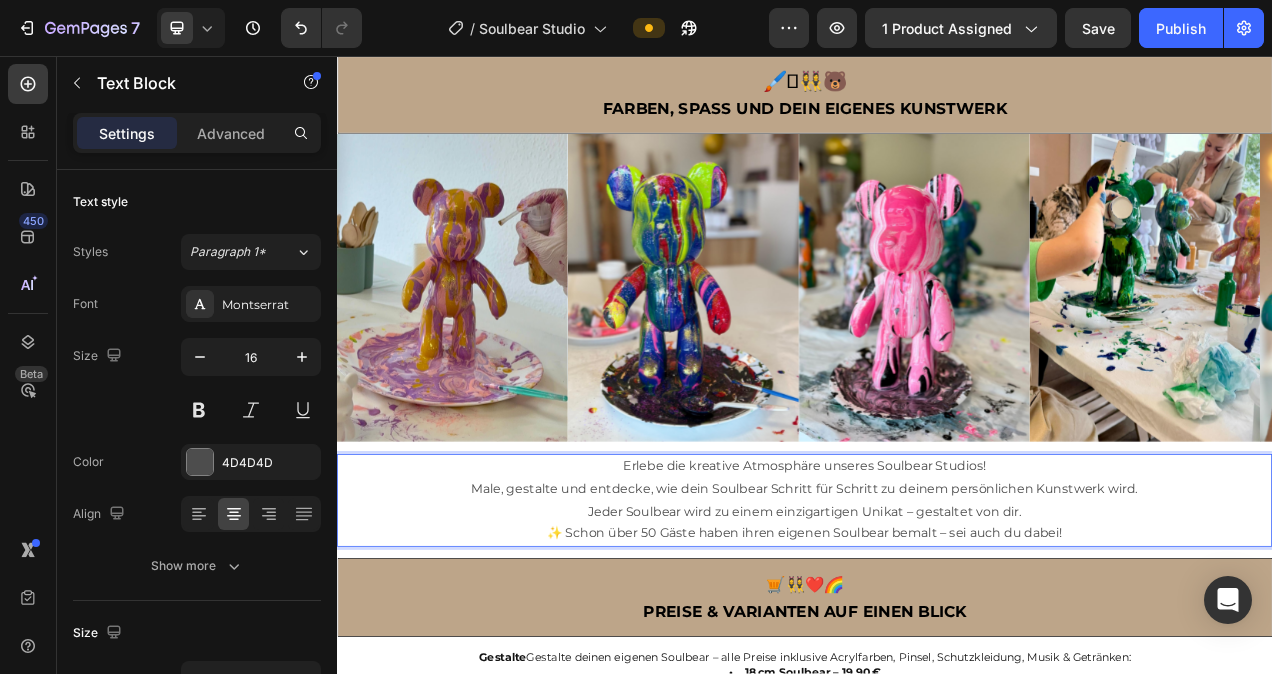 click on "✨ Schon über 50 Gäste haben ihren eigenen Soulbear bemalt – sei auch du dabei!" at bounding box center (937, 669) 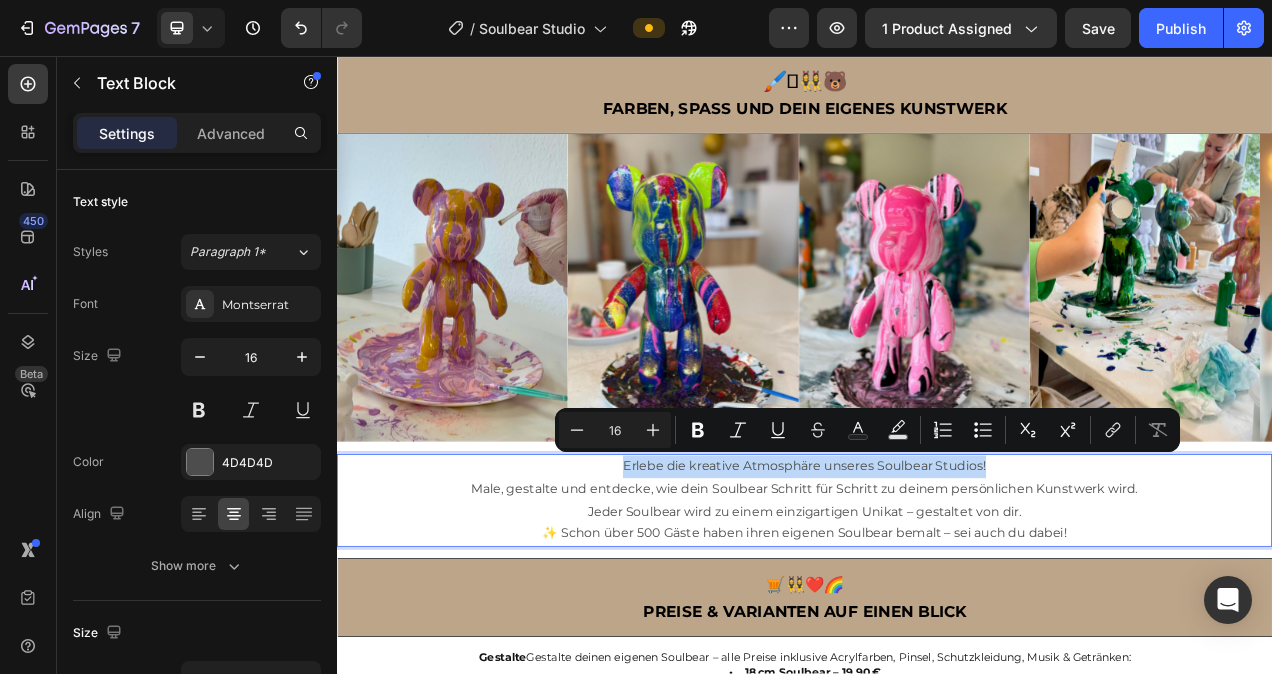 drag, startPoint x: 695, startPoint y: 583, endPoint x: 1177, endPoint y: 581, distance: 482.00415 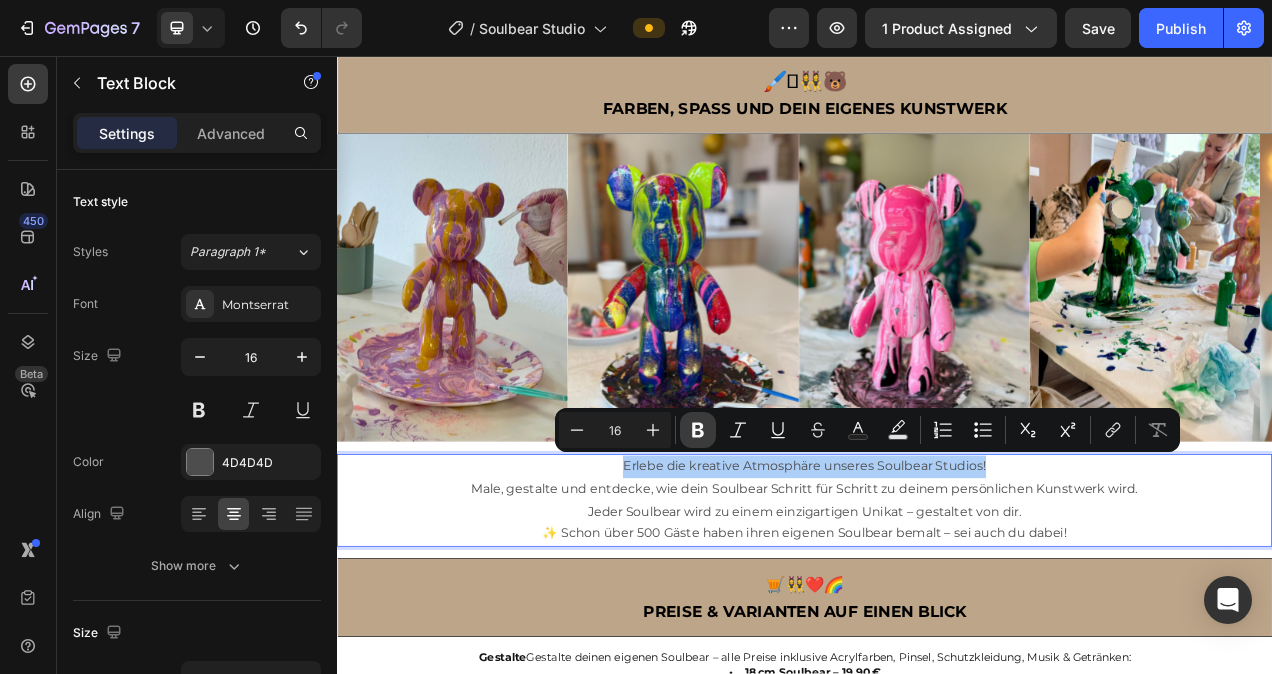 click 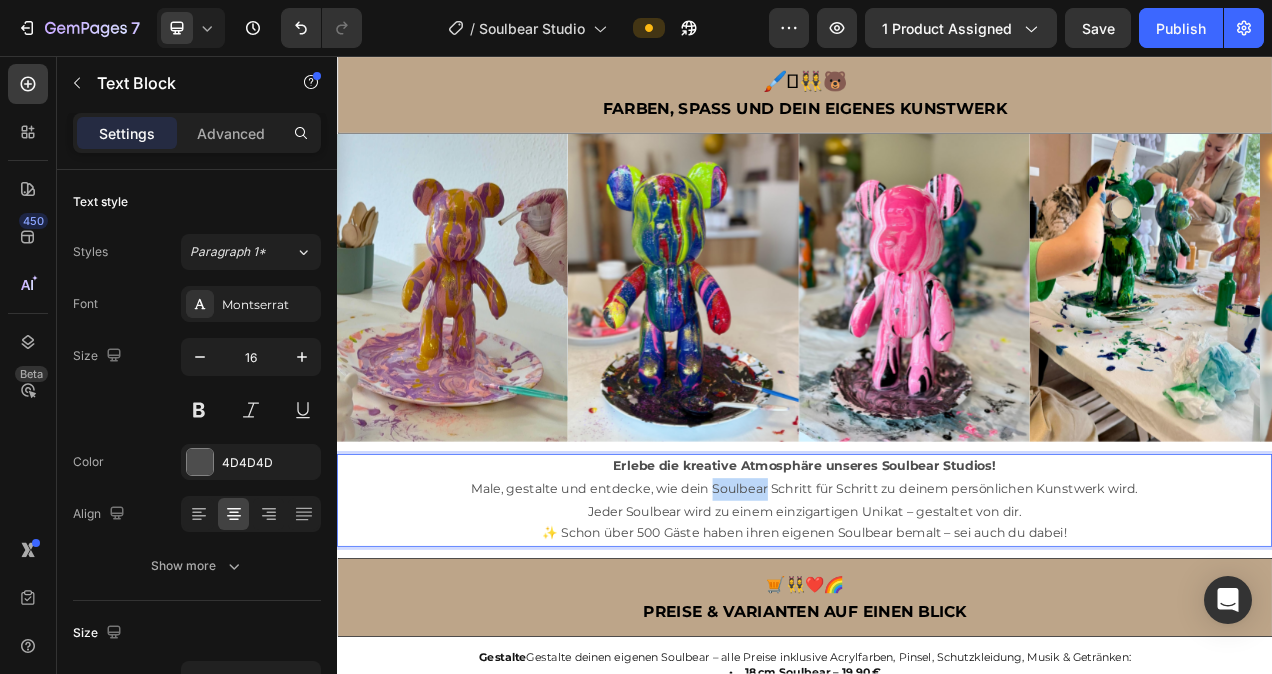 drag, startPoint x: 813, startPoint y: 610, endPoint x: 880, endPoint y: 607, distance: 67.06713 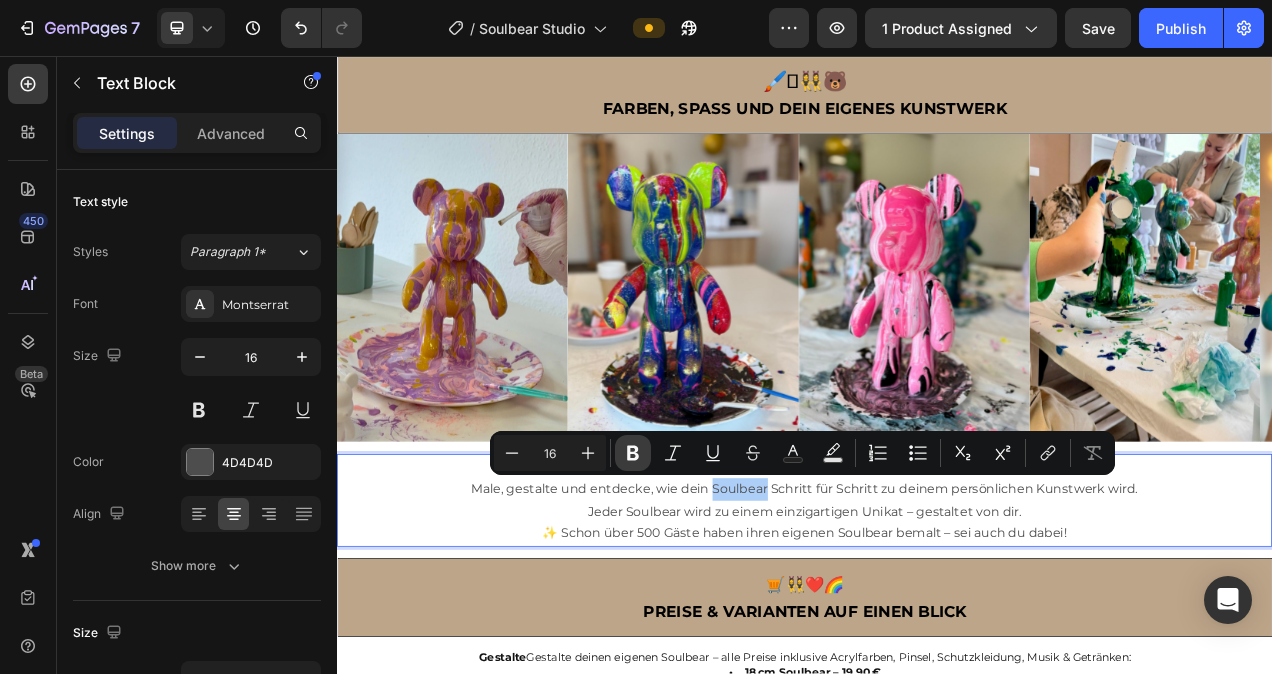 click 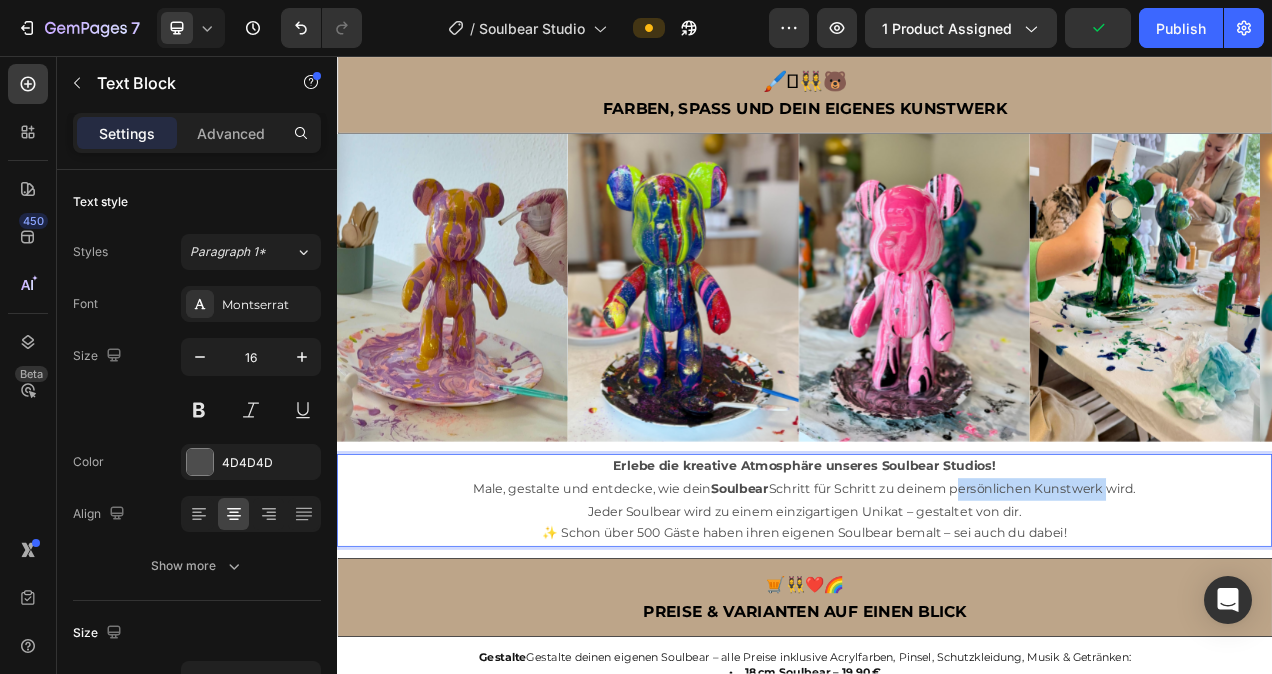 drag, startPoint x: 1116, startPoint y: 610, endPoint x: 1311, endPoint y: 605, distance: 195.06409 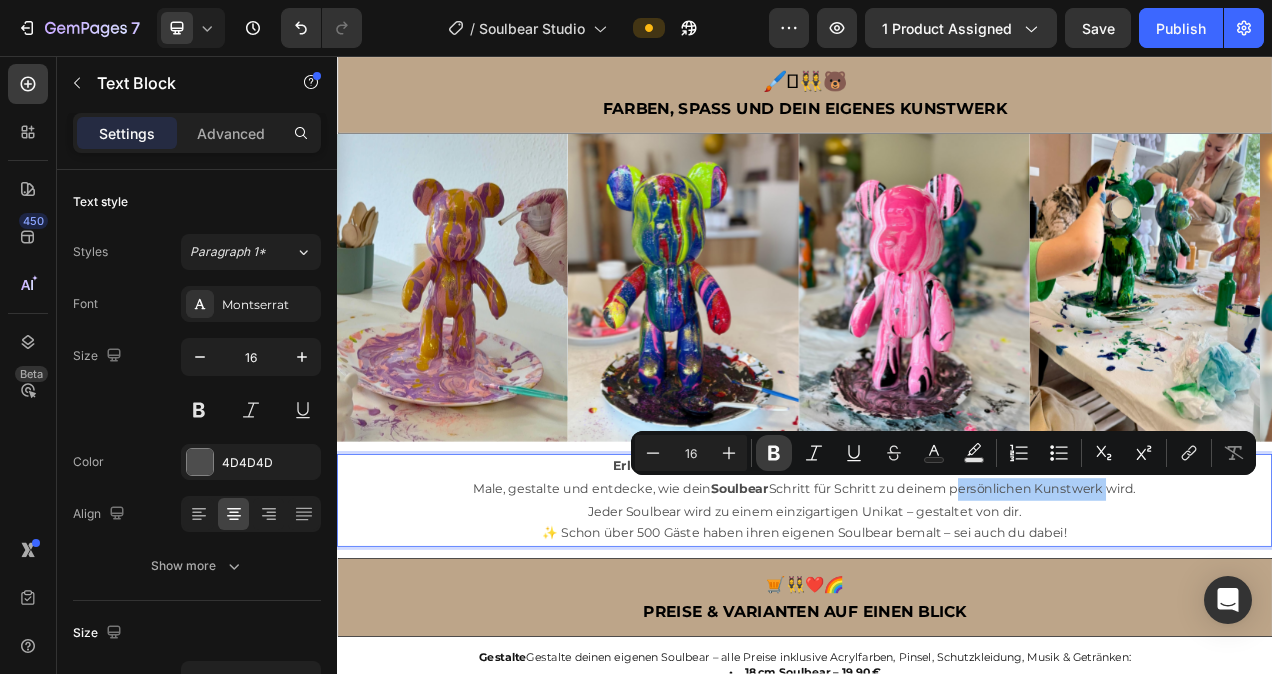 click 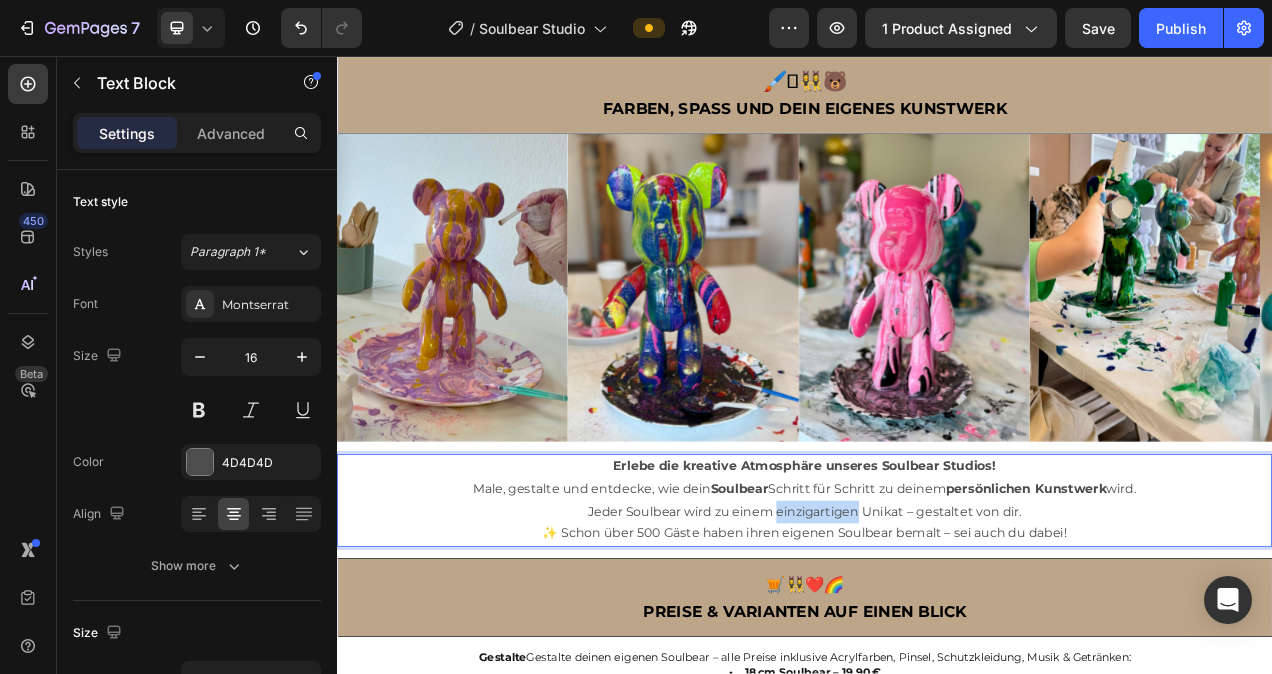 drag, startPoint x: 895, startPoint y: 641, endPoint x: 996, endPoint y: 639, distance: 101.0198 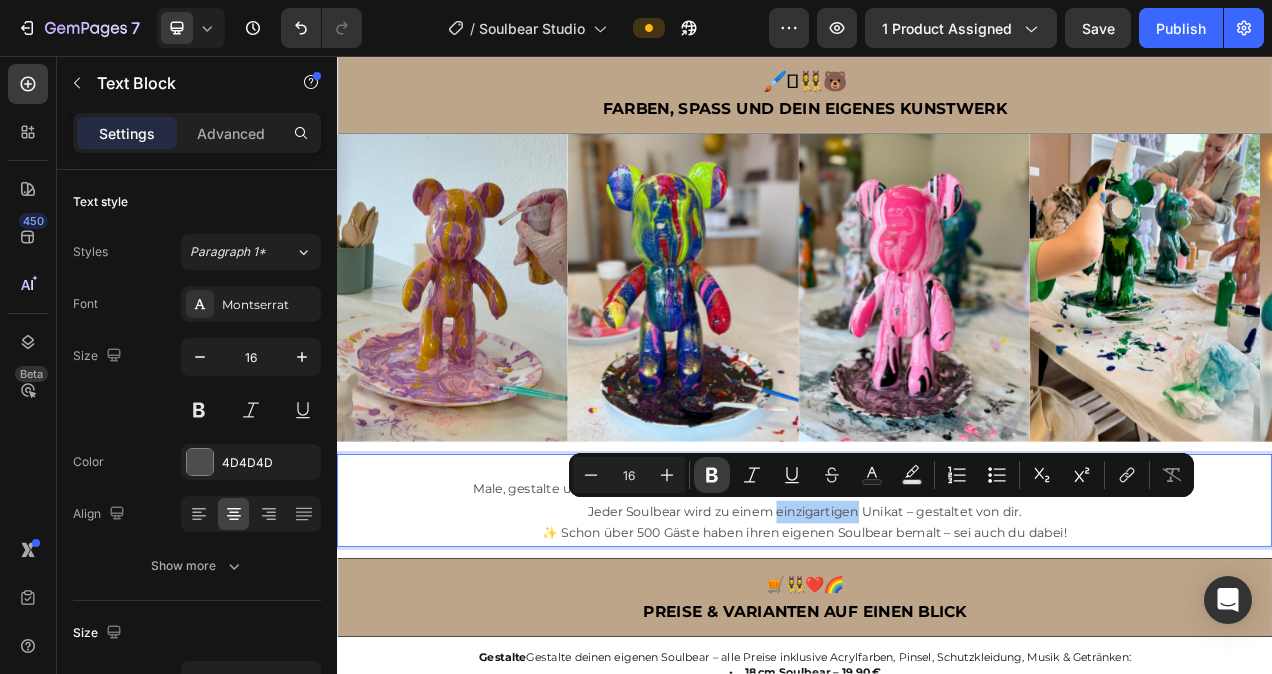click 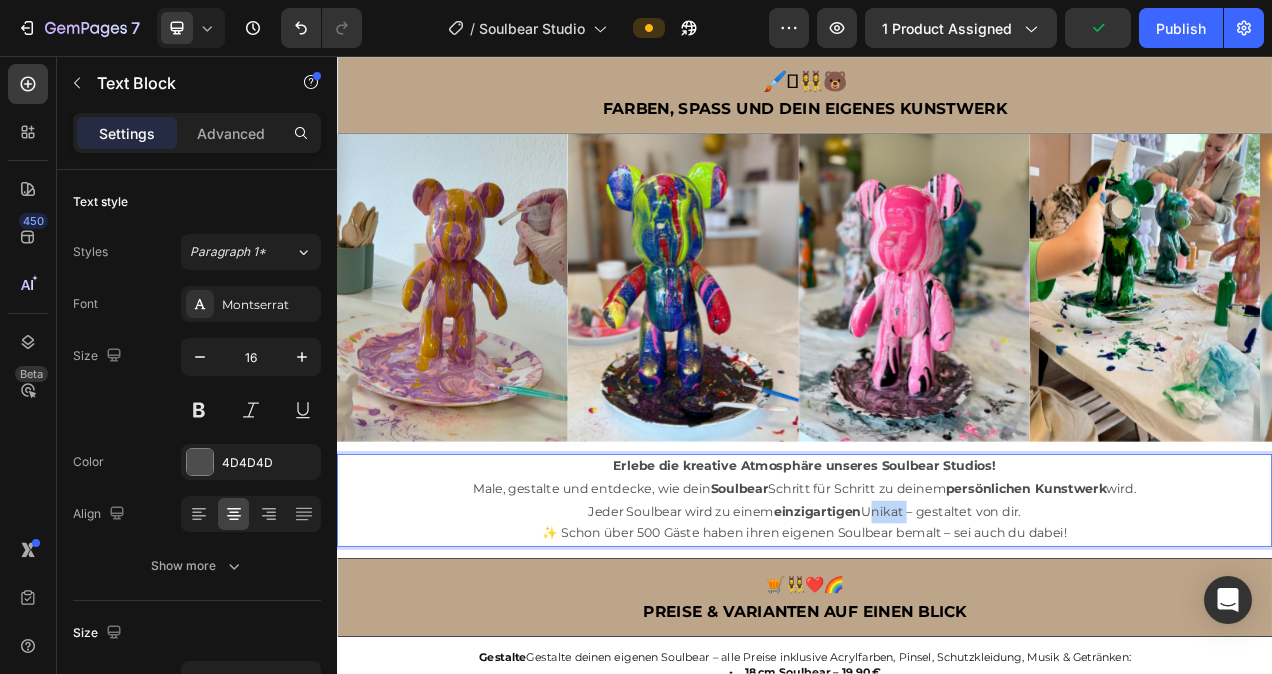 drag, startPoint x: 1009, startPoint y: 641, endPoint x: 1058, endPoint y: 643, distance: 49.0408 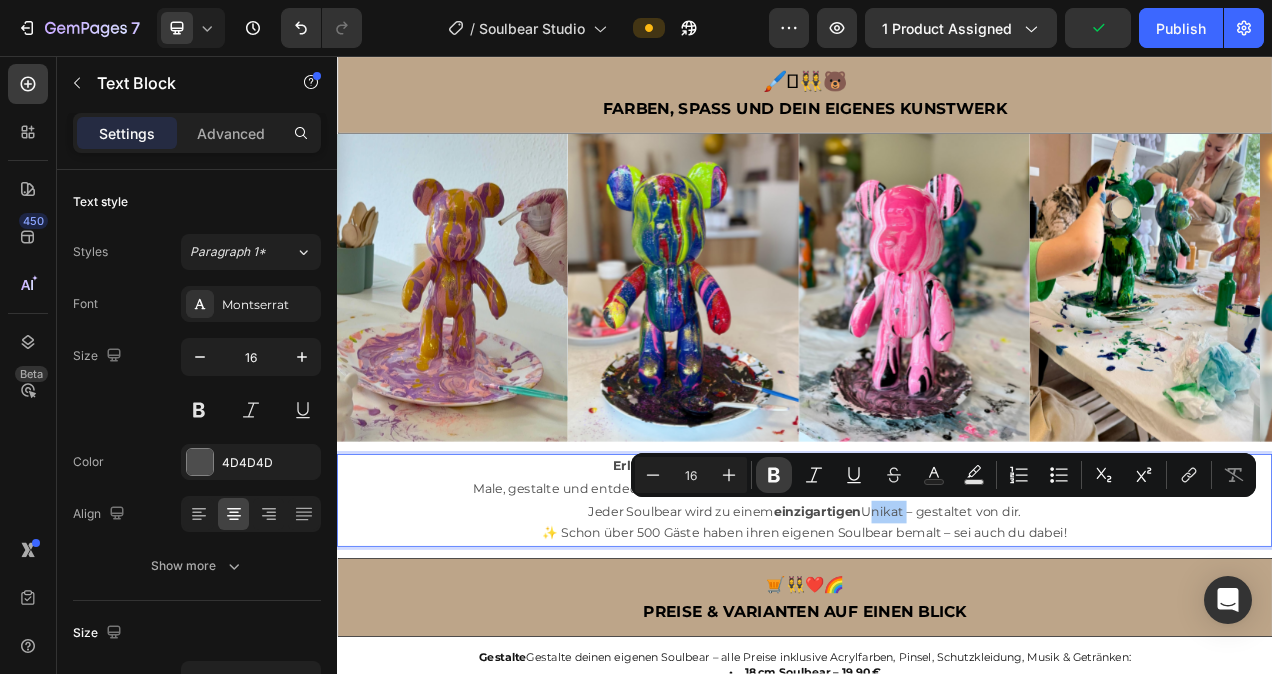 click 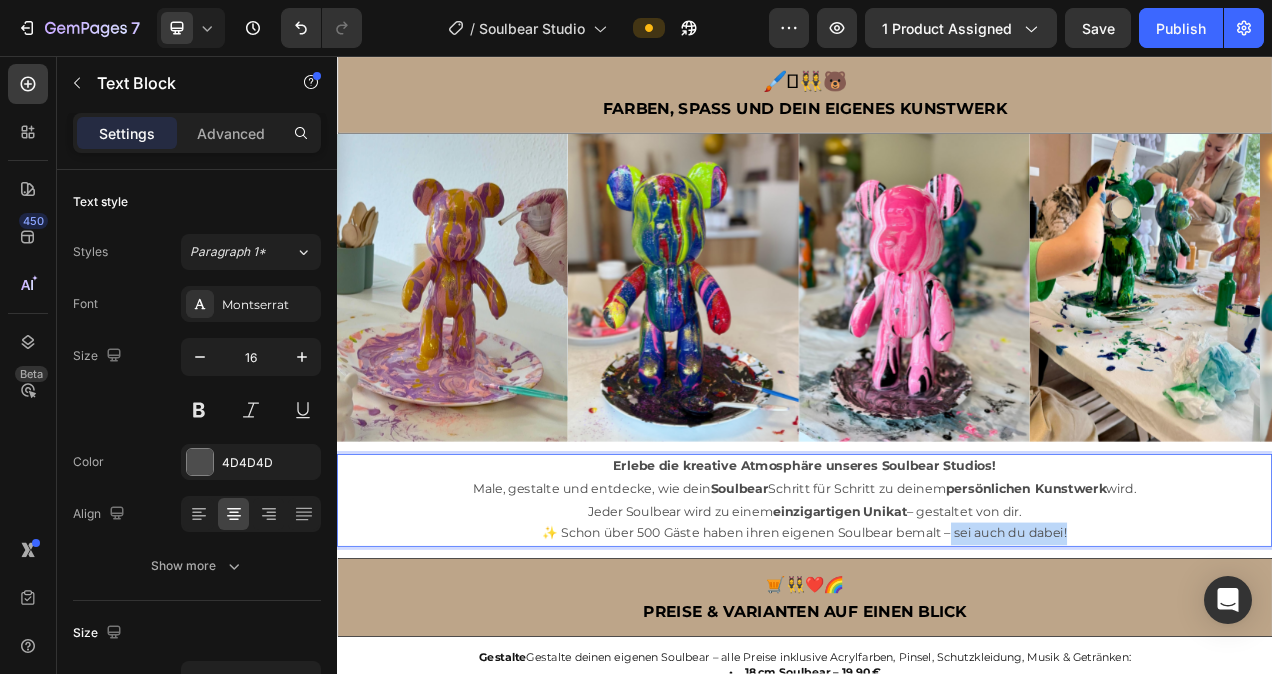 drag, startPoint x: 1117, startPoint y: 668, endPoint x: 1273, endPoint y: 668, distance: 156 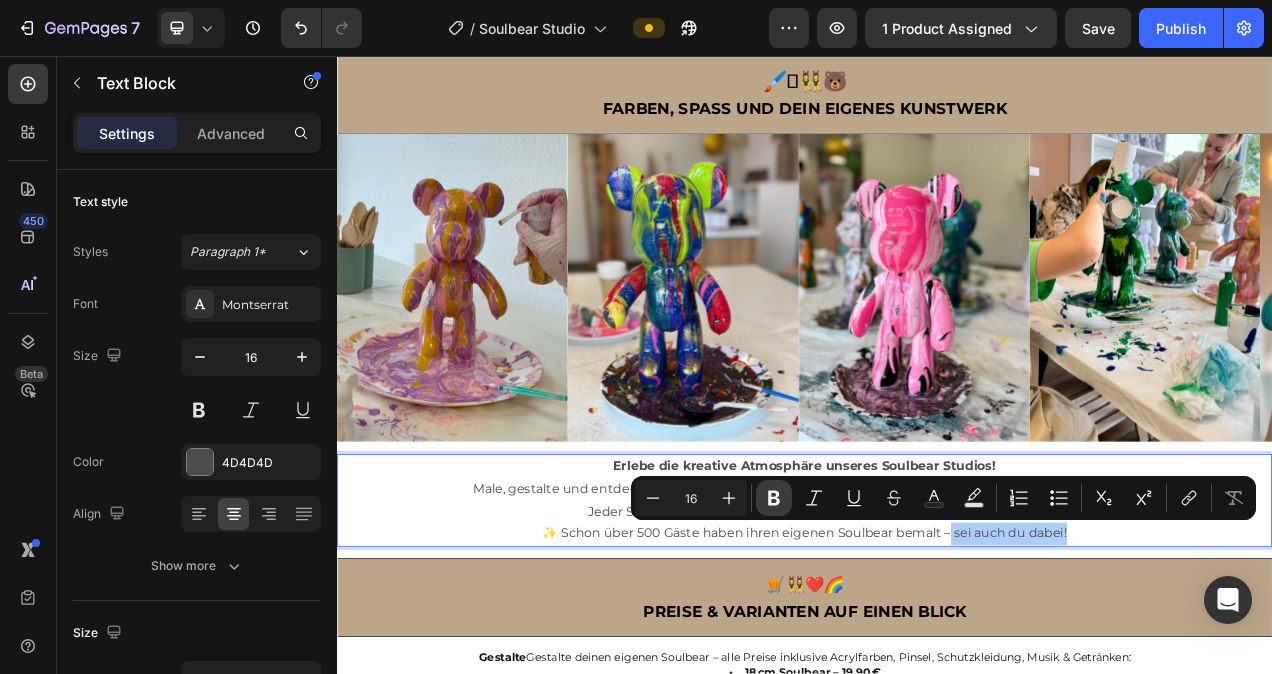 click 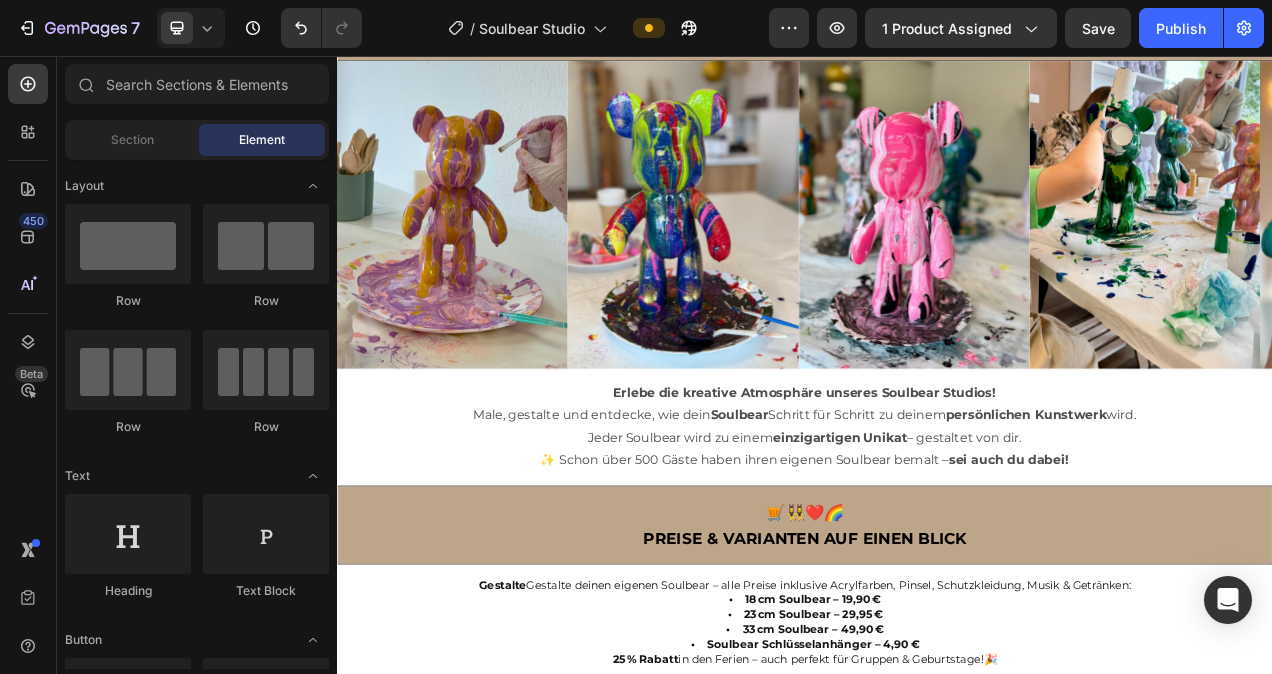 scroll, scrollTop: 1077, scrollLeft: 0, axis: vertical 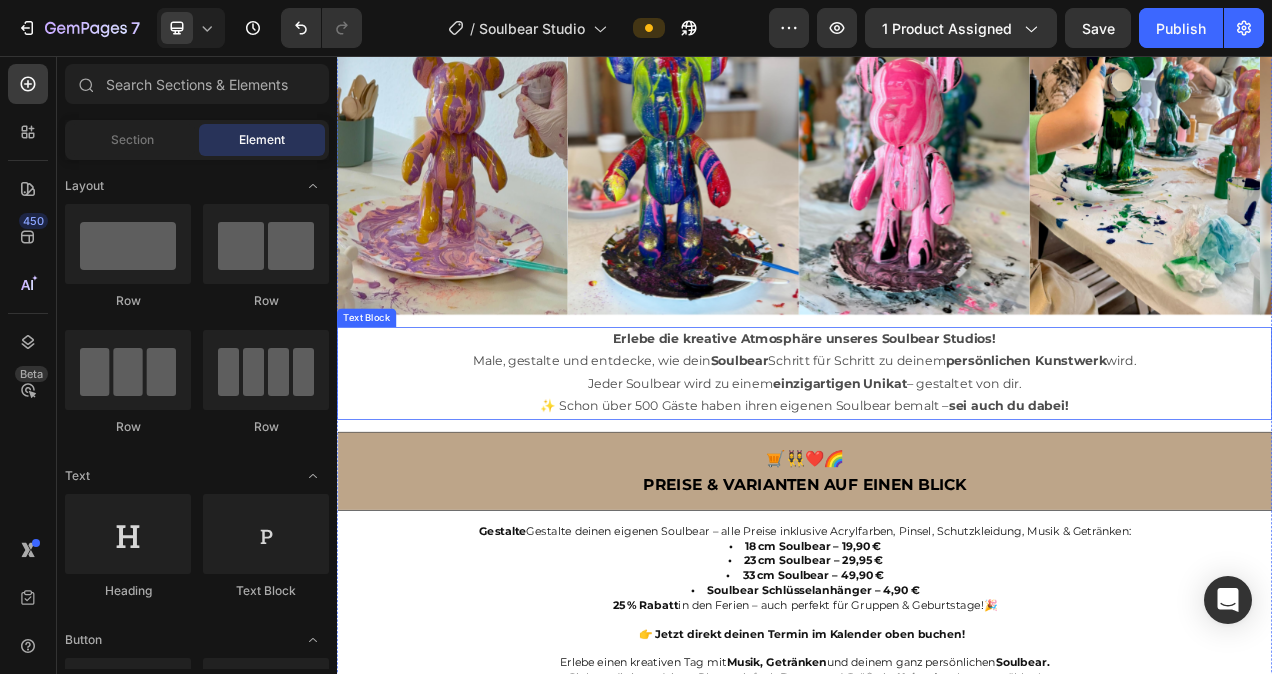 click on "✨ Schon über 500 Gäste haben ihren eigenen Soulbear bemalt –  sei auch du dabei!" at bounding box center [937, 507] 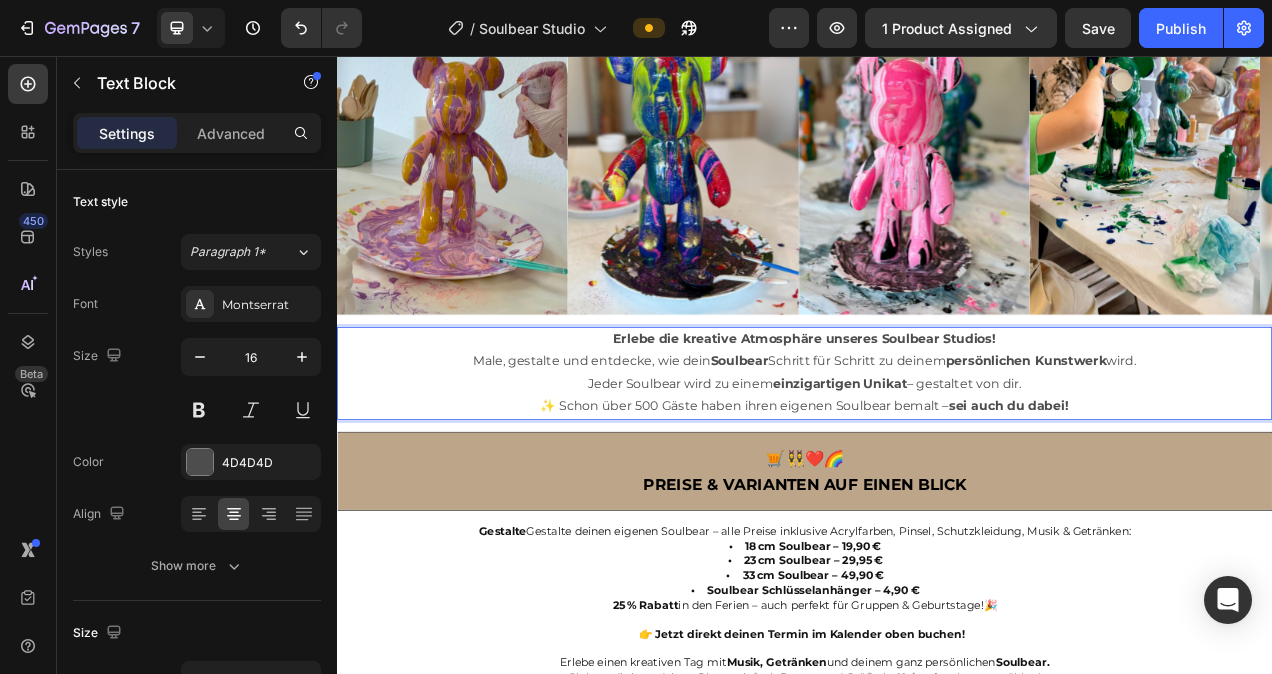 click on "✨ Schon über 500 Gäste haben ihren eigenen Soulbear bemalt –  sei auch du dabei!" at bounding box center (937, 507) 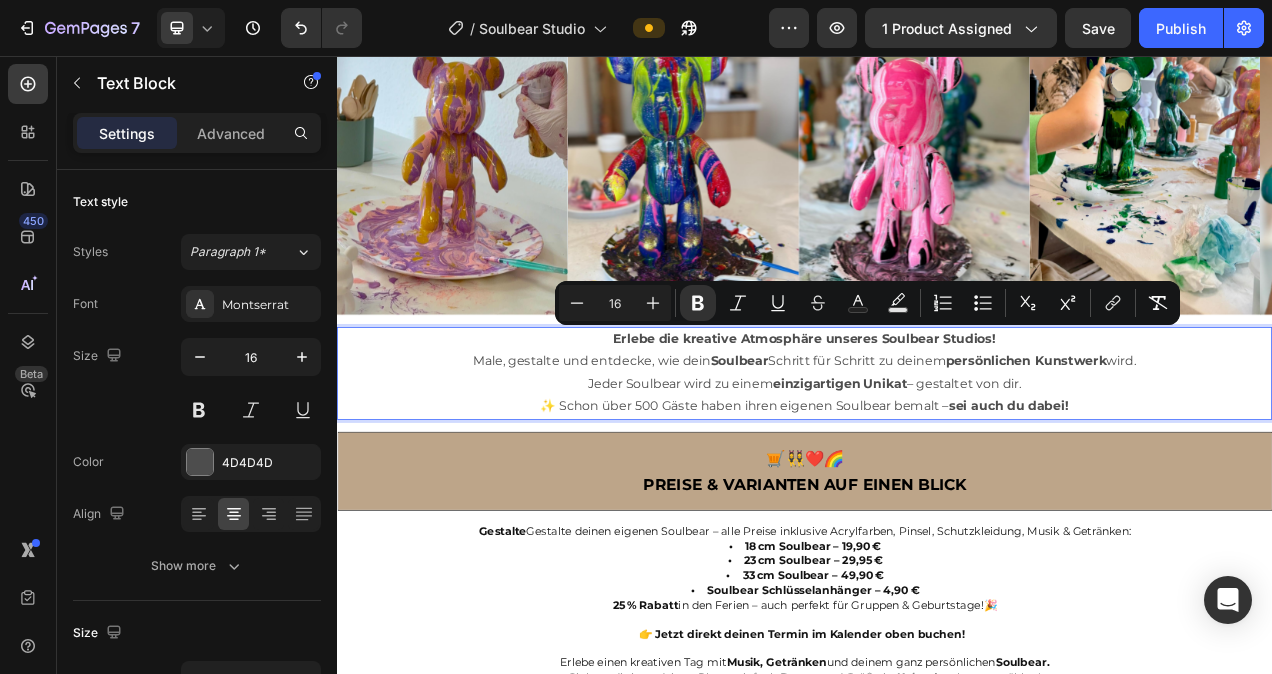 drag, startPoint x: 1297, startPoint y: 497, endPoint x: 676, endPoint y: 417, distance: 626.1318 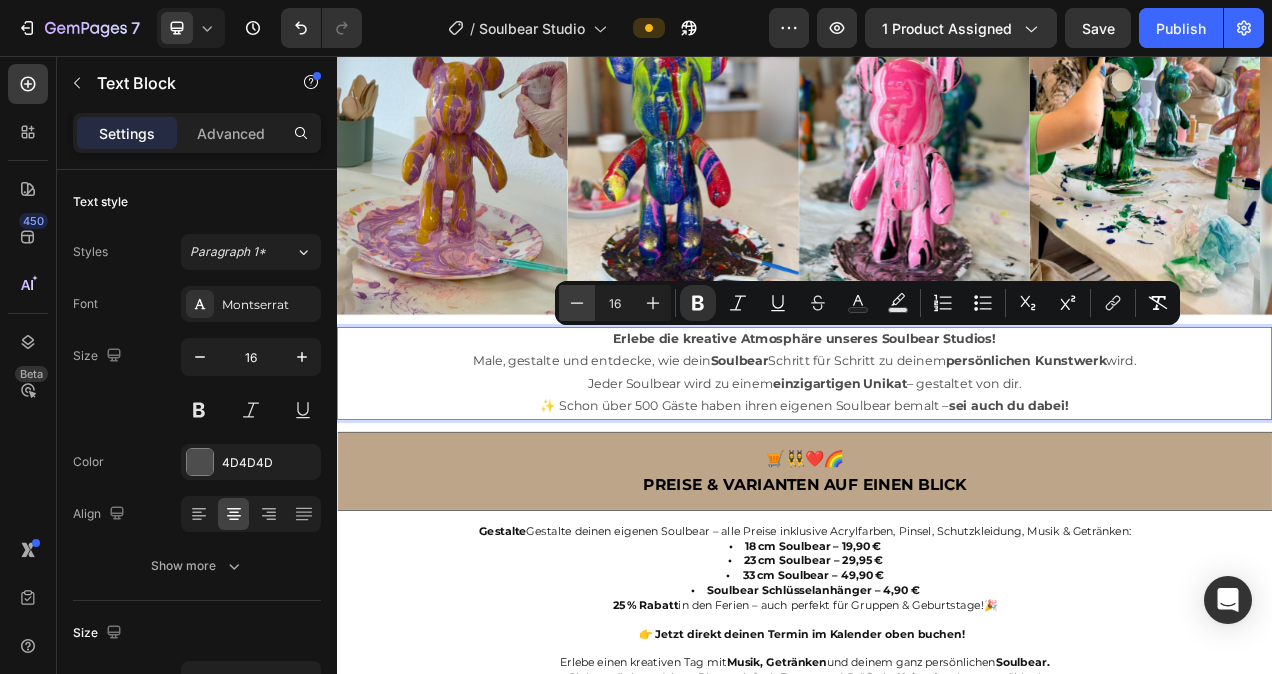 click 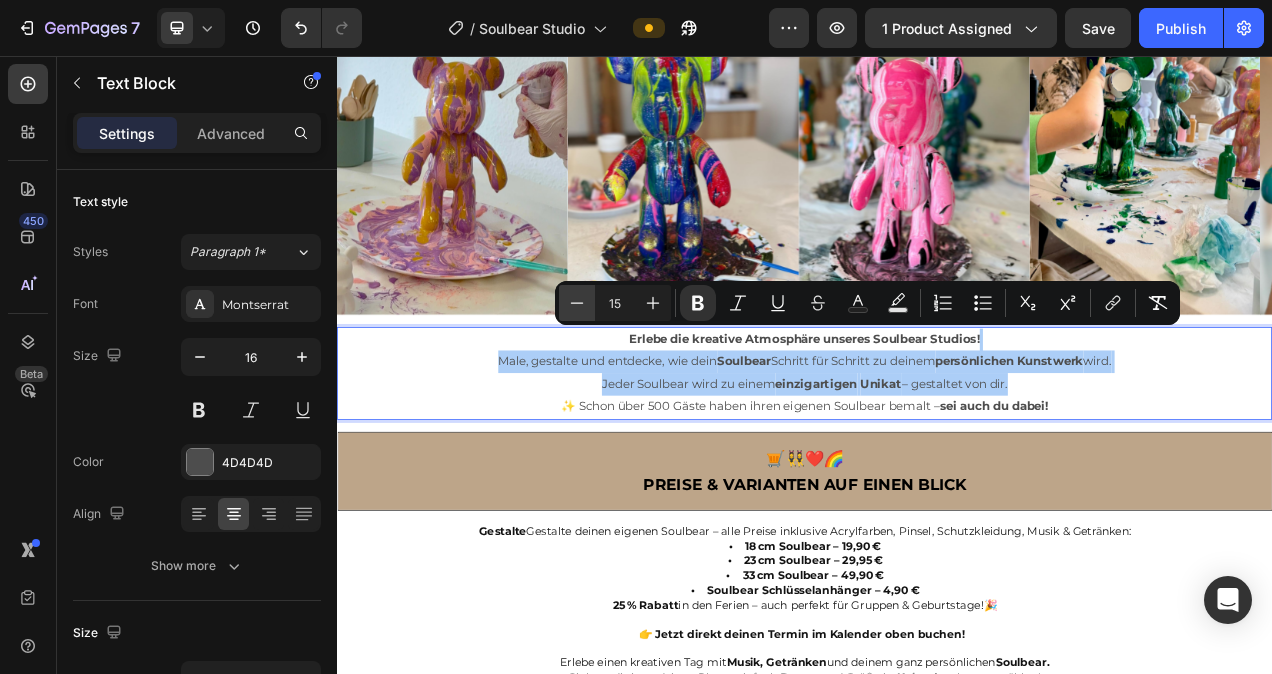 click 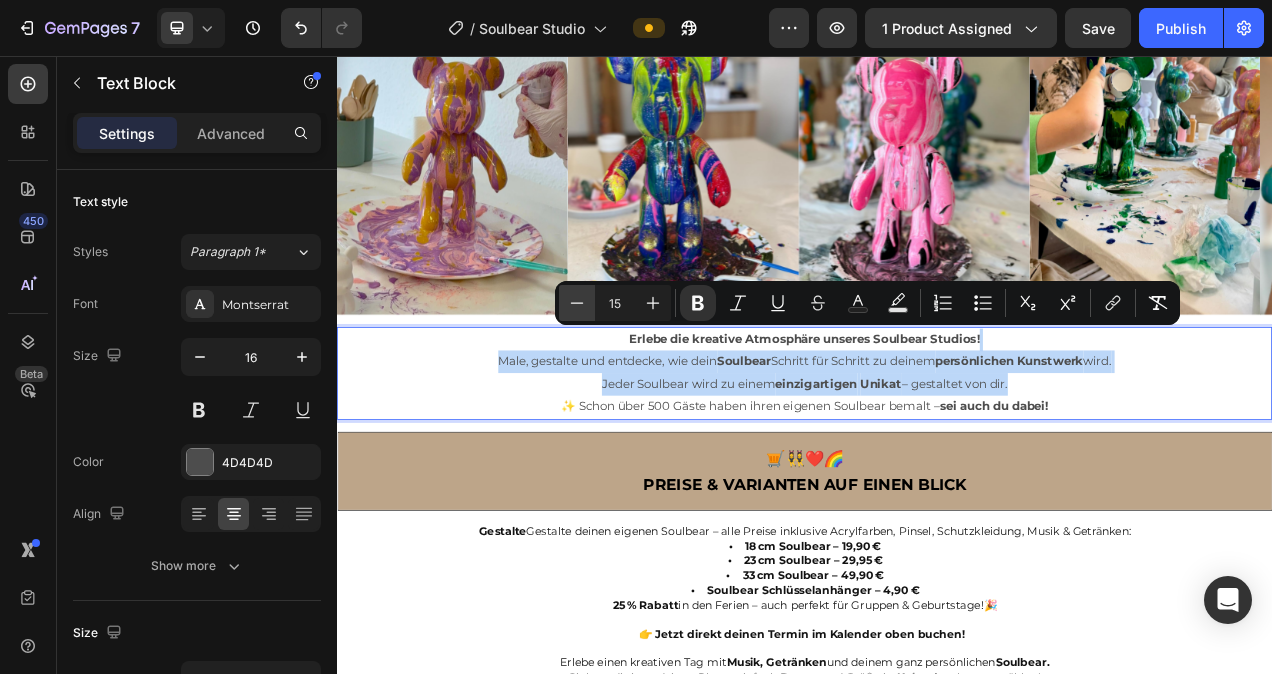 type on "14" 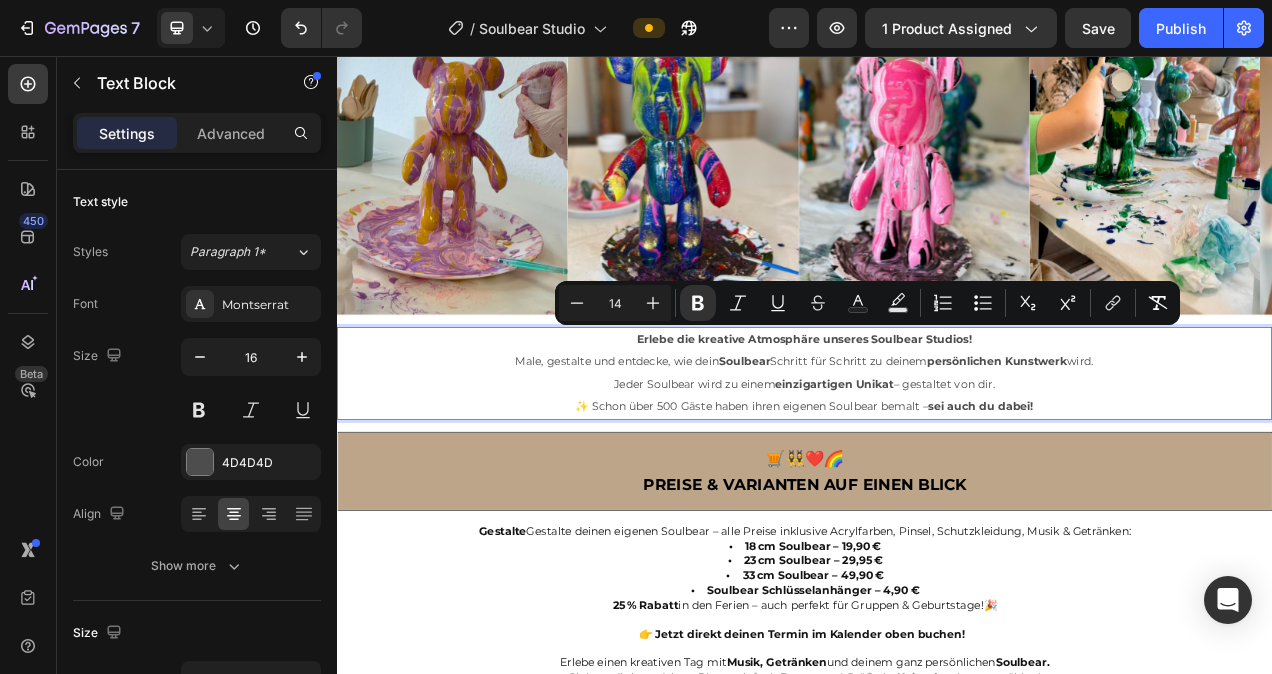 click on "Erlebe die kreative Atmosphäre unseres Soulbear Studios! Male, gestalte und entdecke, wie dein Soulbear Schritt für Schritt zu deinem persönlichen Kunstwerk wird. Jeder Soulbear wird zu einem einzigartigen Unikat – gestaltet von dir." at bounding box center [937, 450] 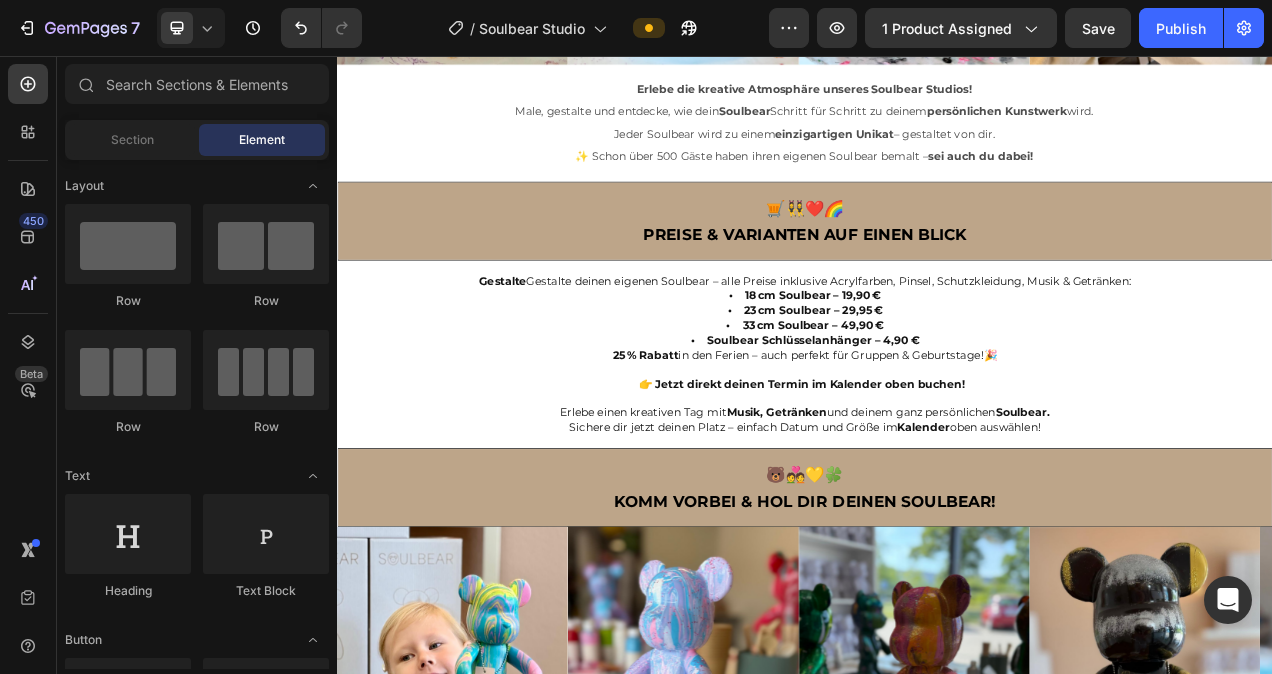 scroll, scrollTop: 1400, scrollLeft: 0, axis: vertical 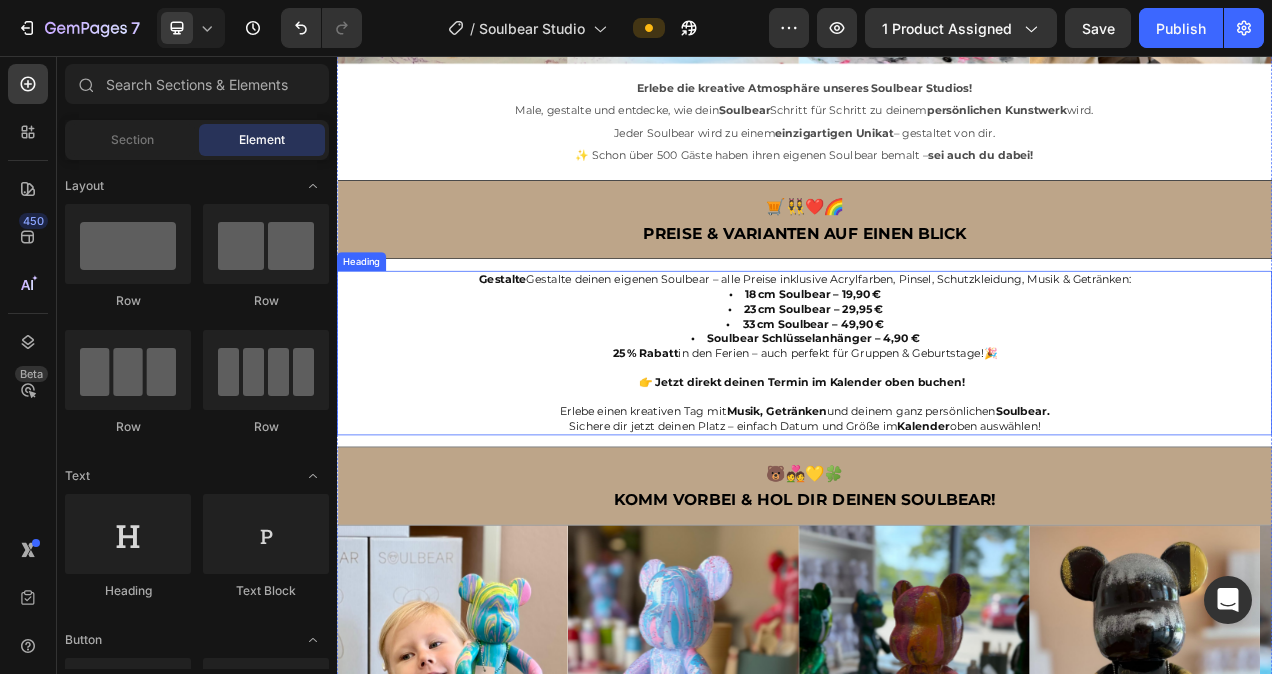 click on "Gestalte deinen eigenen Soulbear – alle Preise inklusive Acrylfarben, Pinsel, Schutzkleidung, Musik & Getränken: • 18 cm Soulbear – 19,90 € • 23 cm Soulbear – 29,95 € • 33 cm Soulbear – 49,90 € • Soulbear Schlüsselanhänger – 4,90 € 25 % Rabatt in den Ferien – auch perfekt für Gruppen & Geburtstage!🎉 👉 Jetzt direkt deinen Termin im Kalender oben buchen! Erlebe einen kreativen Tag mit Musik, Getränken und deinem ganz persönlichen Soulbear. Sichere dir jetzt deinen Platz – einfach Datum und Größe im Kalender oben auswählen!" at bounding box center (937, 437) 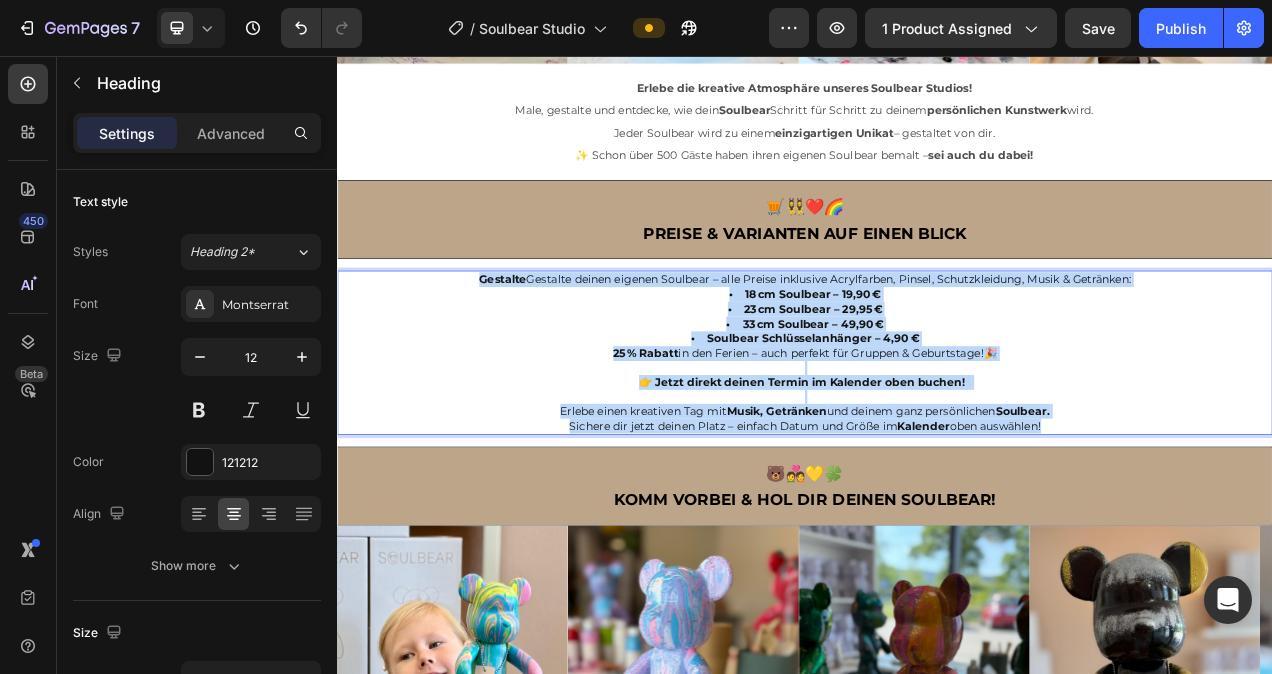 drag, startPoint x: 1264, startPoint y: 523, endPoint x: 526, endPoint y: 335, distance: 761.56946 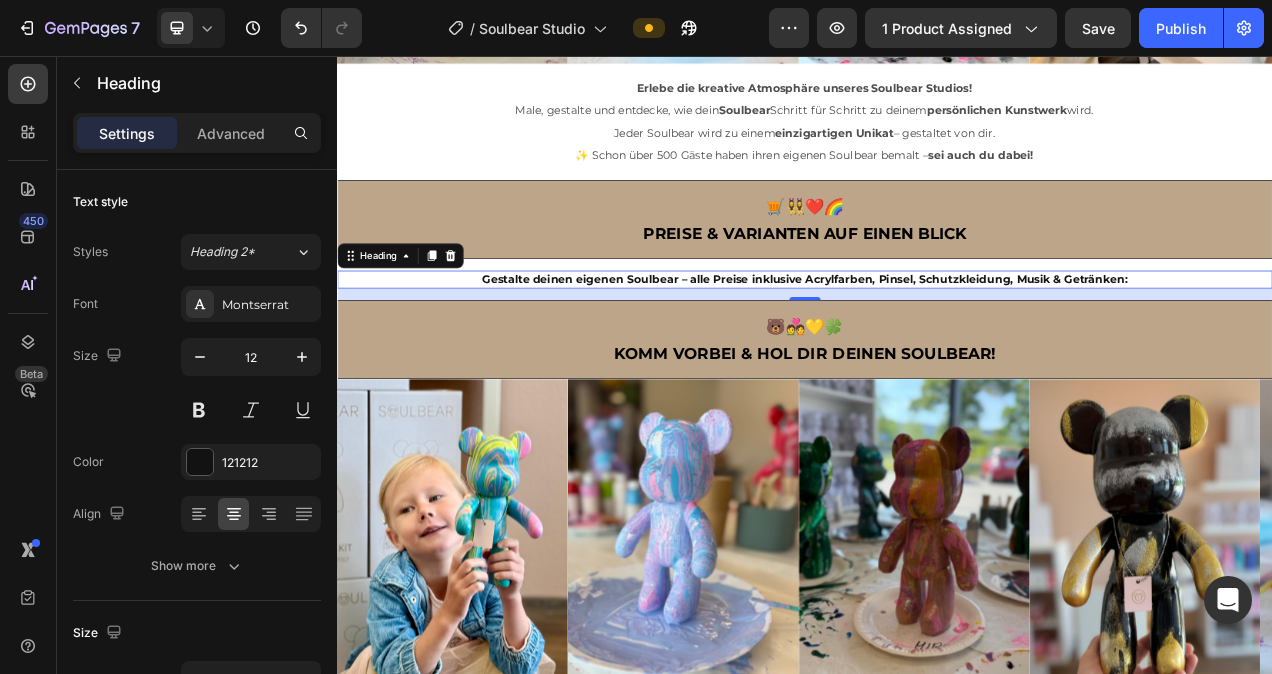 click on "Gestalte deinen eigenen Soulbear – alle Preise inklusive Acrylfarben, Pinsel, Schutzkleidung, Musik & Getränken:" at bounding box center (937, 343) 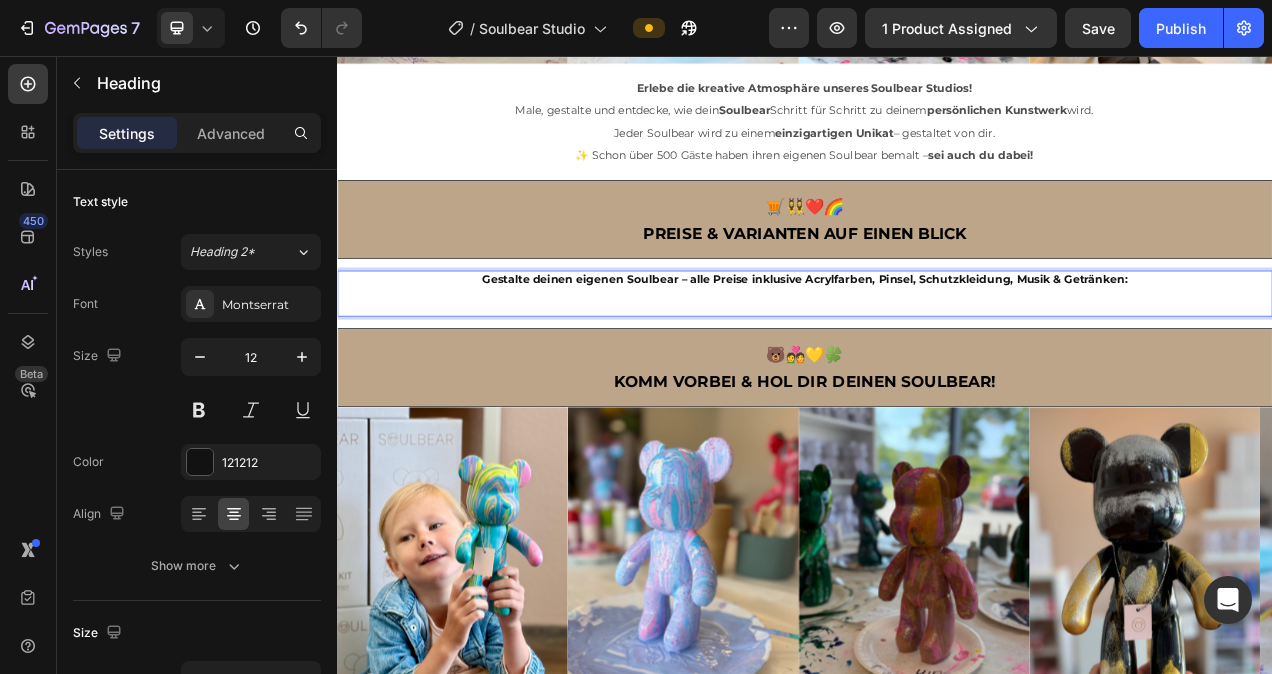 click on "Gestalte deinen eigenen Soulbear – alle Preise inklusive Acrylfarben, Pinsel, Schutzkleidung, Musik & Getränken:" at bounding box center [937, 361] 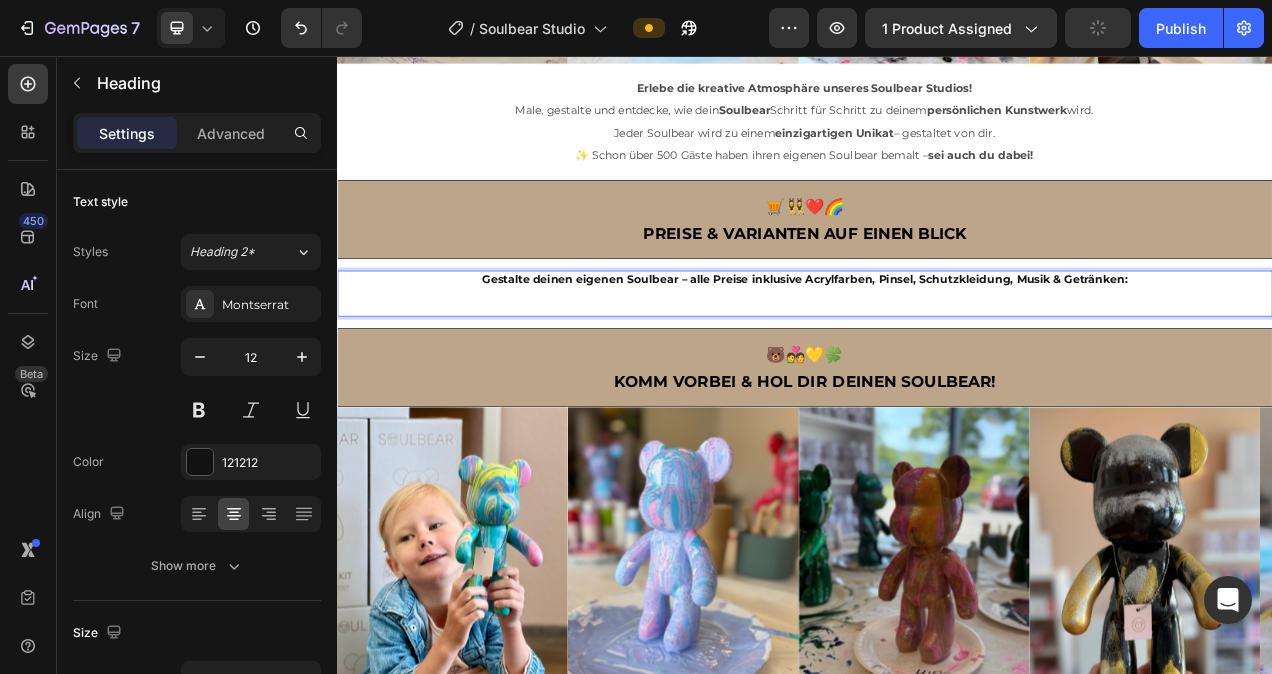 click on "Gestalte deinen eigenen Soulbear – alle Preise inklusive Acrylfarben, Pinsel, Schutzkleidung, Musik & Getränken: ⁠⁠⁠⁠⁠⁠⁠" at bounding box center [937, 361] 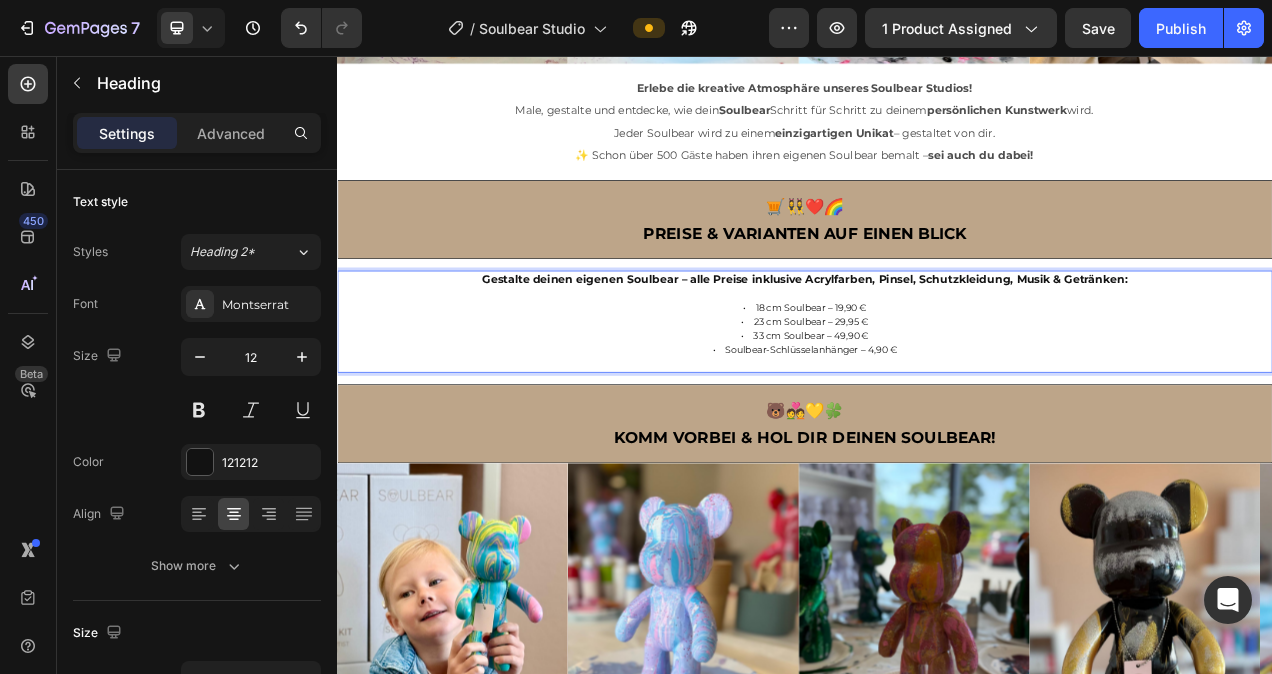 click on "Gestalte deinen eigenen Soulbear – alle Preise inklusive Acrylfarben, Pinsel, Schutzkleidung, Musik & Getränken: •    18 cm Soulbear – 19,90 €     •    23 cm Soulbear – 29,95 €     •    33 cm Soulbear – 49,90 €     •    Soulbear-Schlüsselanhänger – 4,90 €" at bounding box center [937, 397] 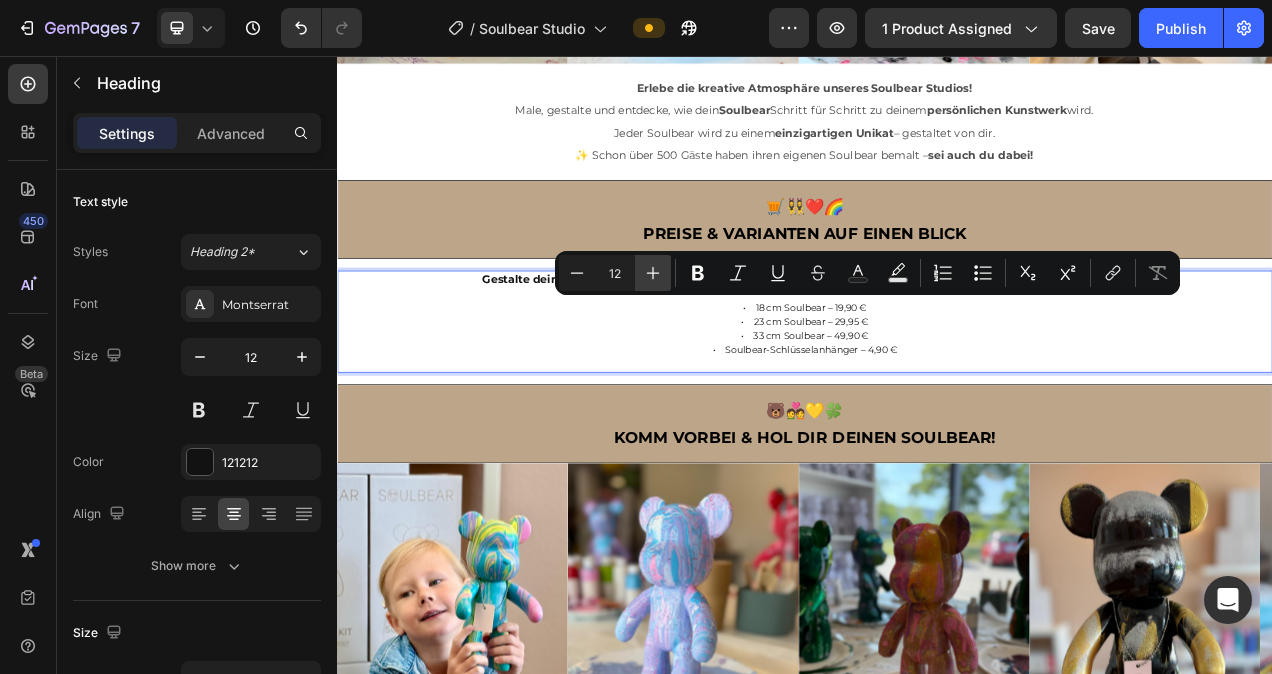 click 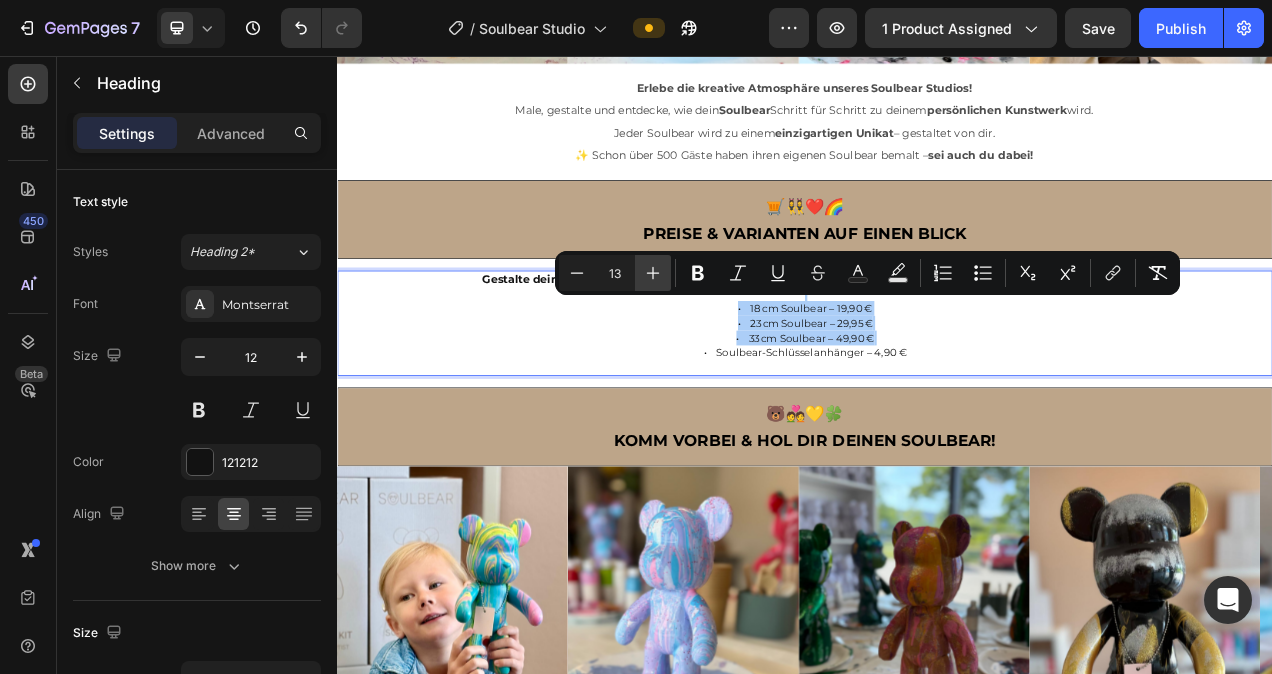 click 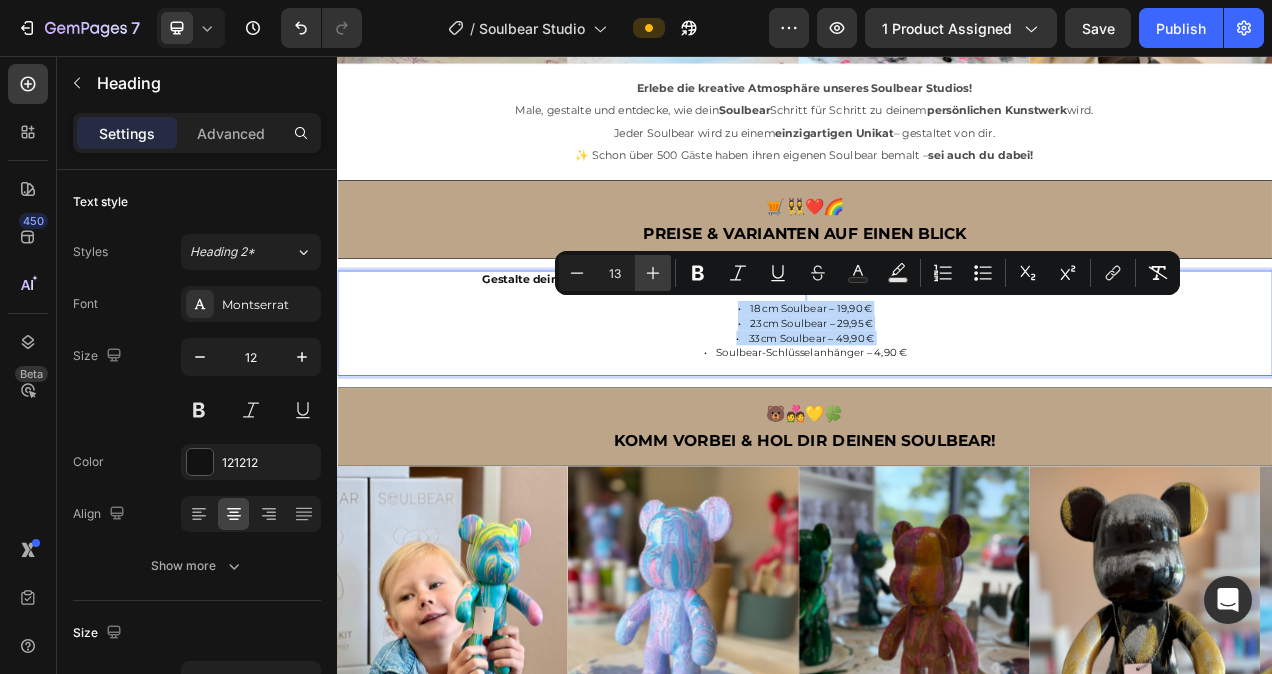 type on "14" 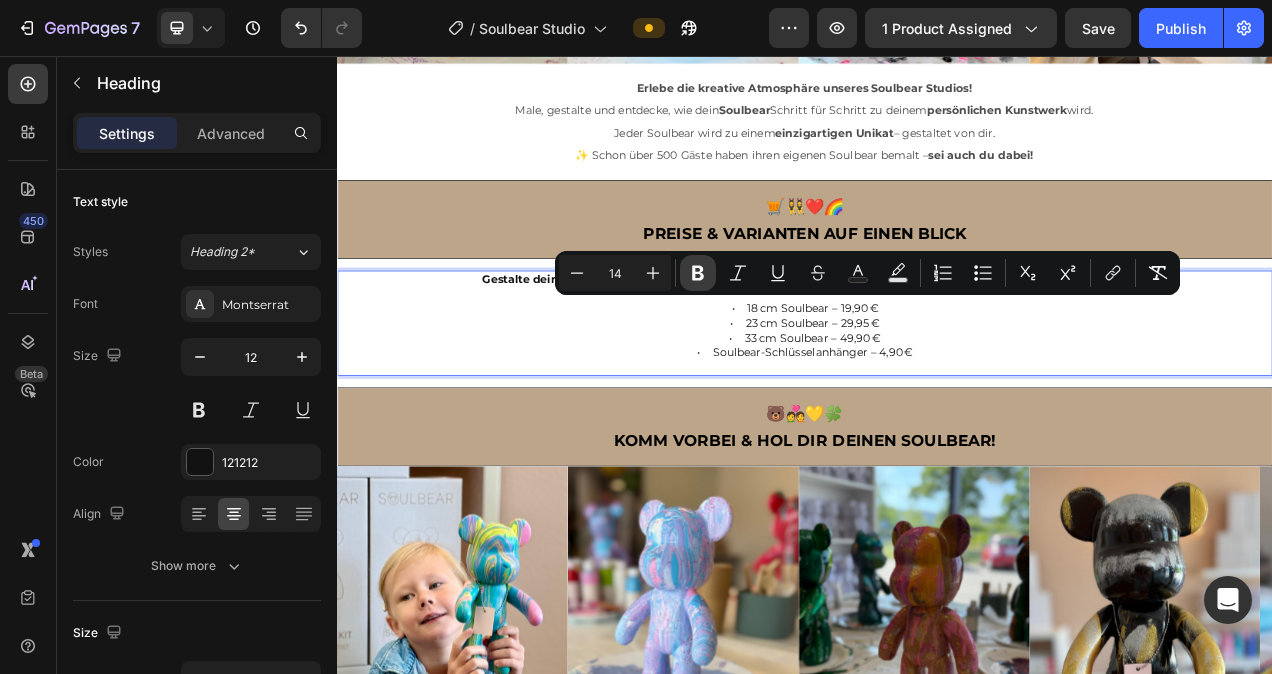 click 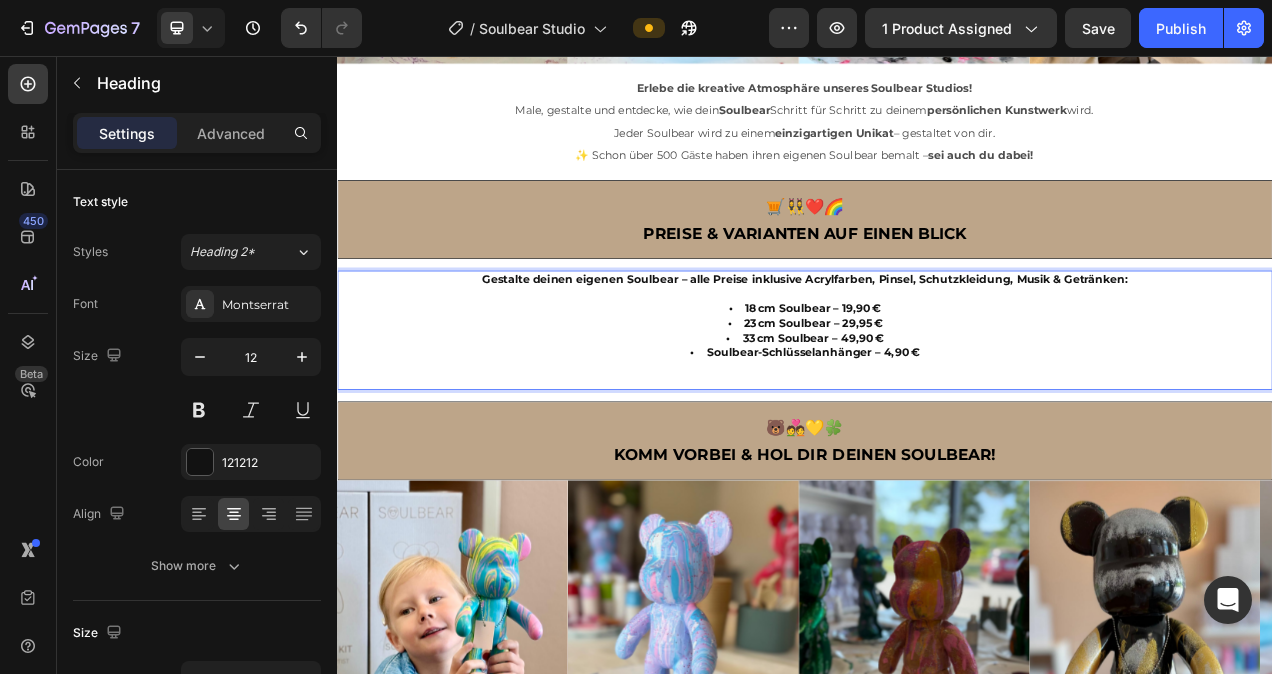 click on "Gestalte deinen eigenen Soulbear – alle Preise inklusive Acrylfarben, Pinsel, Schutzkleidung, Musik & Getränken: •    18 cm Soulbear – 19,90 €     •    23 cm Soulbear – 29,95 €     •    33 cm Soulbear – 49,90 €     •    Soulbear-Schlüsselanhänger – 4,90 €" at bounding box center [937, 408] 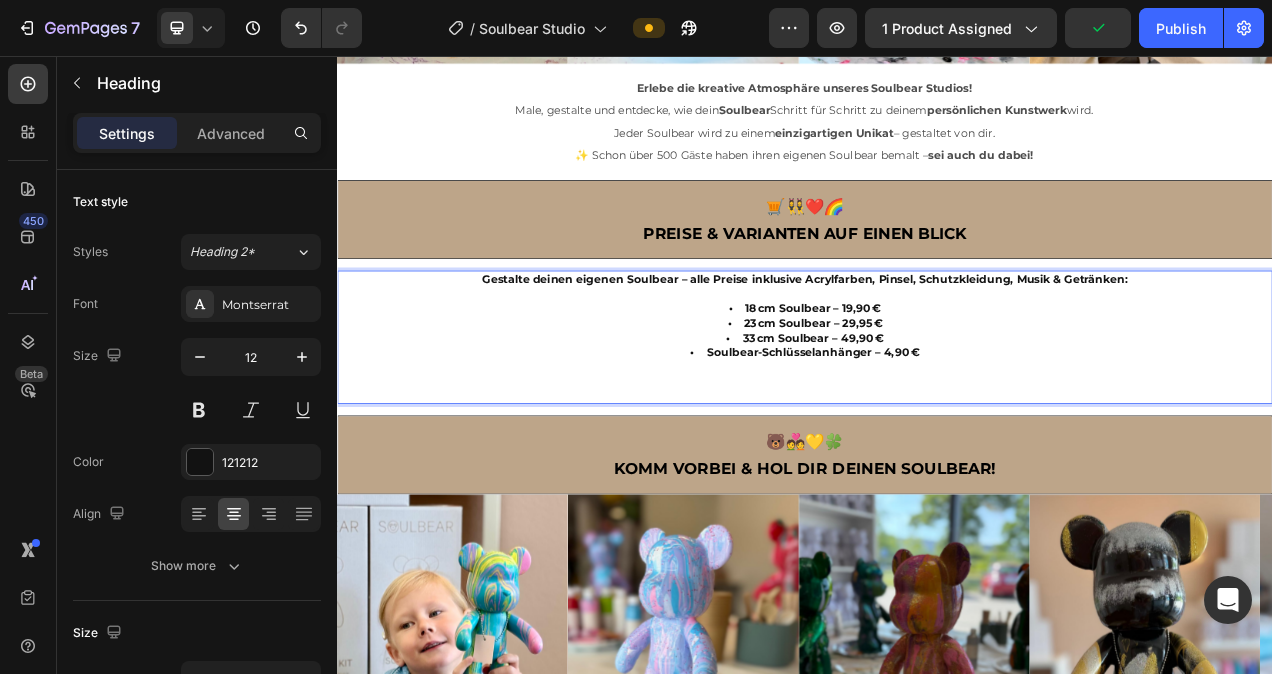 click on "Gestalte deinen eigenen Soulbear – alle Preise inklusive Acrylfarben, Pinsel, Schutzkleidung, Musik & Getränken: •    18 cm Soulbear – 19,90 €     •    23 cm Soulbear – 29,95 €     •    33 cm Soulbear – 49,90 €     •    Soulbear-Schlüsselanhänger – 4,90 €" at bounding box center (937, 417) 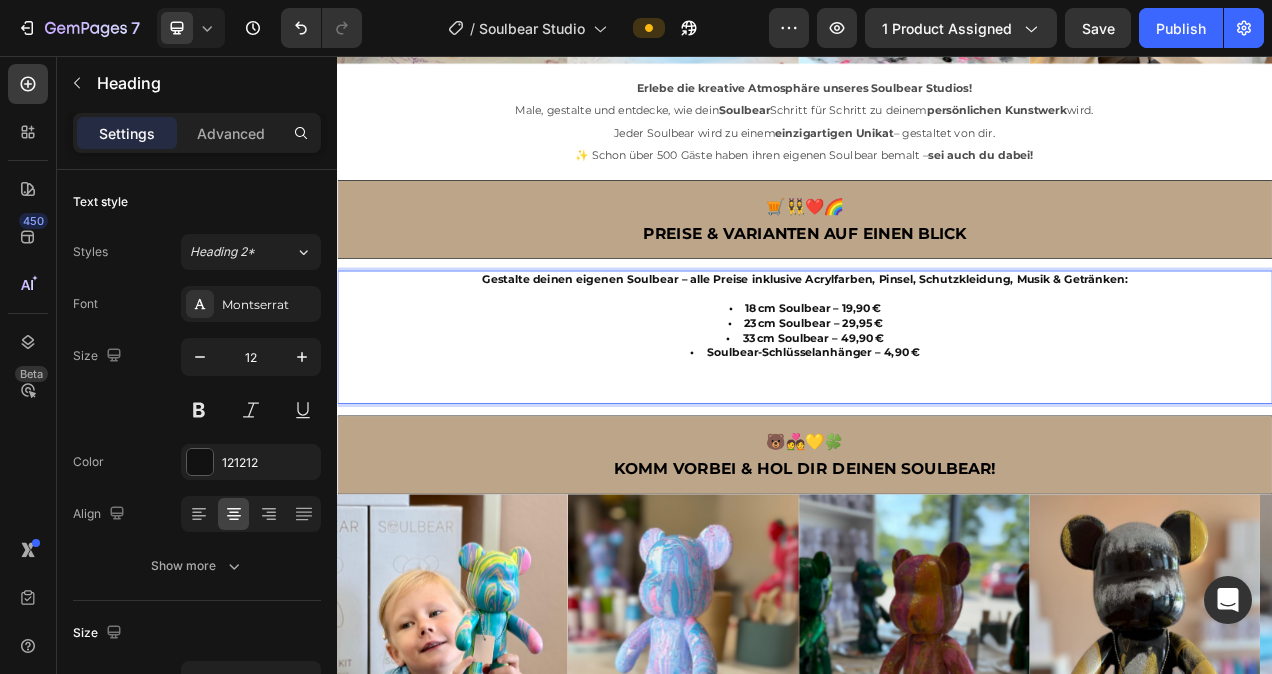 click on "Gestalte deinen eigenen Soulbear – alle Preise inklusive Acrylfarben, Pinsel, Schutzkleidung, Musik & Getränken: • 18 cm Soulbear – 19,90 € • 23 cm Soulbear – 29,95 € • 33 cm Soulbear – 49,90 € • Soulbear-Schlüsselanhänger – 4,90 € ⁠⁠⁠⁠⁠⁠⁠" at bounding box center [937, 417] 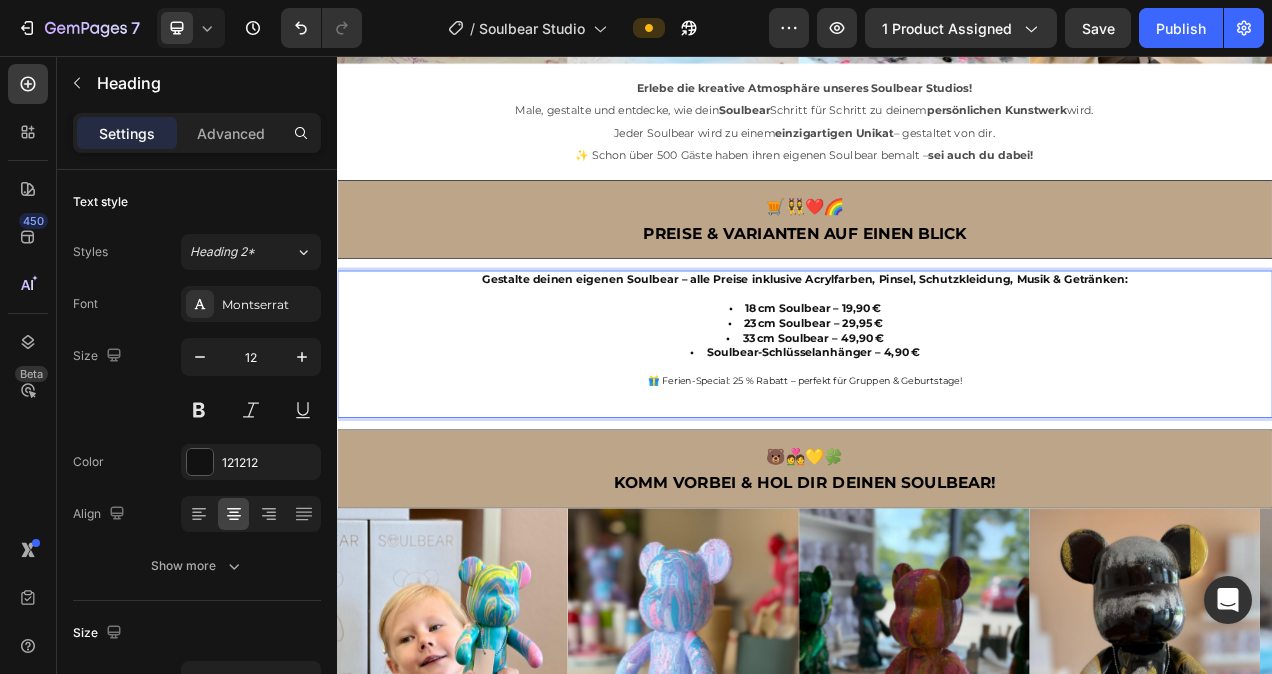 click on "⁠⁠⁠⁠⁠⁠⁠" at bounding box center (937, 501) 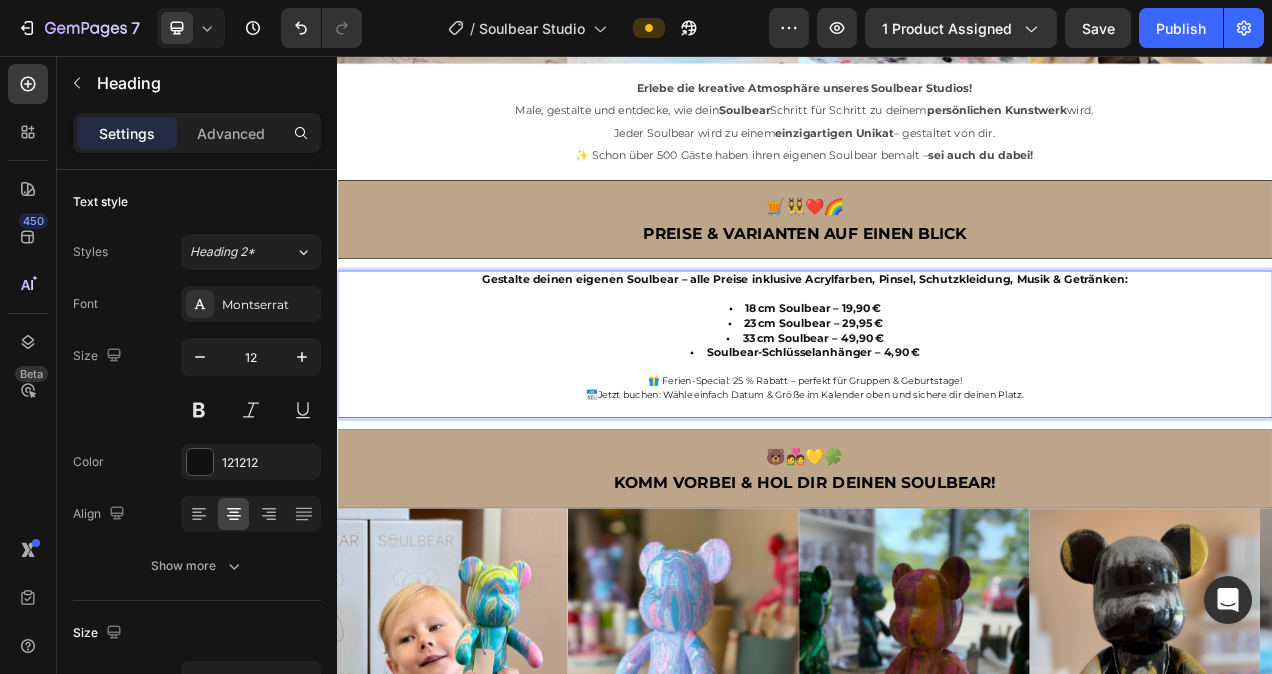 click on "⁠⁠⁠⁠⁠⁠⁠📅Jetzt buchen: Wähle einfach Datum & Größe im Kalender oben und sichere dir deinen Platz." at bounding box center [937, 501] 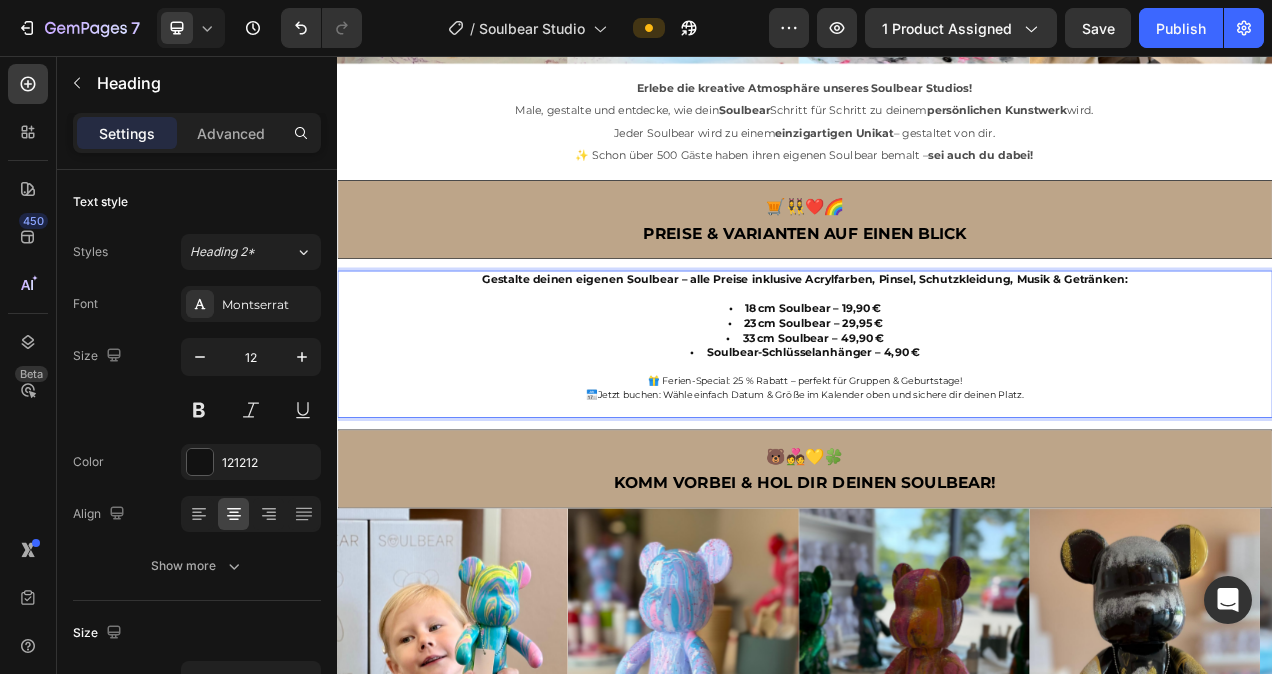 drag, startPoint x: 1228, startPoint y: 485, endPoint x: 686, endPoint y: 463, distance: 542.4463 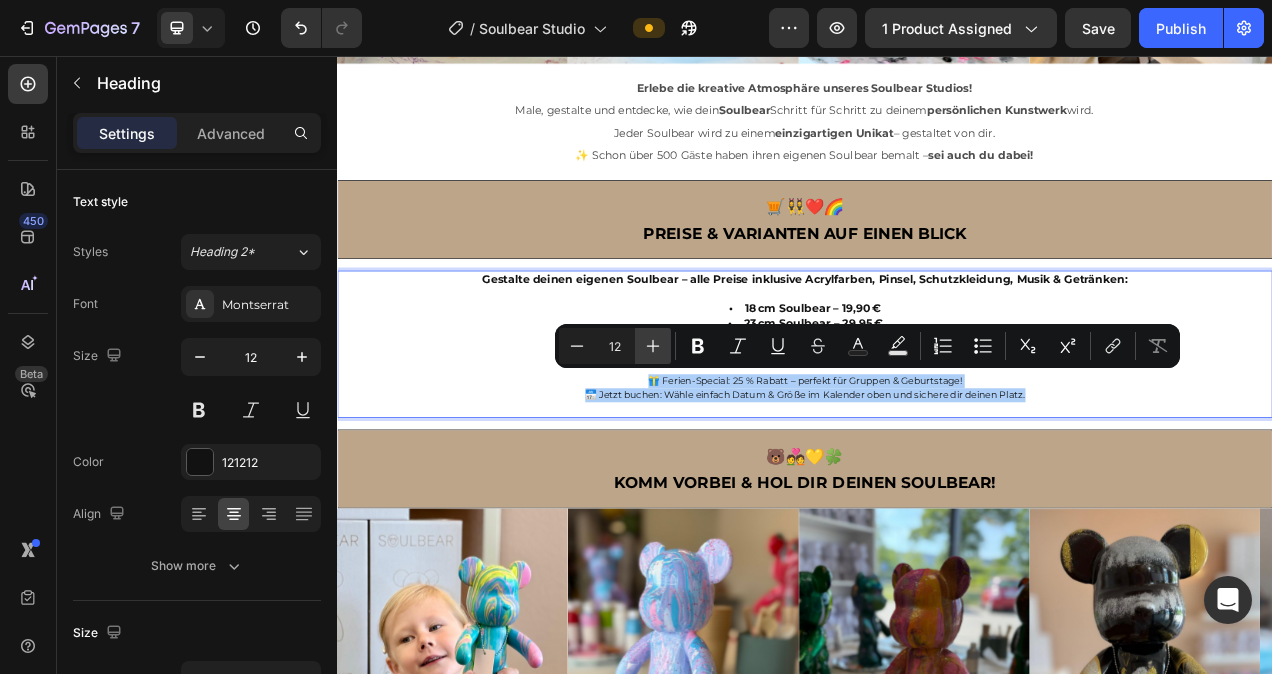 click 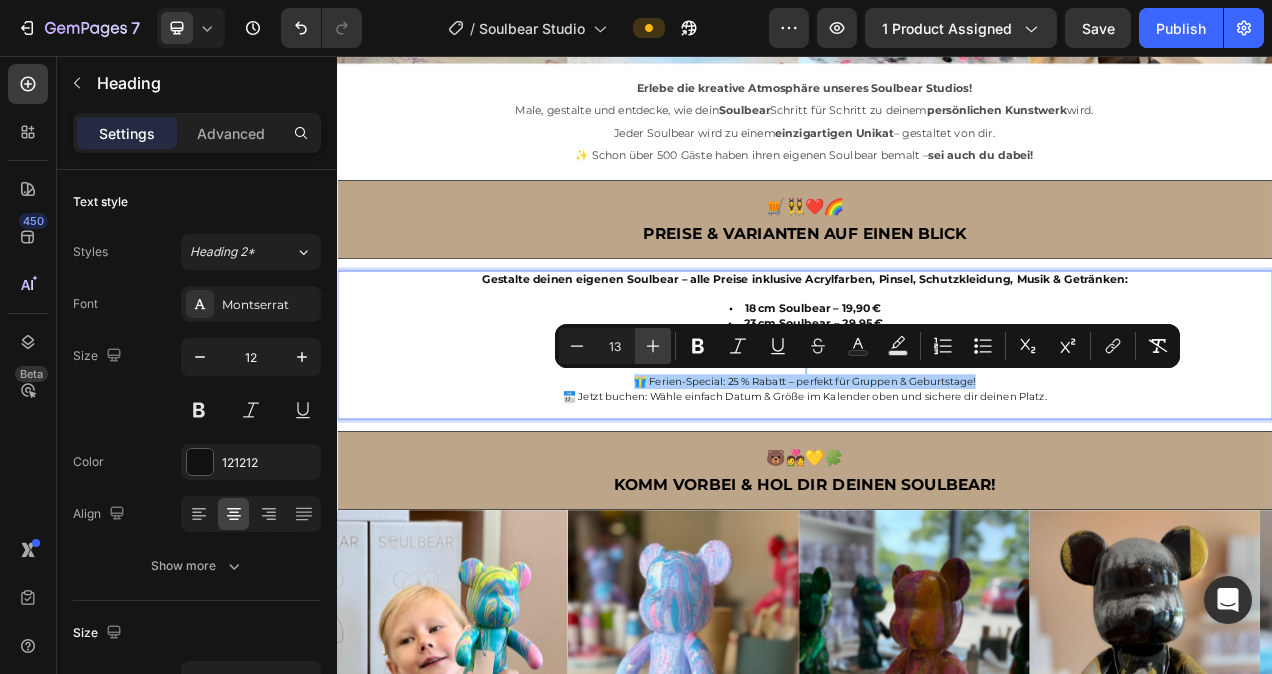 click 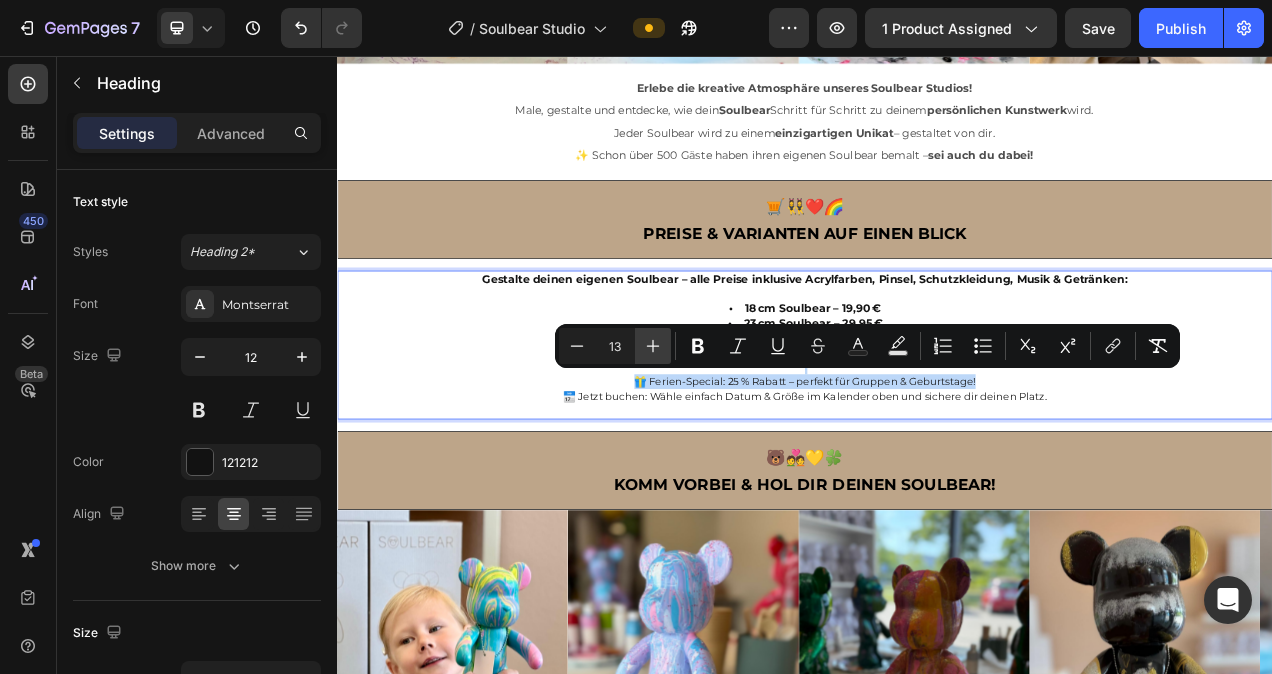 type on "14" 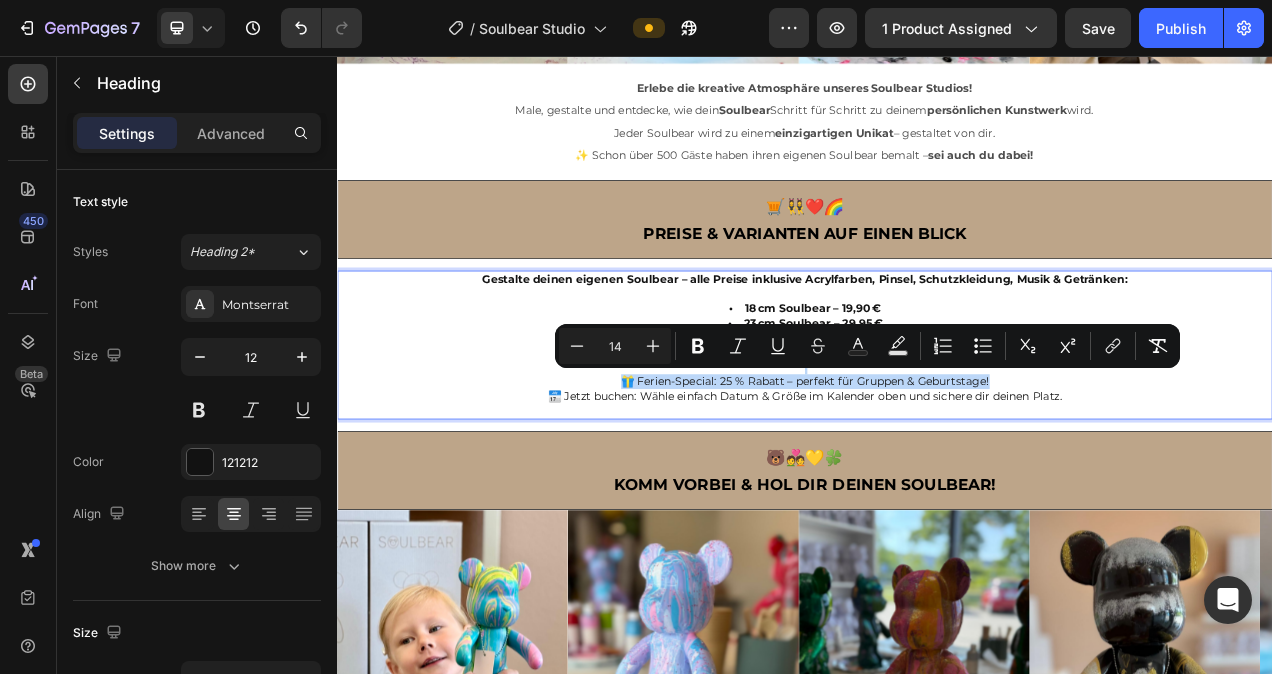 click on "📅 Jetzt buchen: Wähle einfach Datum & Größe im Kalender oben und sichere dir deinen Platz." at bounding box center (937, 502) 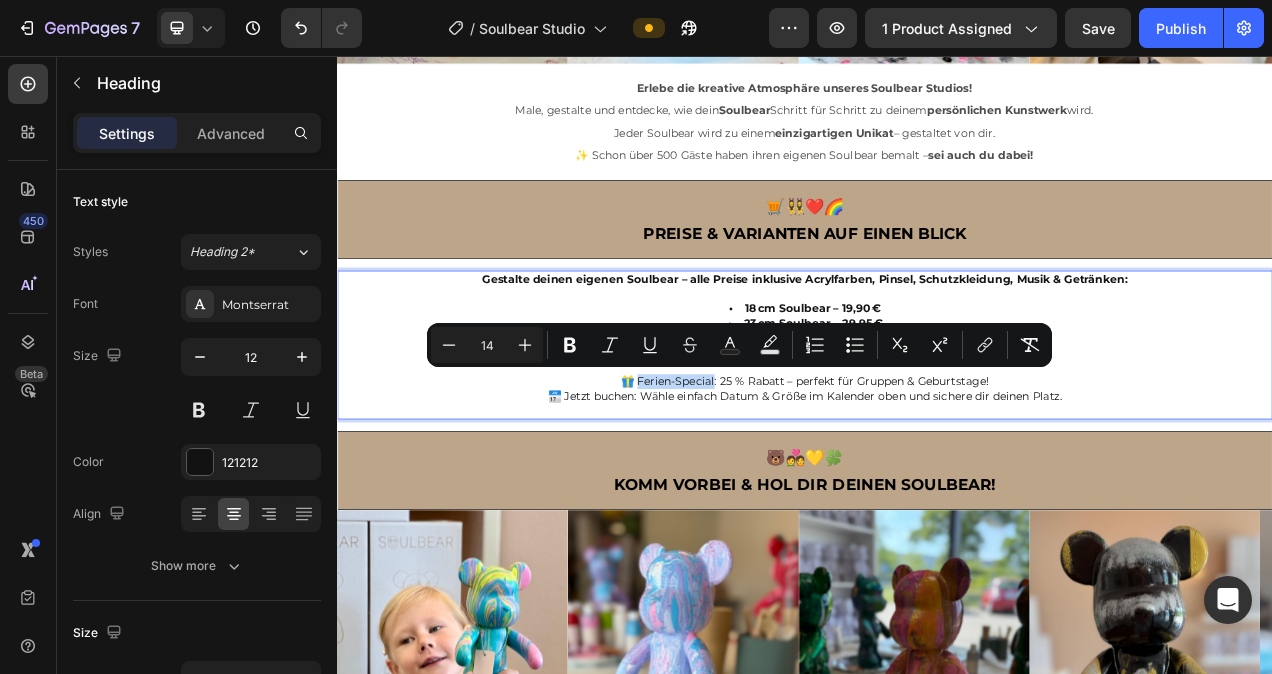 drag, startPoint x: 715, startPoint y: 471, endPoint x: 814, endPoint y: 470, distance: 99.00505 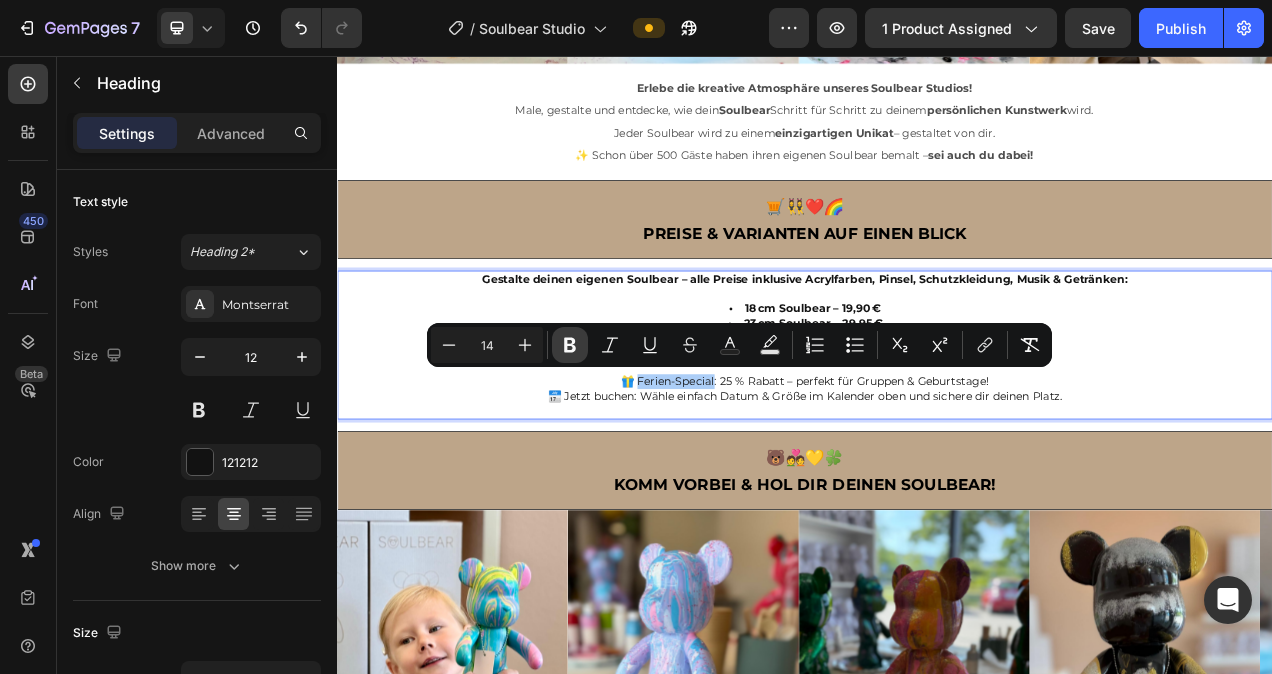 click 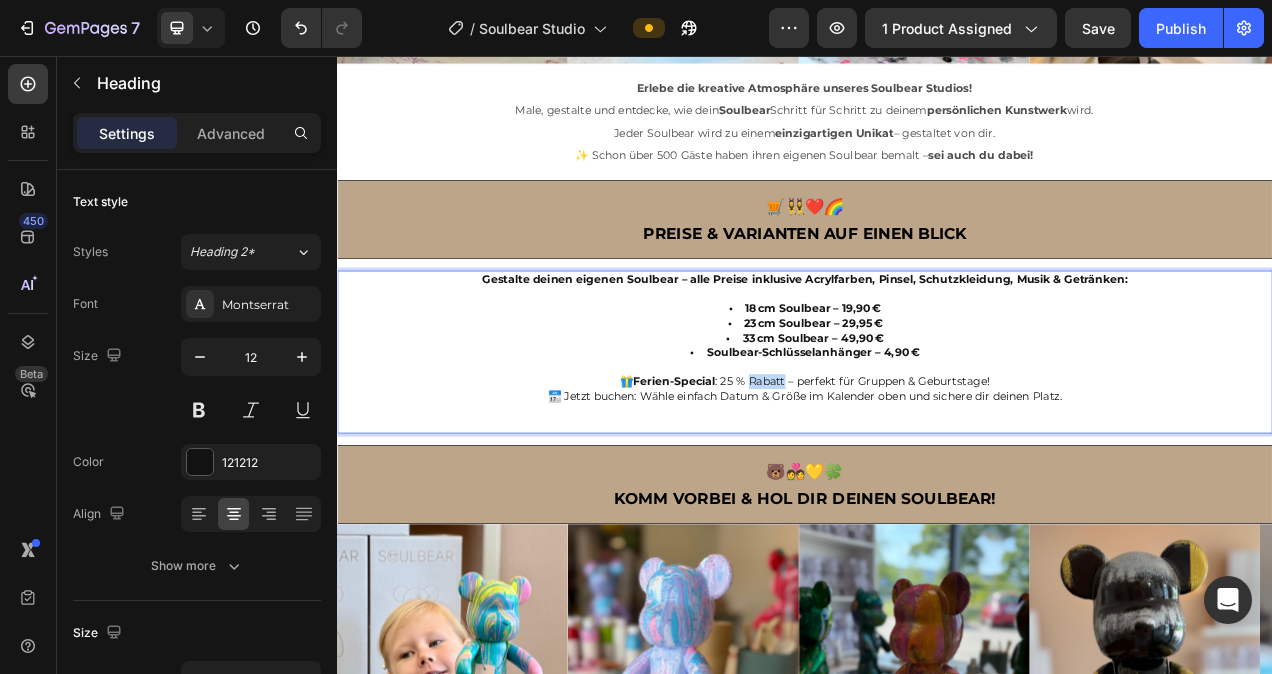 drag, startPoint x: 858, startPoint y: 467, endPoint x: 902, endPoint y: 467, distance: 44 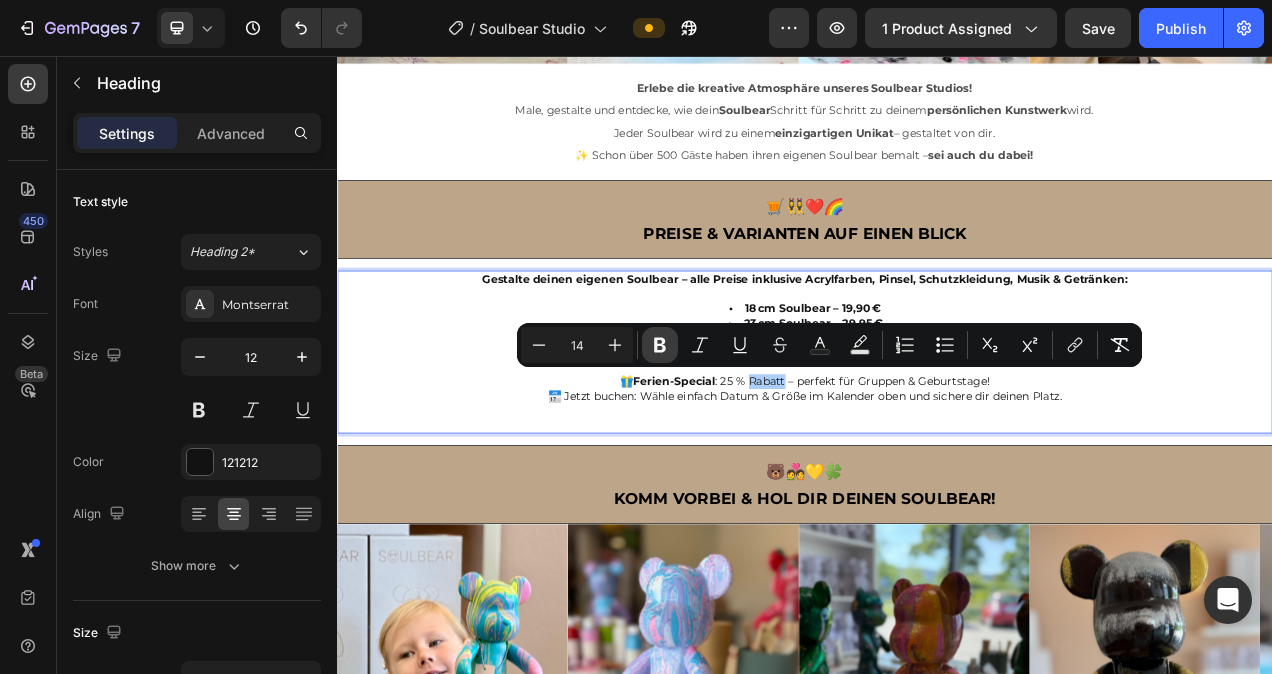 click 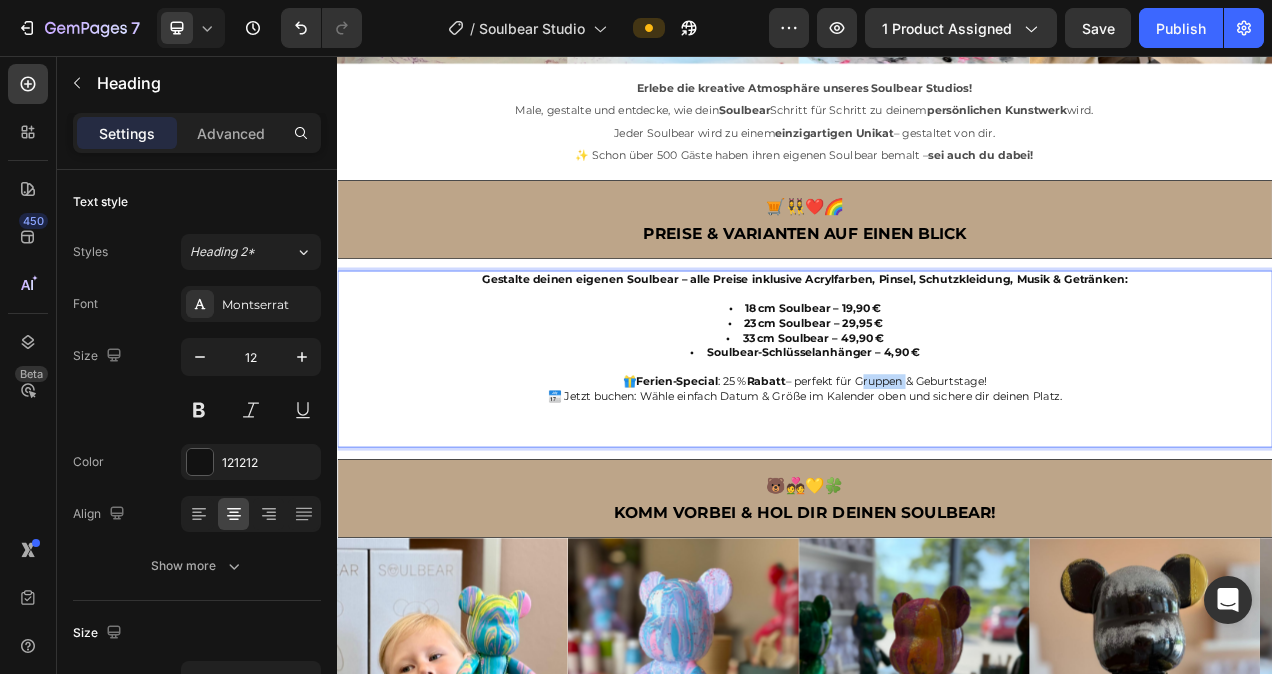 drag, startPoint x: 998, startPoint y: 467, endPoint x: 1058, endPoint y: 467, distance: 60 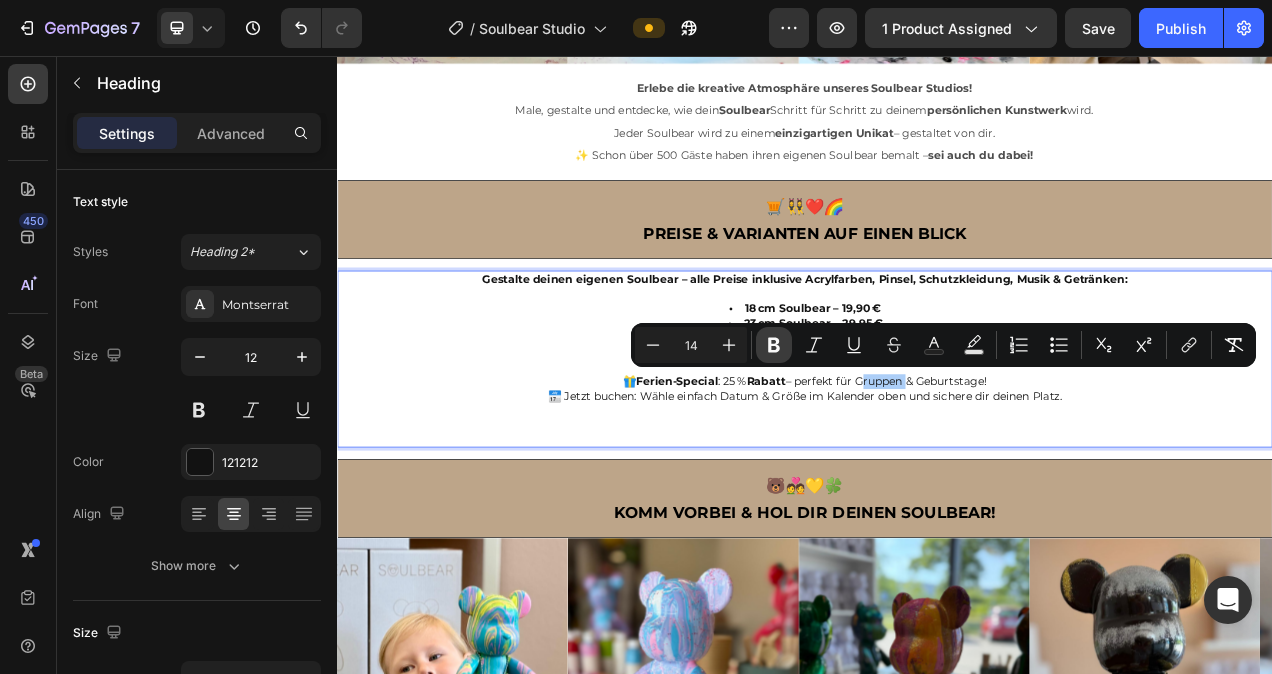 click 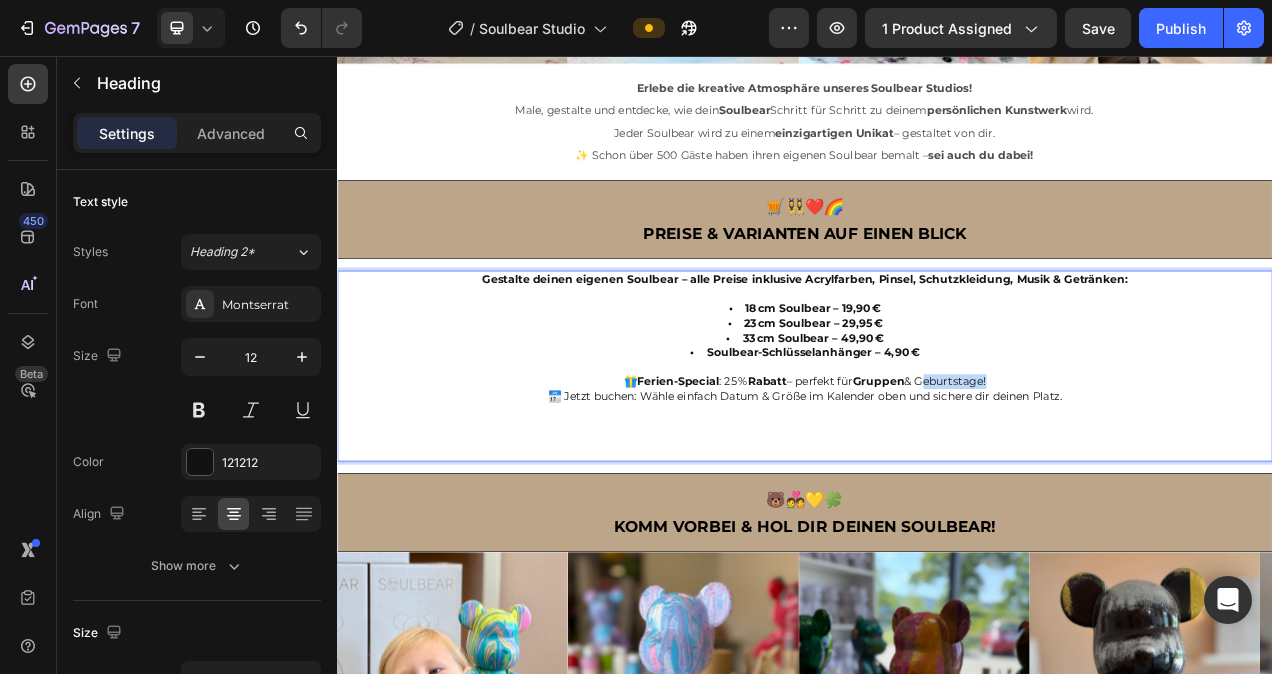 drag, startPoint x: 1078, startPoint y: 465, endPoint x: 1166, endPoint y: 475, distance: 88.56636 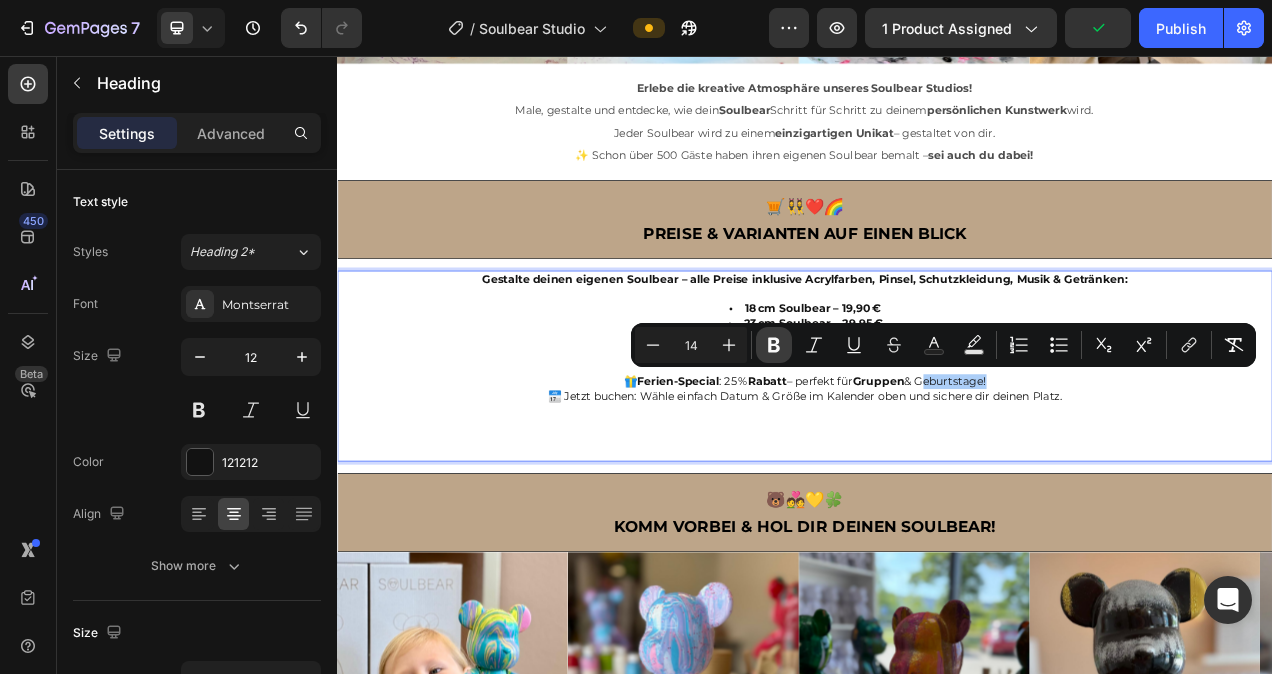 click 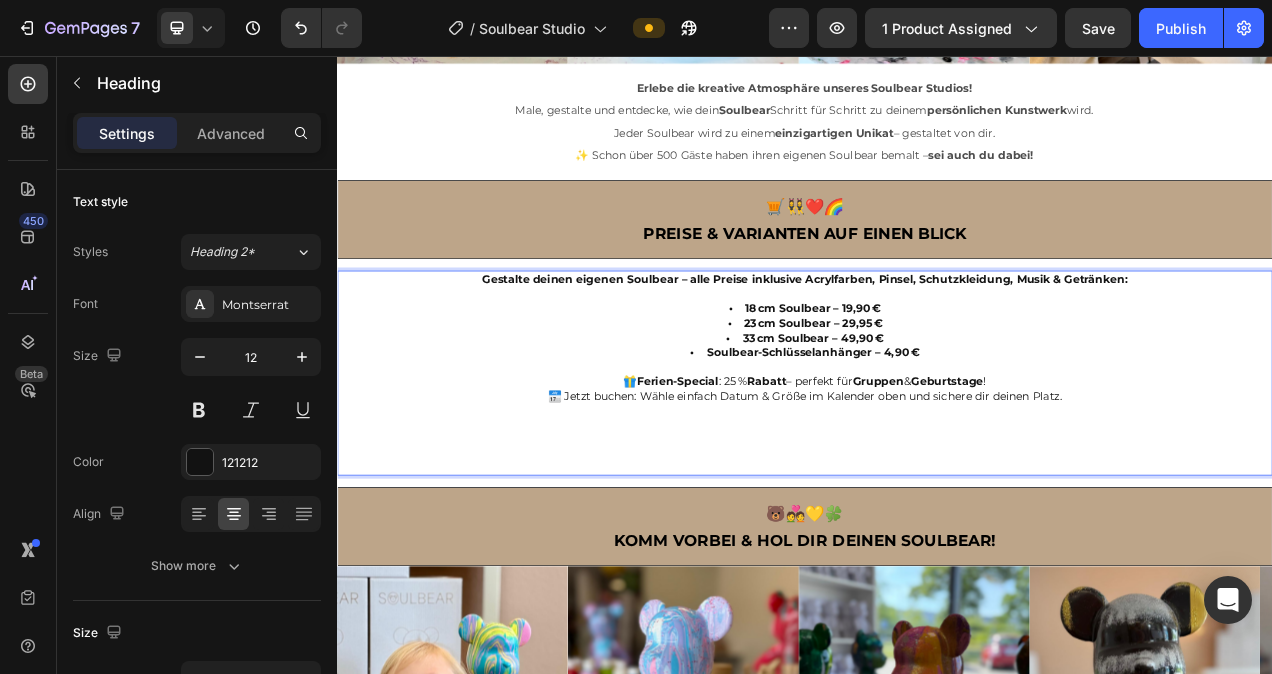 click on "📅 Jetzt buchen: Wähle einfach Datum & Größe im Kalender oben und sichere dir deinen Platz." at bounding box center [937, 538] 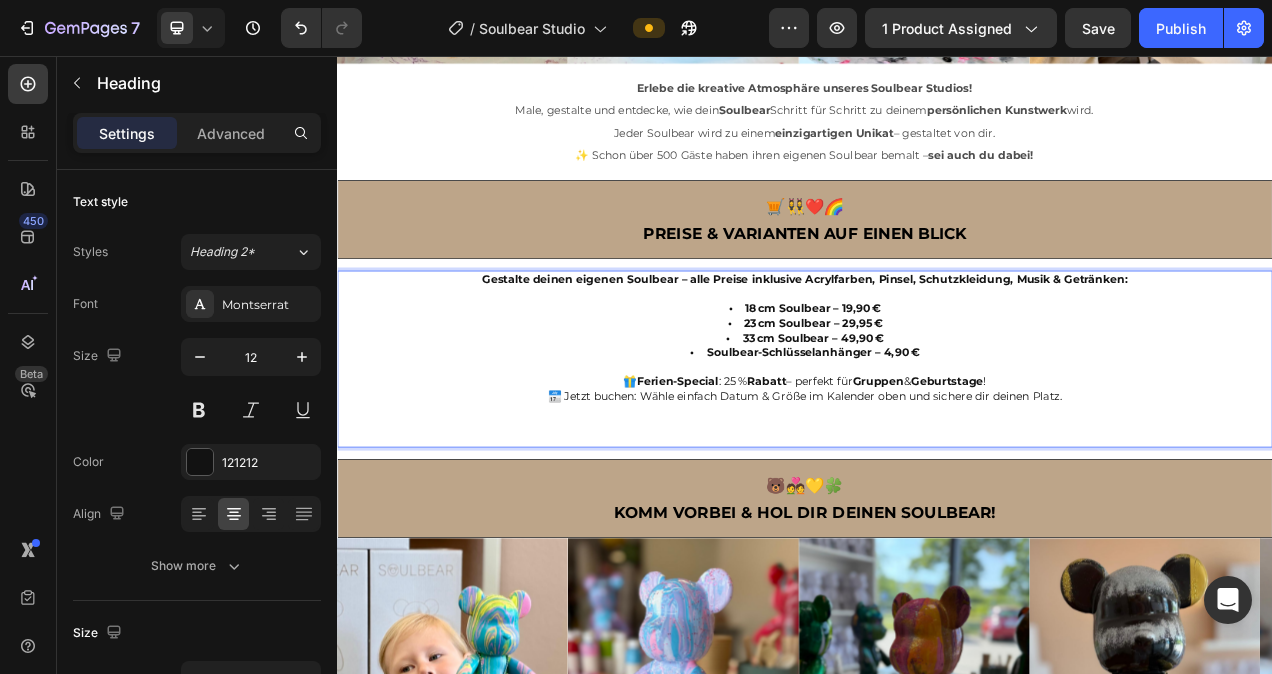 click on "📅 Jetzt buchen: Wähle einfach Datum & Größe im Kalender oben und sichere dir deinen Platz. ⁠⁠⁠⁠⁠⁠⁠" at bounding box center (937, 520) 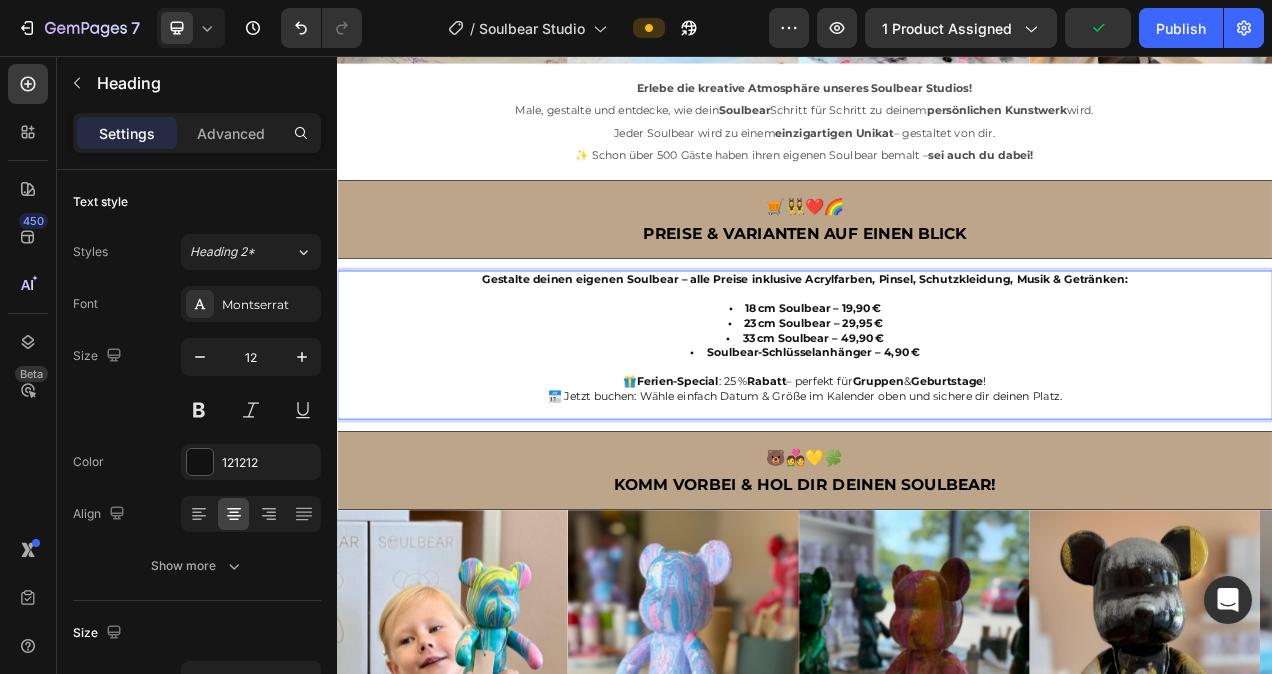 click on "📅 Jetzt buchen: Wähle einfach Datum & Größe im Kalender oben und sichere dir deinen Platz." at bounding box center (937, 502) 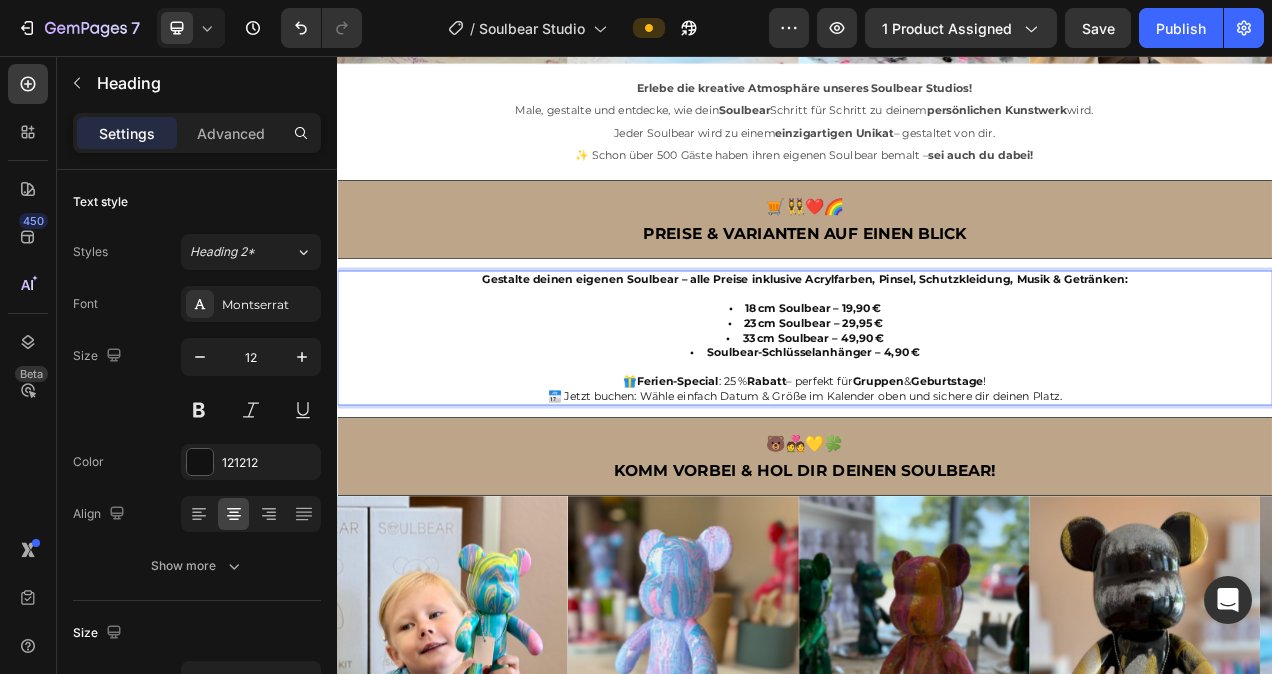 click on "📅 Jetzt buchen: Wähle einfach Datum & Größe im Kalender oben und sichere dir deinen Platz." at bounding box center [937, 493] 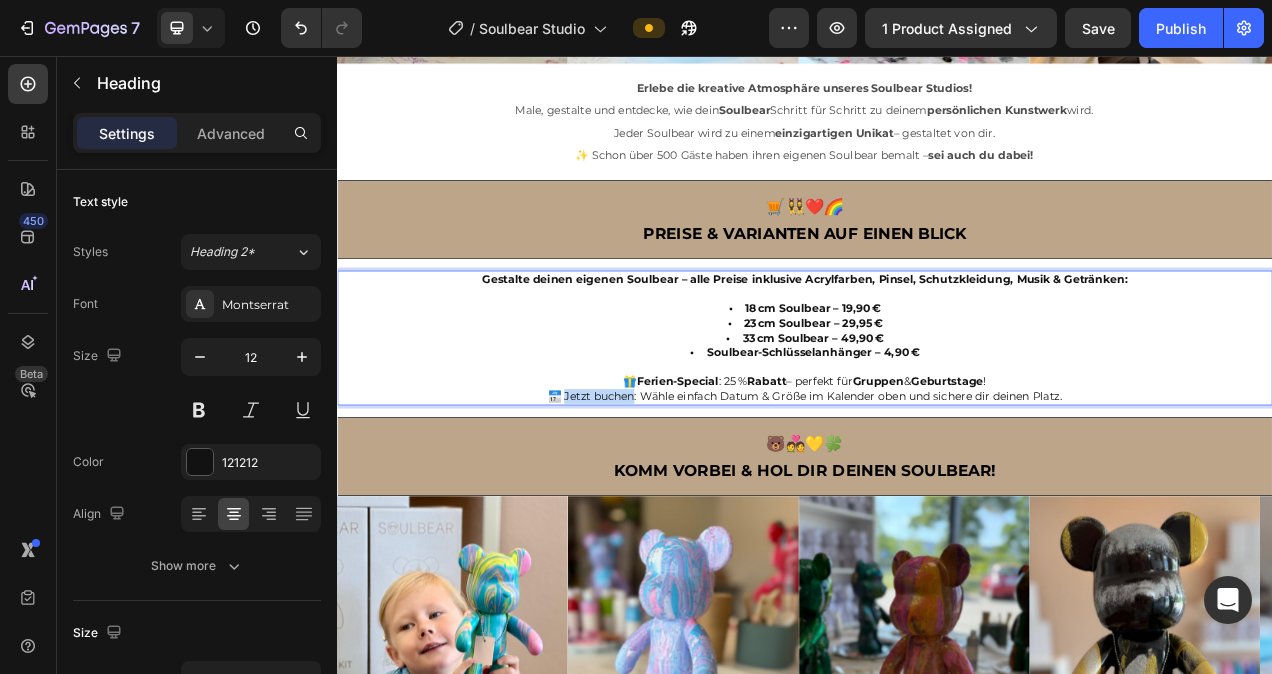 drag, startPoint x: 710, startPoint y: 484, endPoint x: 621, endPoint y: 490, distance: 89.20202 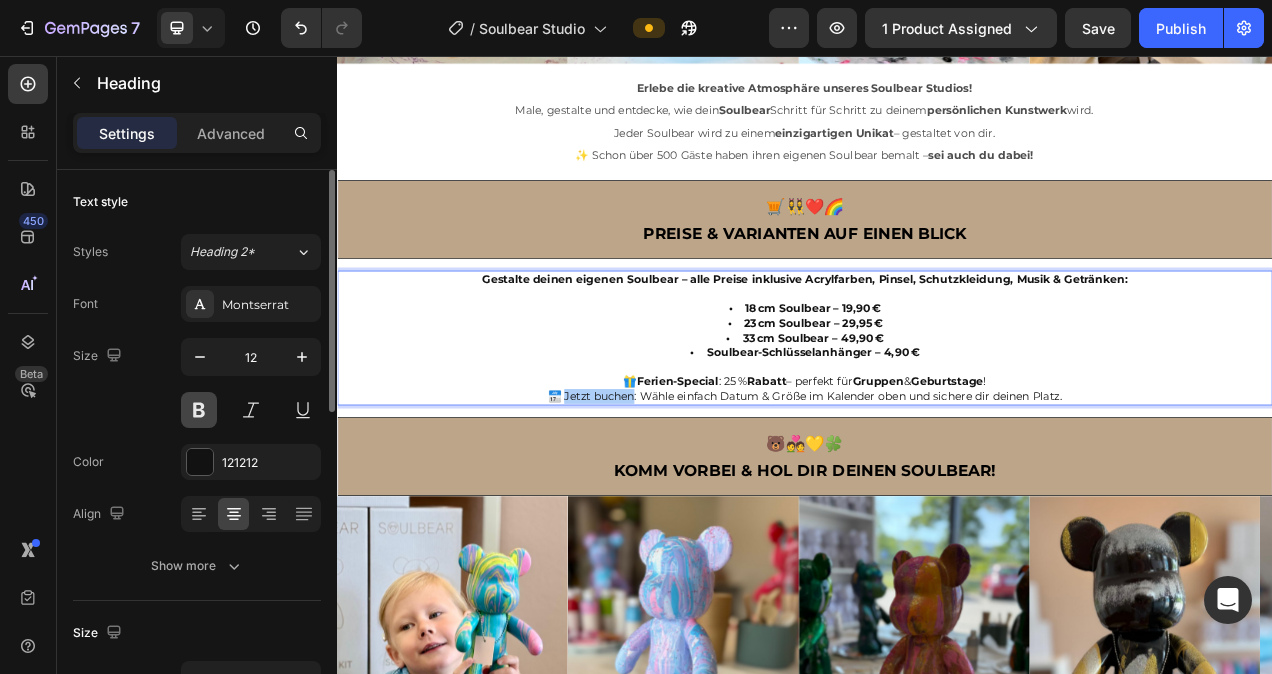 click at bounding box center (199, 410) 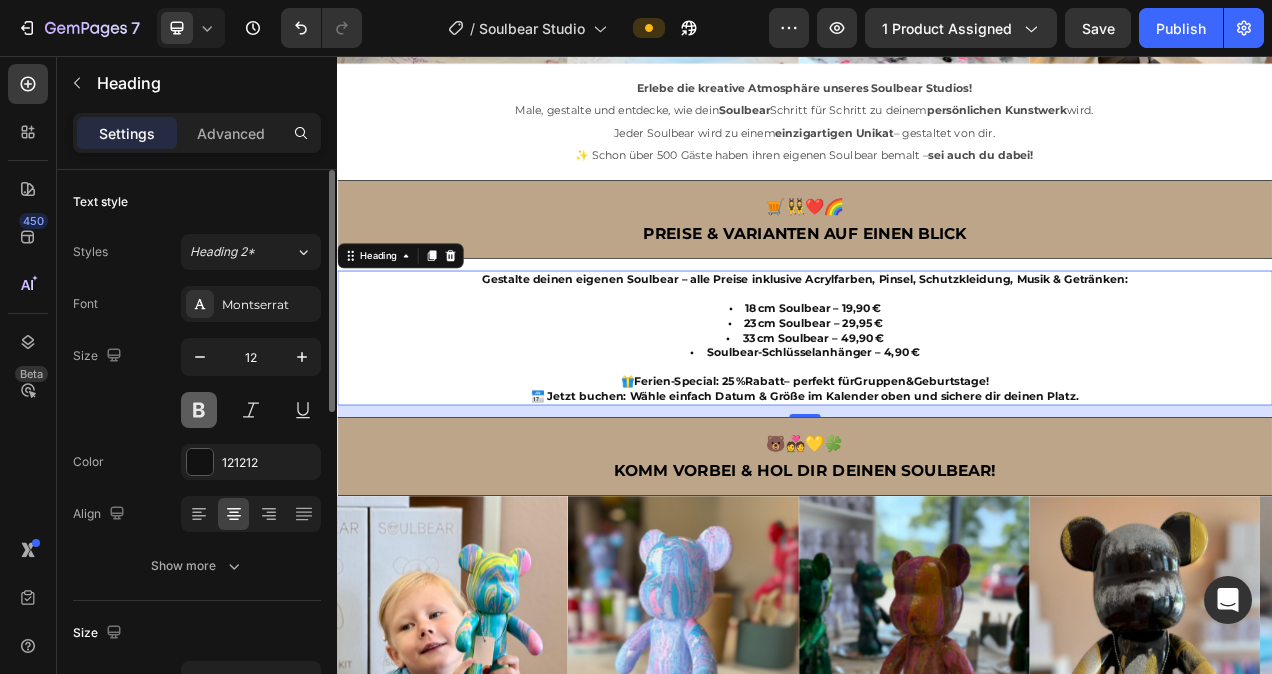 click at bounding box center [199, 410] 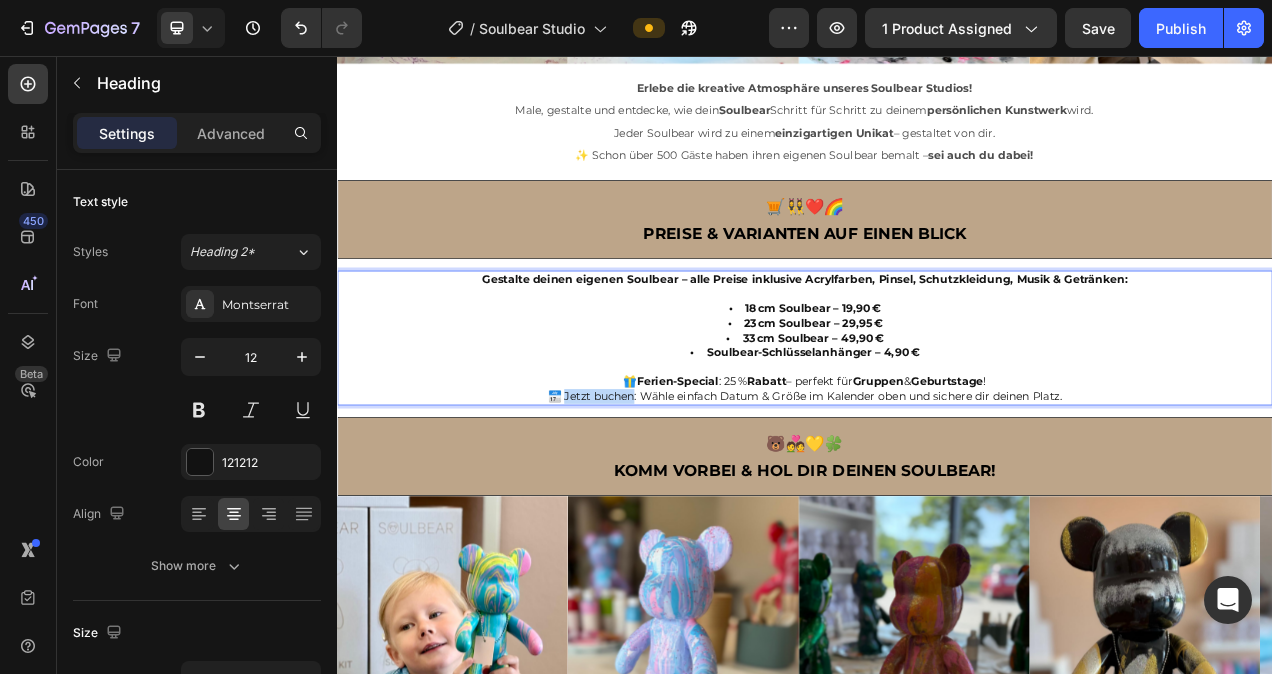 drag, startPoint x: 710, startPoint y: 488, endPoint x: 621, endPoint y: 490, distance: 89.02247 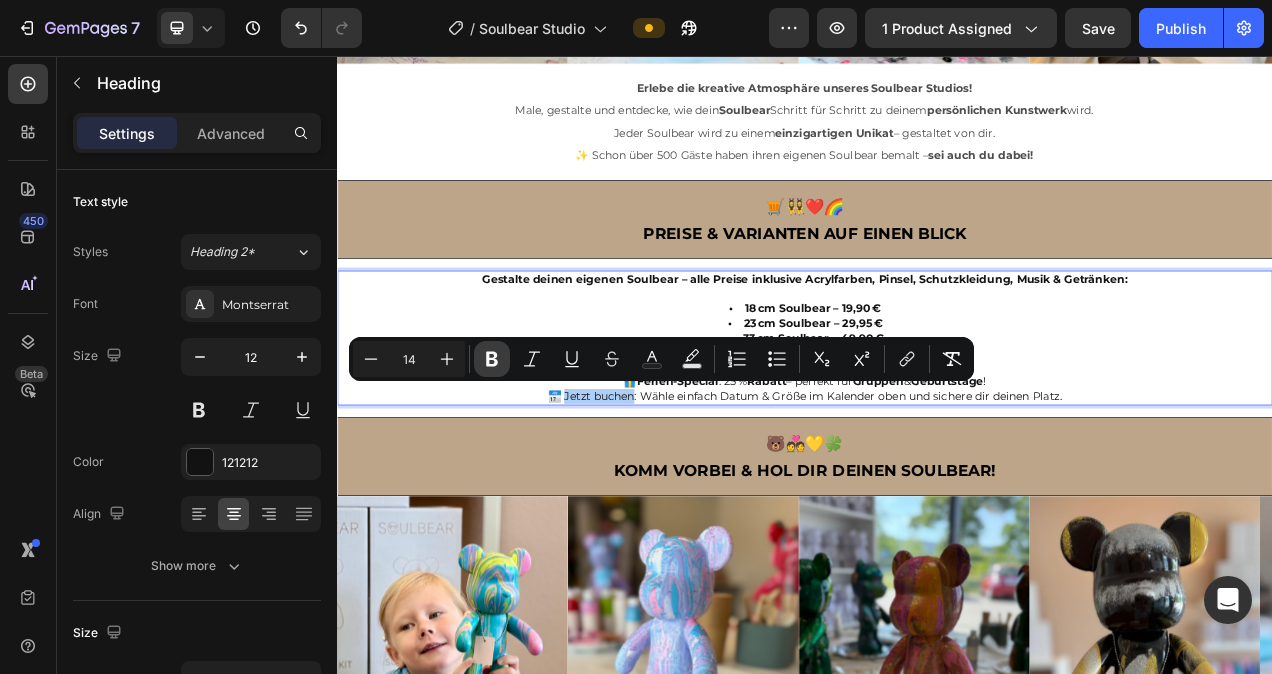 click 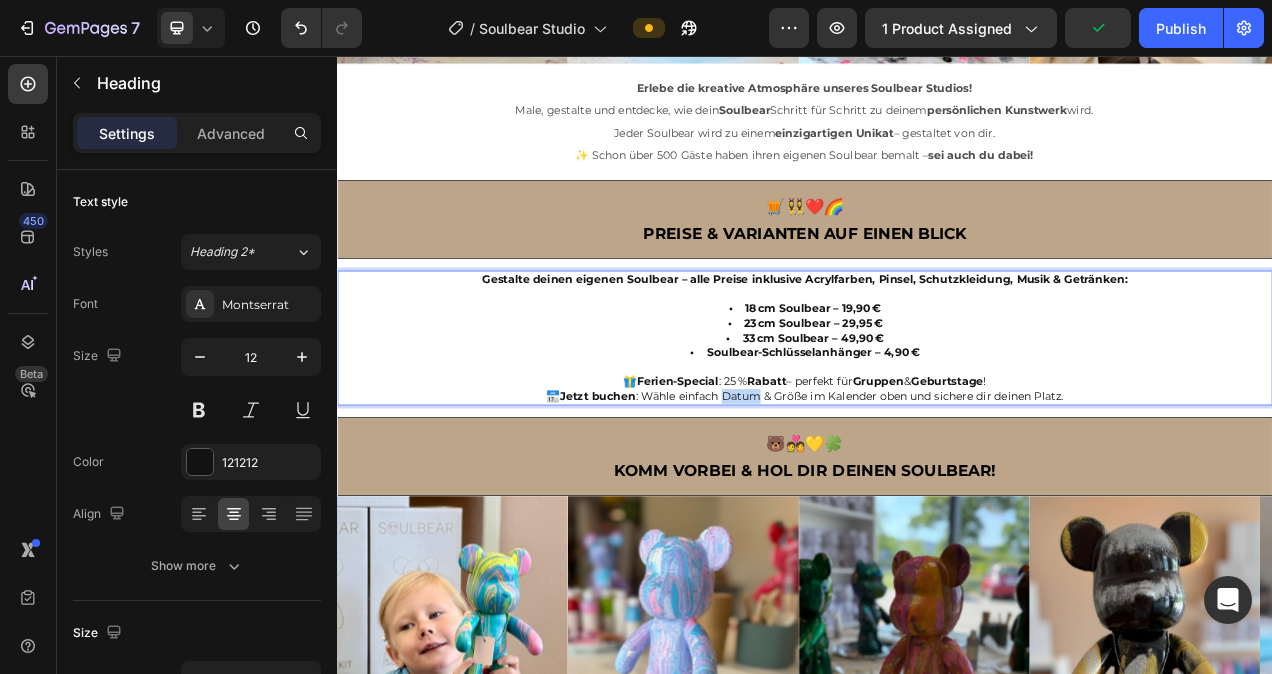 drag, startPoint x: 873, startPoint y: 482, endPoint x: 825, endPoint y: 483, distance: 48.010414 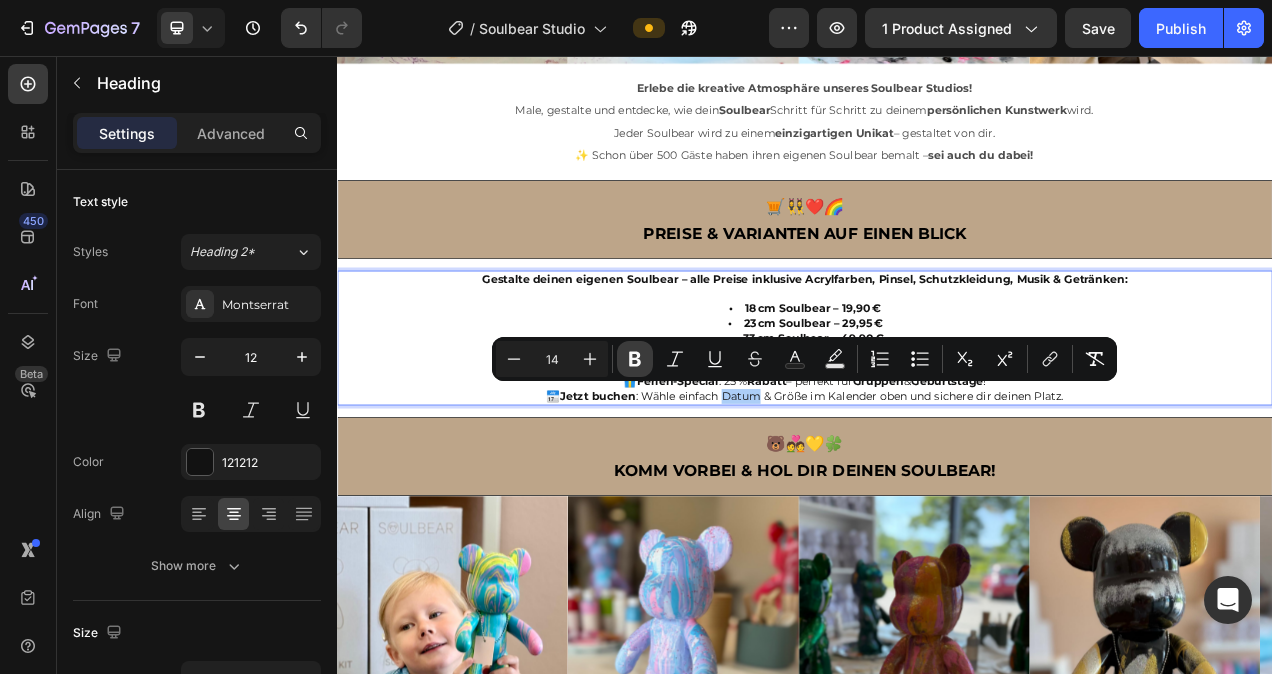 click 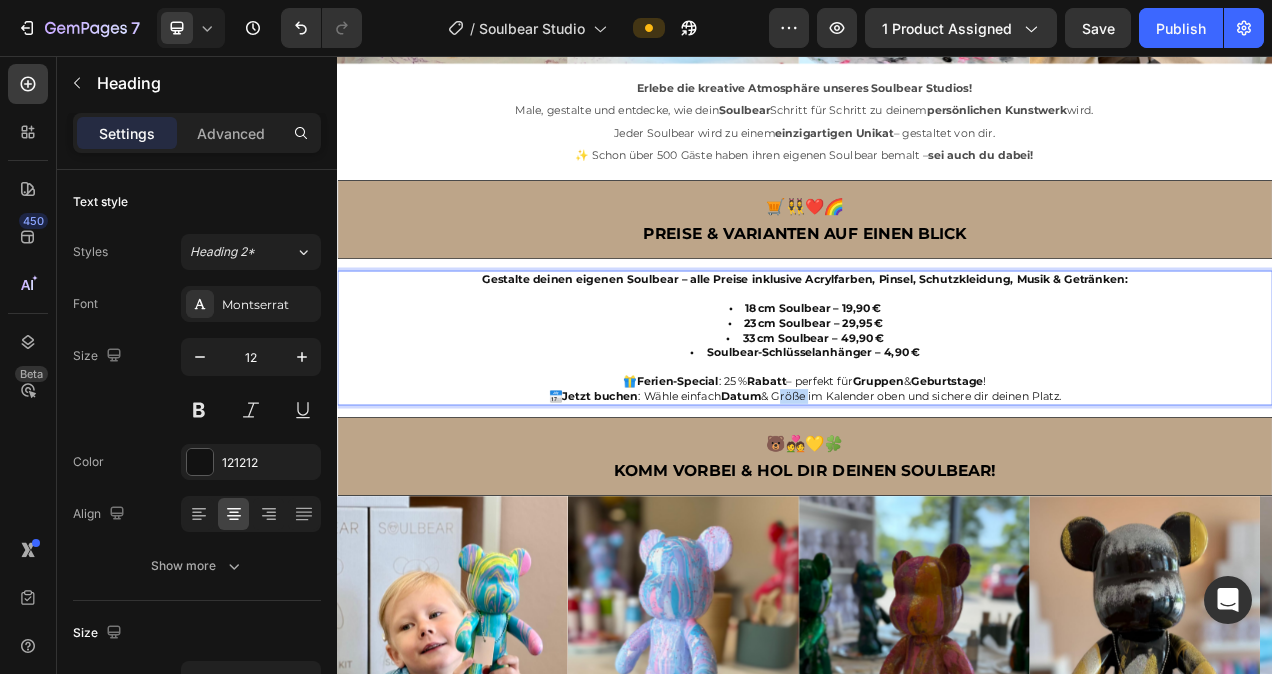 drag, startPoint x: 932, startPoint y: 485, endPoint x: 894, endPoint y: 486, distance: 38.013157 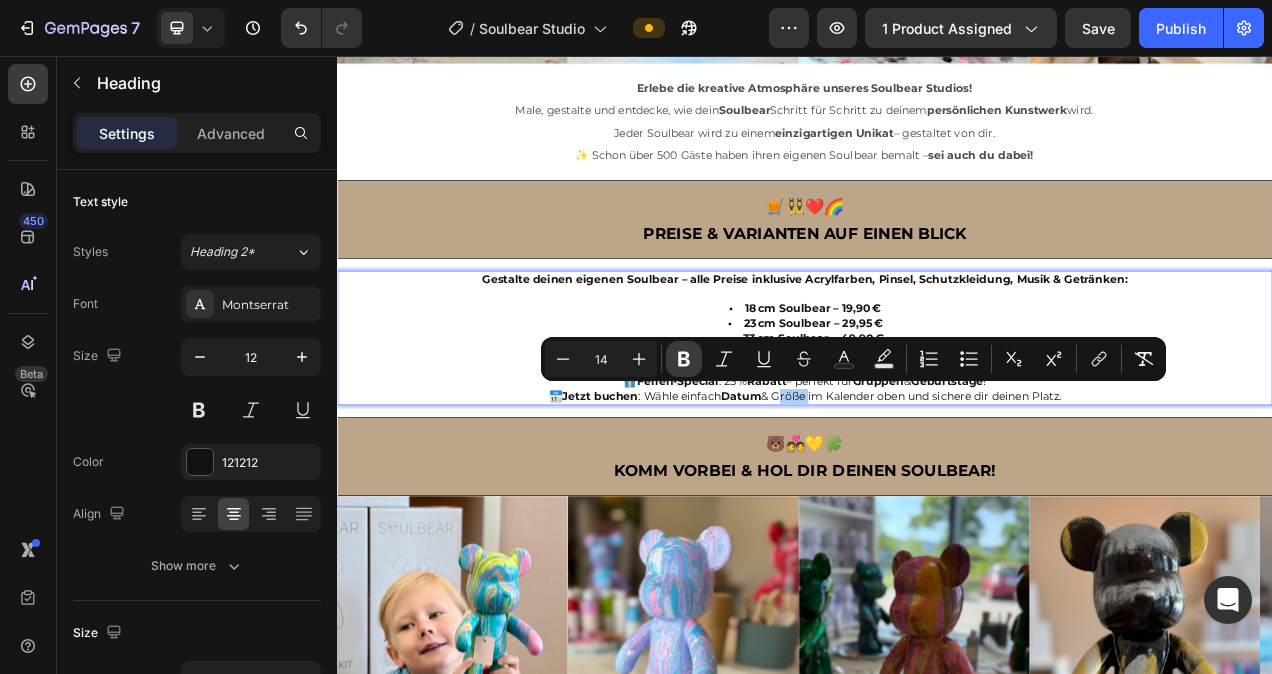click 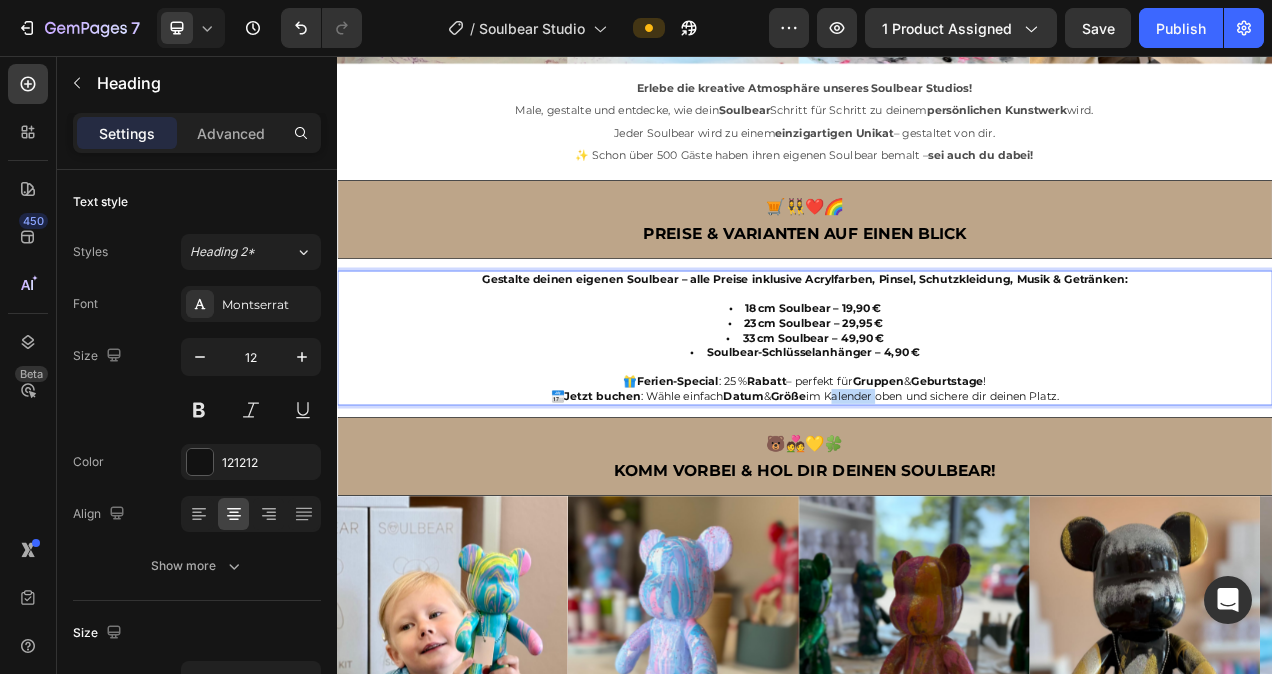 drag, startPoint x: 1022, startPoint y: 485, endPoint x: 962, endPoint y: 484, distance: 60.00833 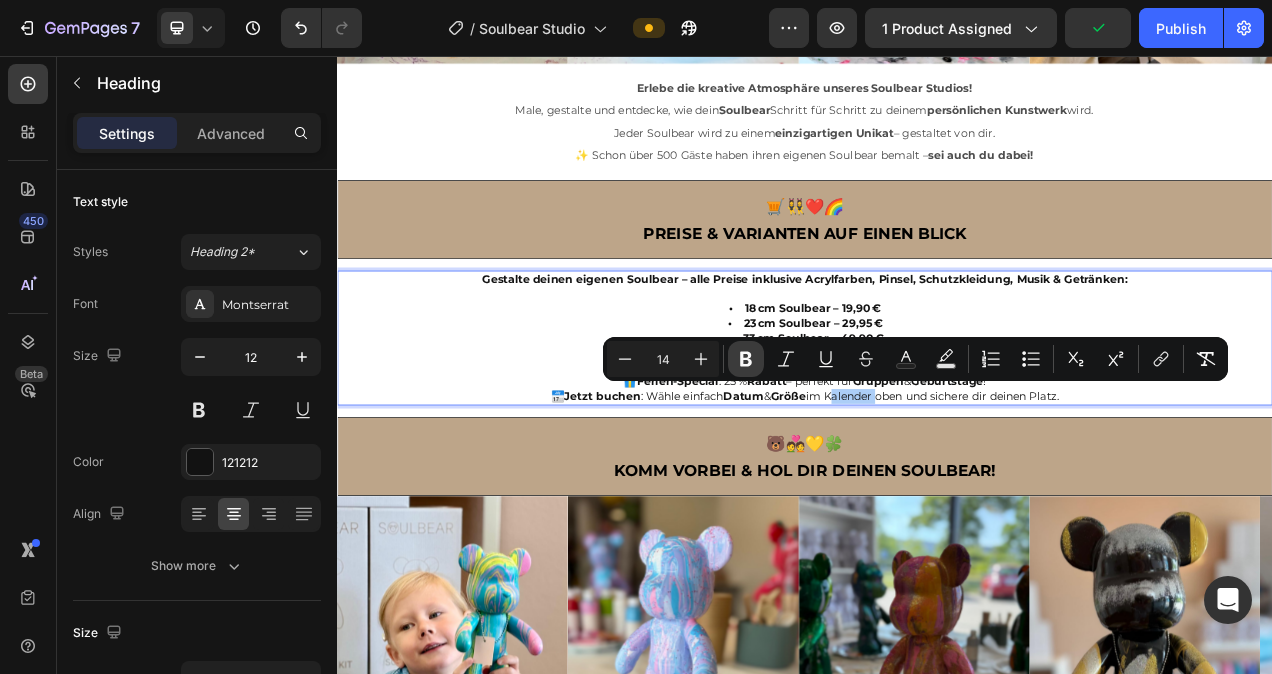 click 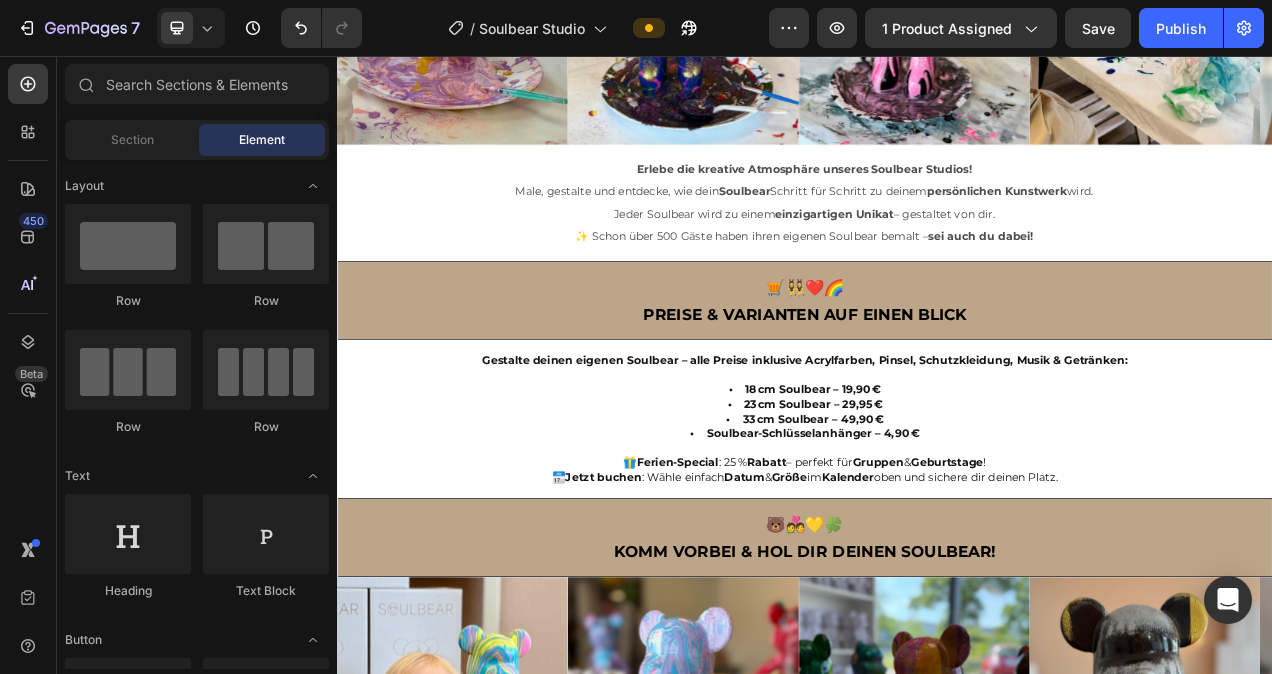 scroll, scrollTop: 1294, scrollLeft: 0, axis: vertical 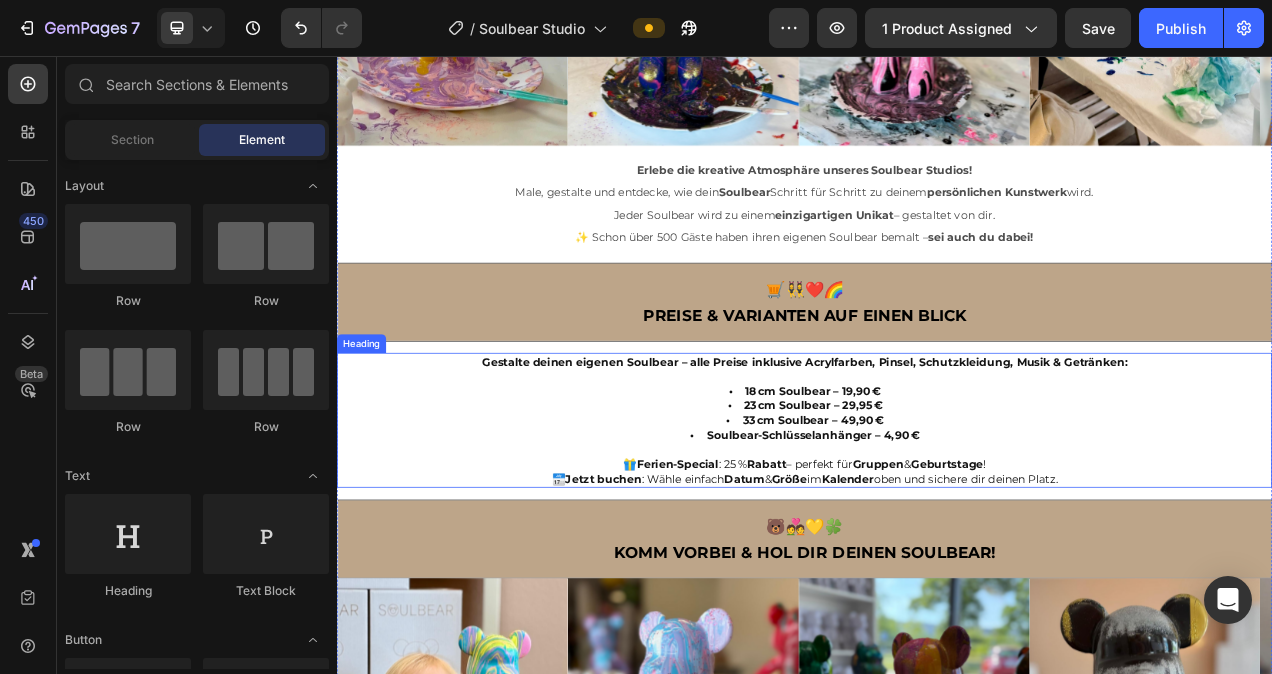 click on "⁠⁠⁠⁠⁠⁠⁠ Gestalte deinen eigenen Soulbear – alle Preise inklusive Acrylfarben, Pinsel, Schutzkleidung, Musik & Getränken: • 18 cm Soulbear – 19,90 € • 23 cm Soulbear – 29,95 € • 33 cm Soulbear – 49,90 € • Soulbear-Schlüsselanhänger – 4,90 € 🎁 Ferien-Special : 25 % Rabatt – perfekt für Gruppen & Geburtstage! 📅 Jetzt buchen : Wähle einfach Datum & Größe im Kalender oben und sichere dir deinen Platz." at bounding box center (937, 524) 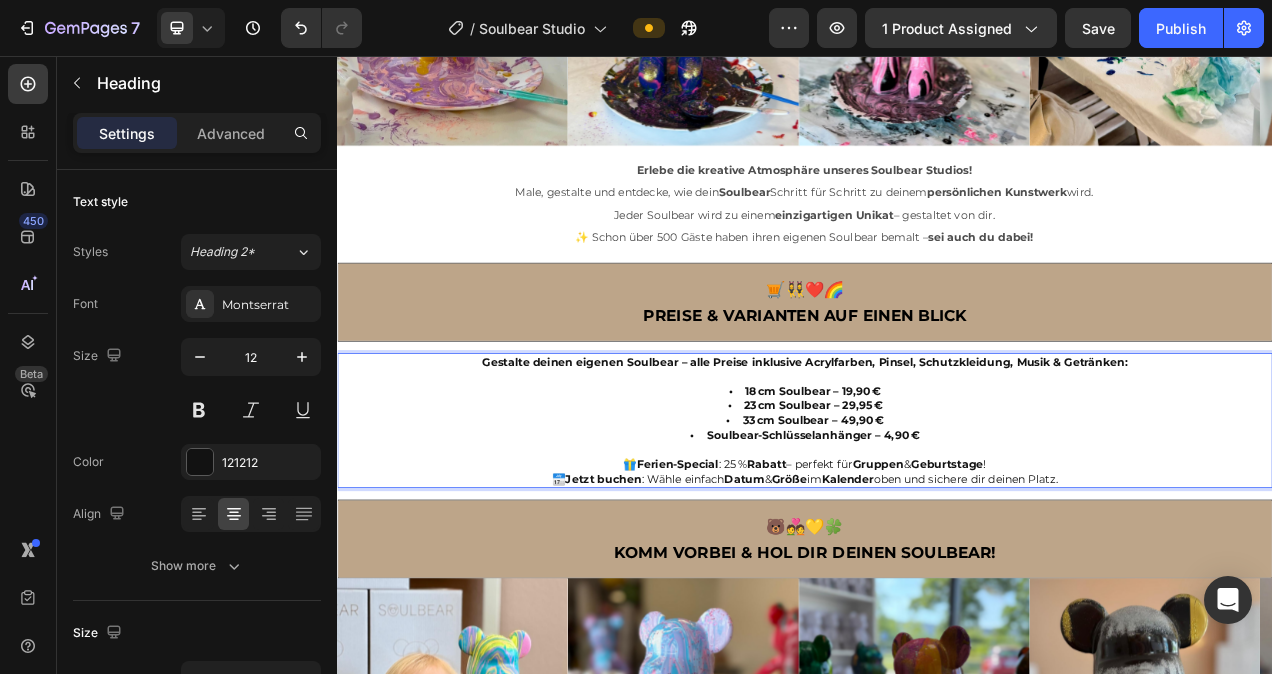 drag, startPoint x: 1308, startPoint y: 586, endPoint x: 1283, endPoint y: 587, distance: 25.019993 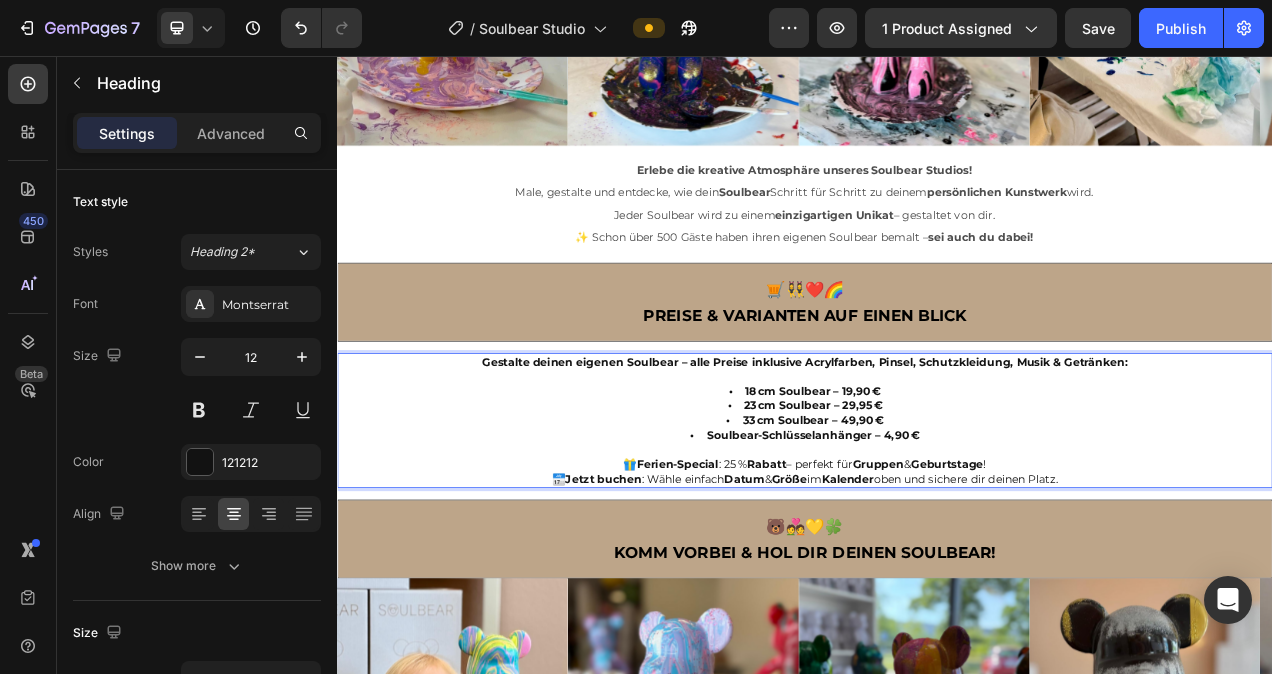 click on "Gestalte deinen eigenen Soulbear – alle Preise inklusive Acrylfarben, Pinsel, Schutzkleidung, Musik & Getränken: • 18 cm Soulbear – 19,90 € • 23 cm Soulbear – 29,95 € • 33 cm Soulbear – 49,90 € • Soulbear-Schlüsselanhänger – 4,90 € 🎁 Ferien-Special : 25 % Rabatt – perfekt für Gruppen & Geburtstage! 📅 Jetzt buchen : Wähle einfach Datum & Größe im Kalender oben und sichere dir deinen Platz." at bounding box center [937, 524] 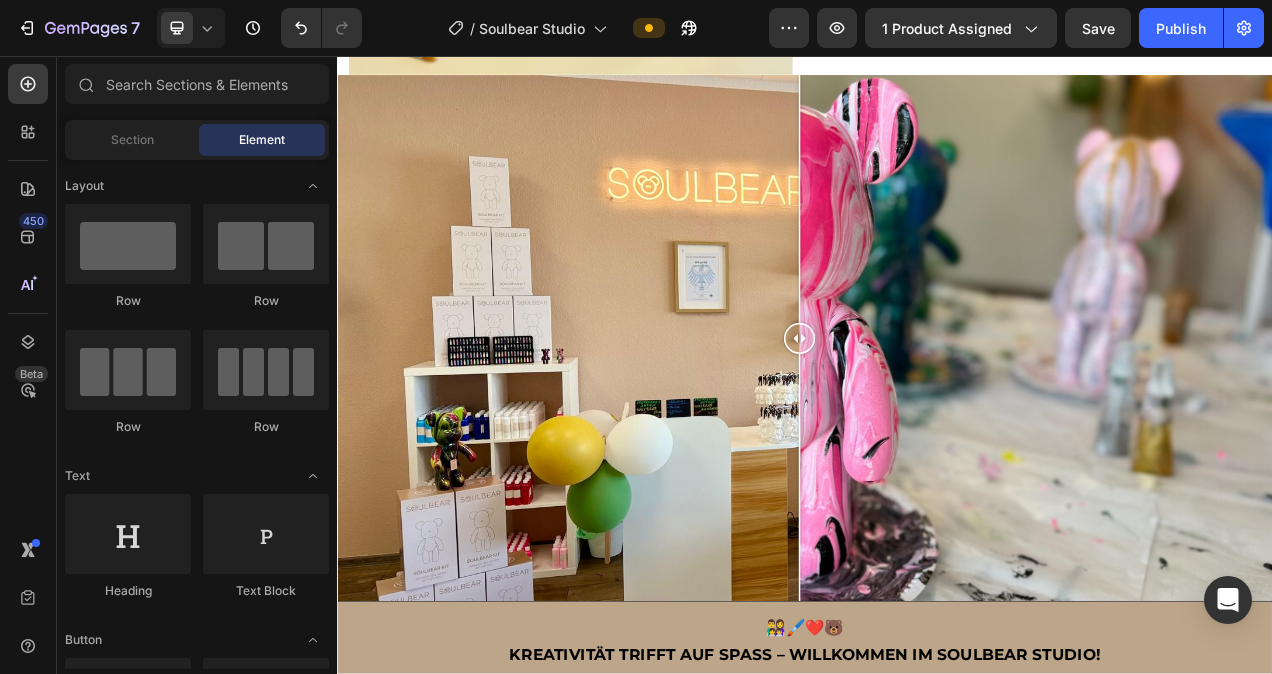 scroll, scrollTop: 0, scrollLeft: 0, axis: both 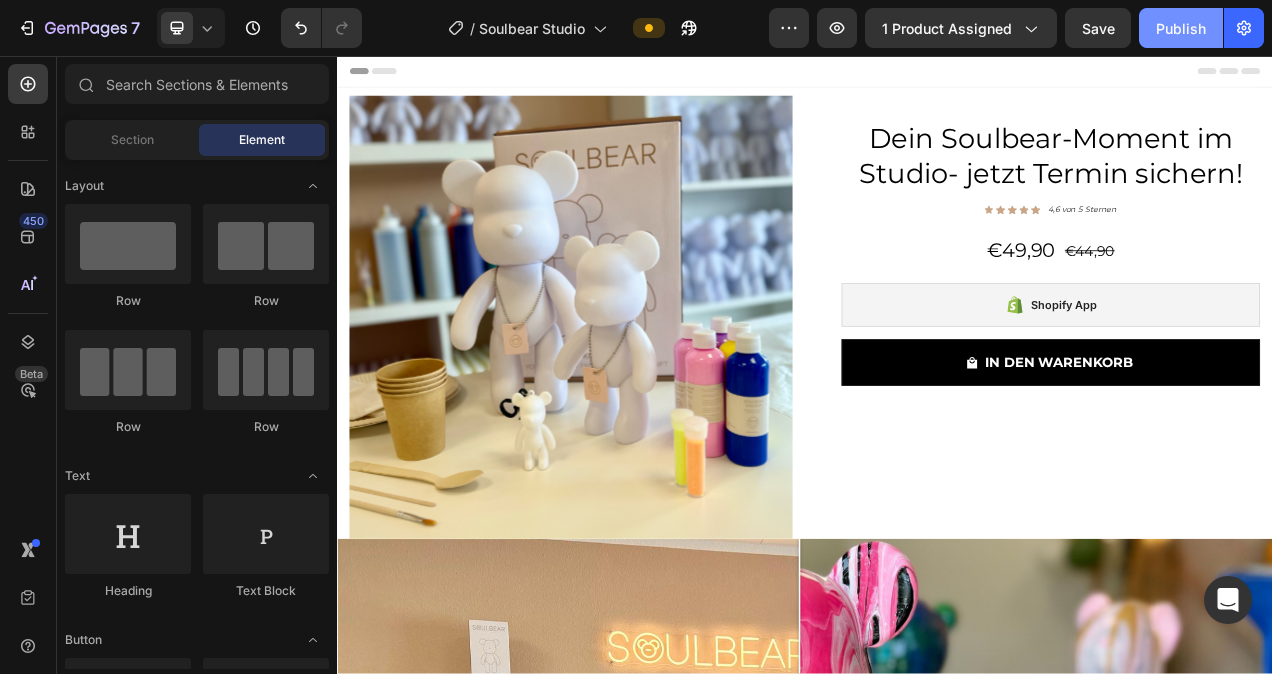 click on "Publish" at bounding box center (1181, 28) 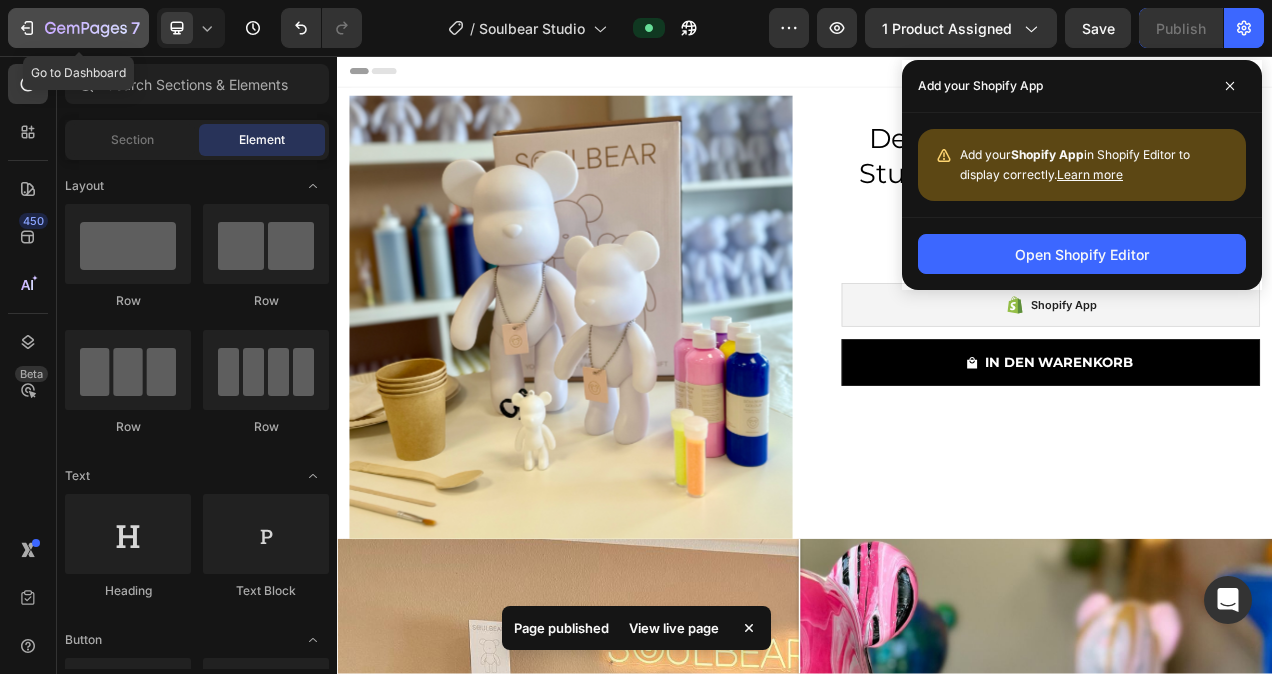 click 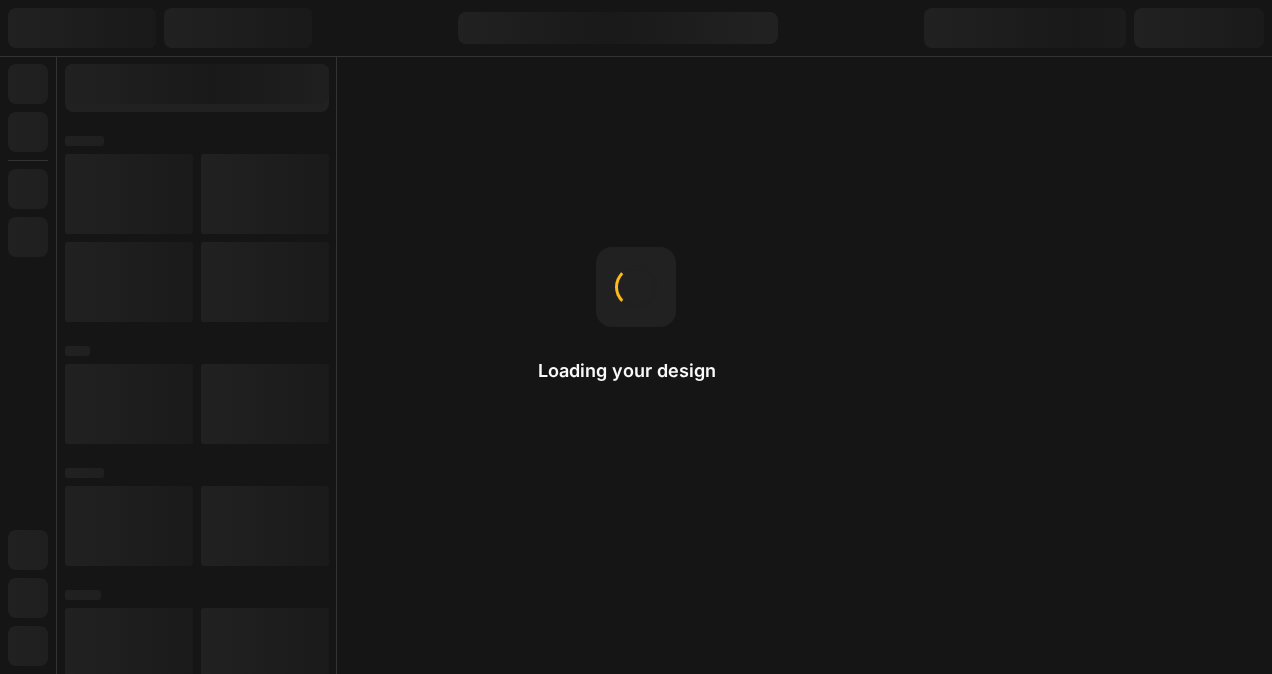 scroll, scrollTop: 0, scrollLeft: 0, axis: both 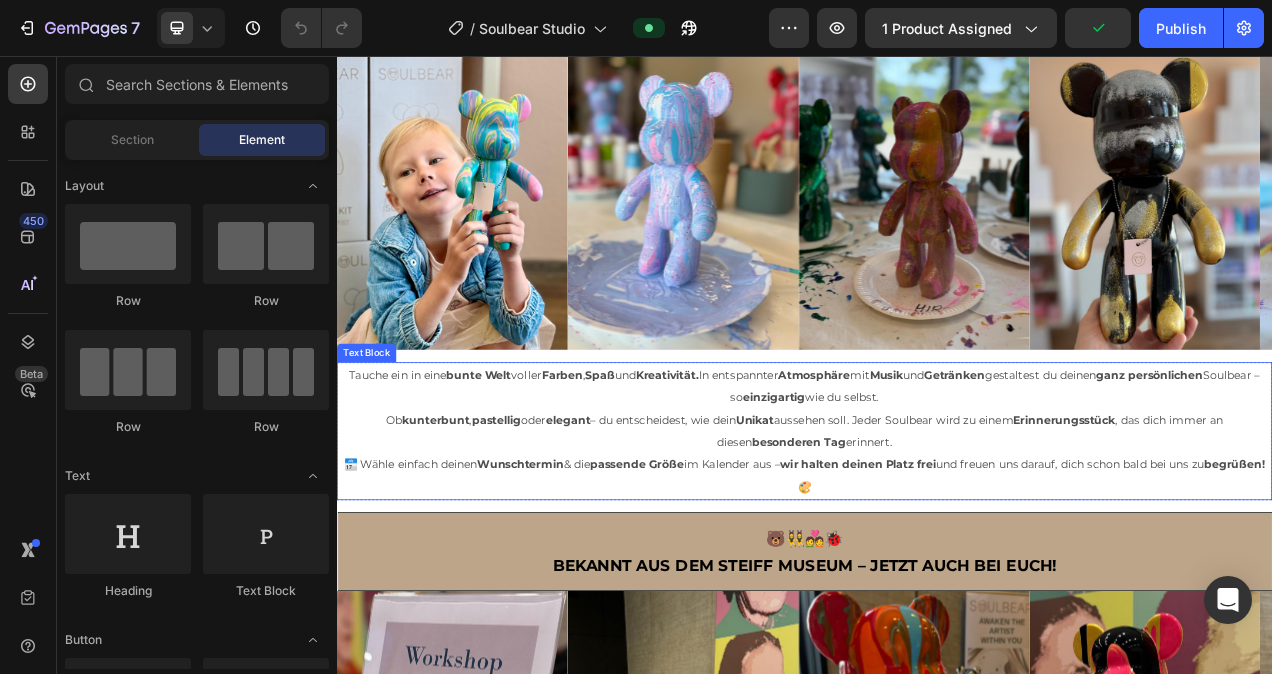 click on "📅 Wähle einfach deinen Wunschtermin & die passende Größe im Kalender aus – wir halten deinen Platz frei und freuen uns darauf, dich schon bald bei uns zu begrüßen! 🎨" at bounding box center (937, 596) 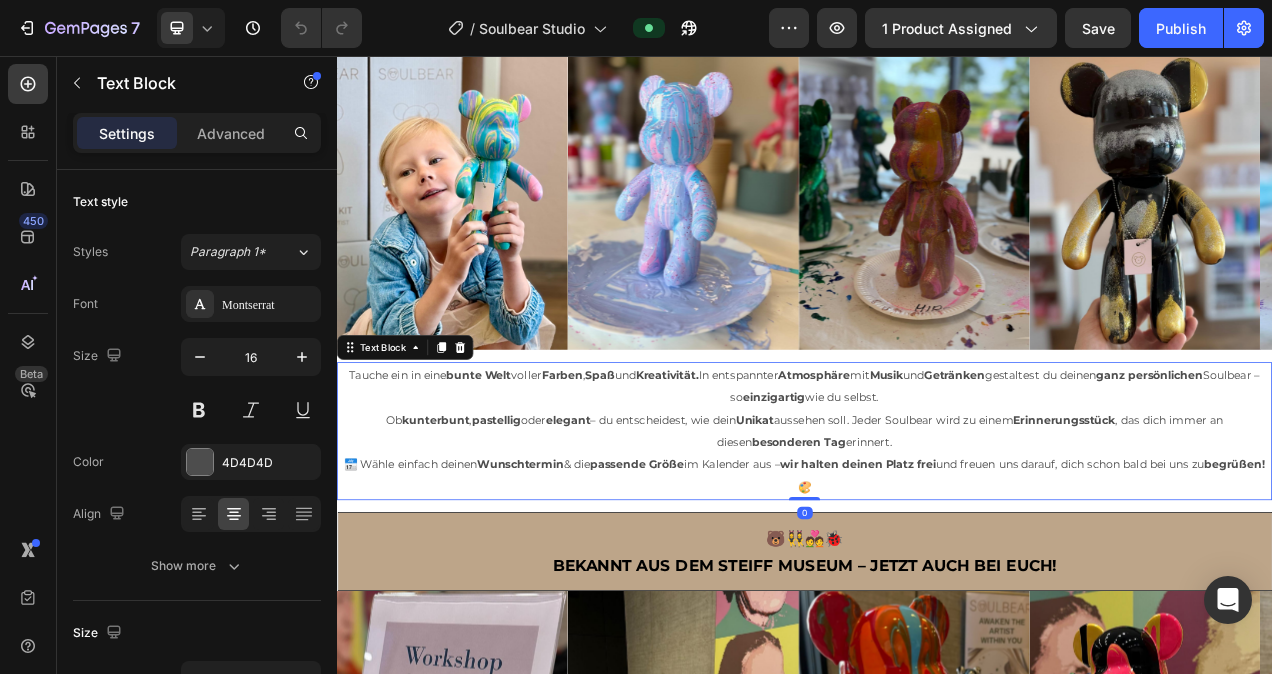 click on "📅 Wähle einfach deinen Wunschtermin & die passende Größe im Kalender aus – wir halten deinen Platz frei und freuen uns darauf, dich schon bald bei uns zu begrüßen! 🎨" at bounding box center (937, 596) 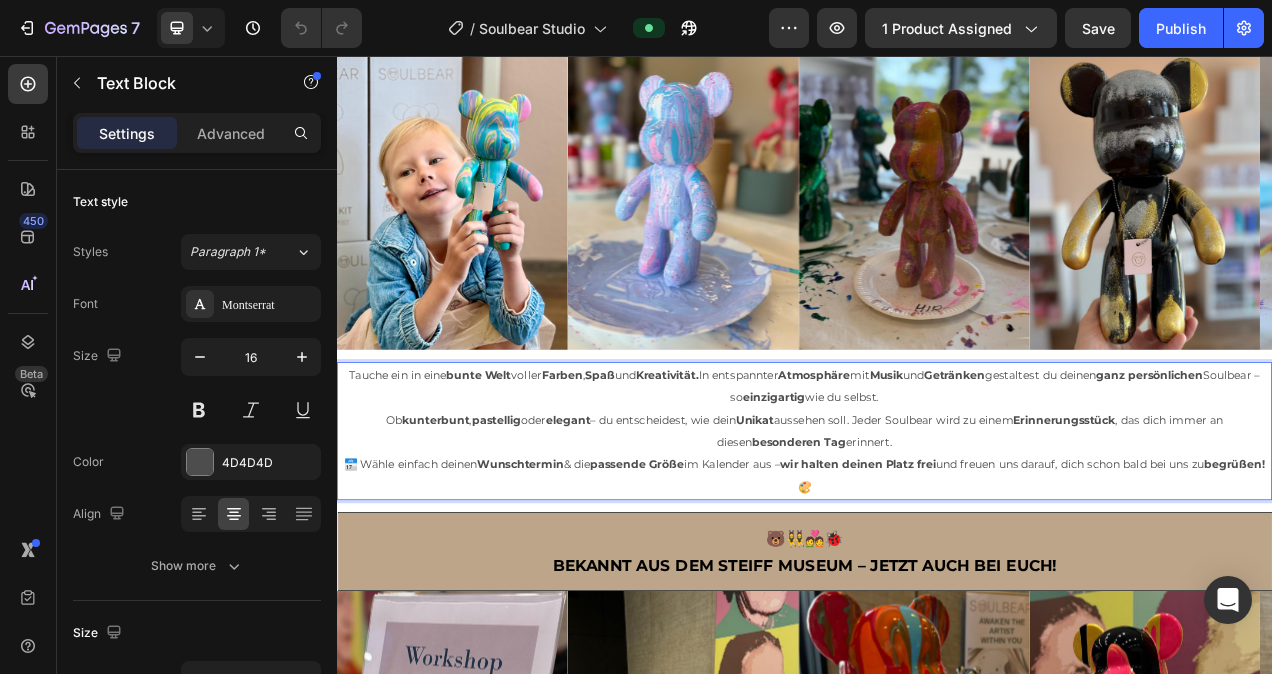 drag, startPoint x: 1086, startPoint y: 607, endPoint x: 351, endPoint y: 467, distance: 748.21454 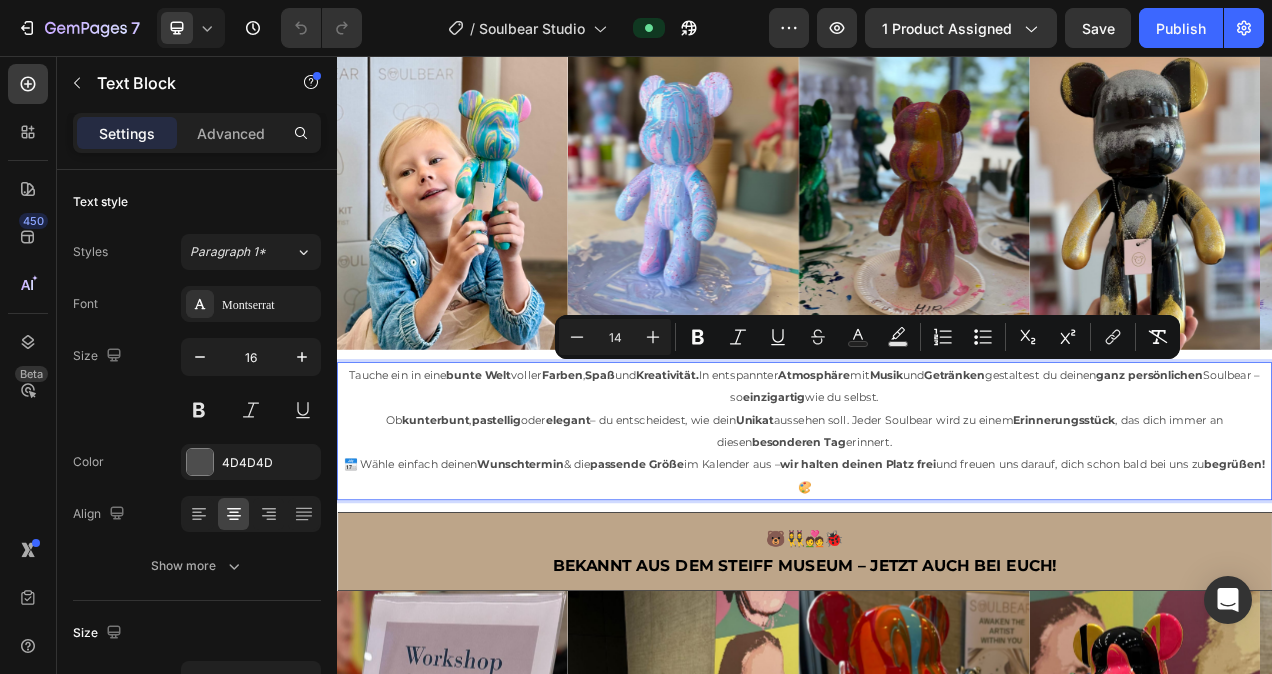 click on "Ob  kunterbunt ,  pastellig  oder  elegant  – du entscheidest, wie dein  Unikat  aussehen soll. Jeder Soulbear wird zu einem  Erinnerungsstück , das dich immer an diesen  besonderen Tag  erinnert." at bounding box center [937, 539] 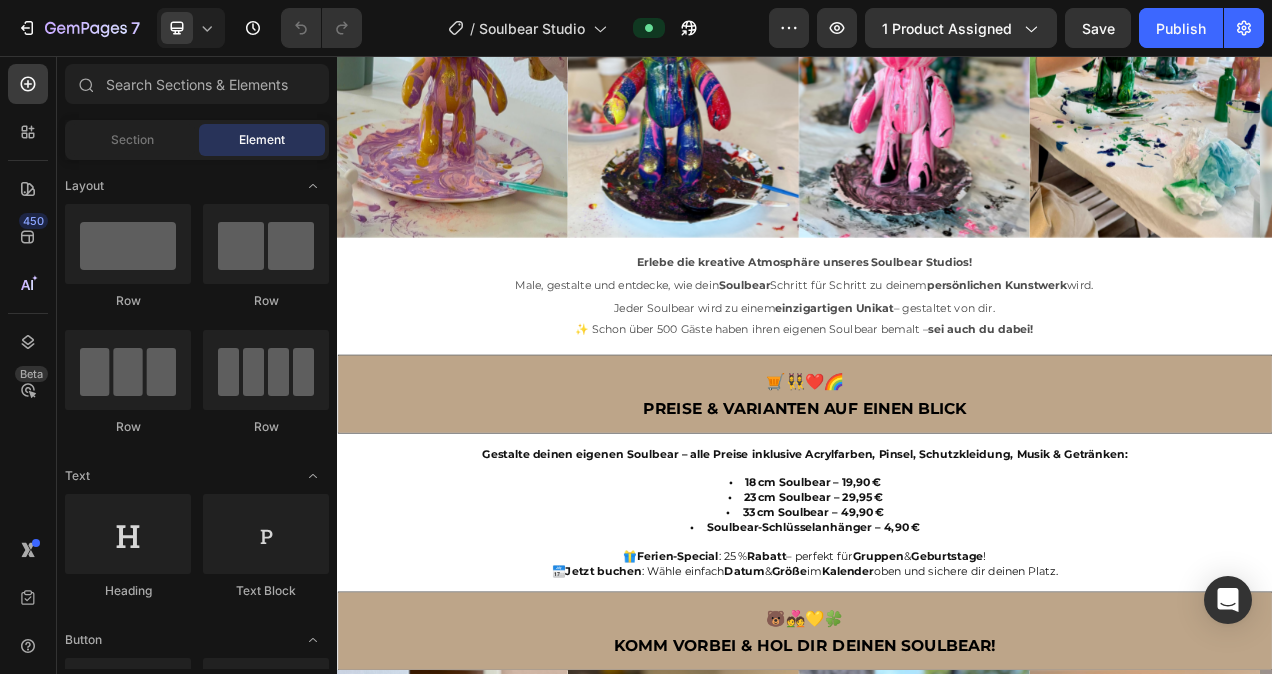 scroll, scrollTop: 1830, scrollLeft: 0, axis: vertical 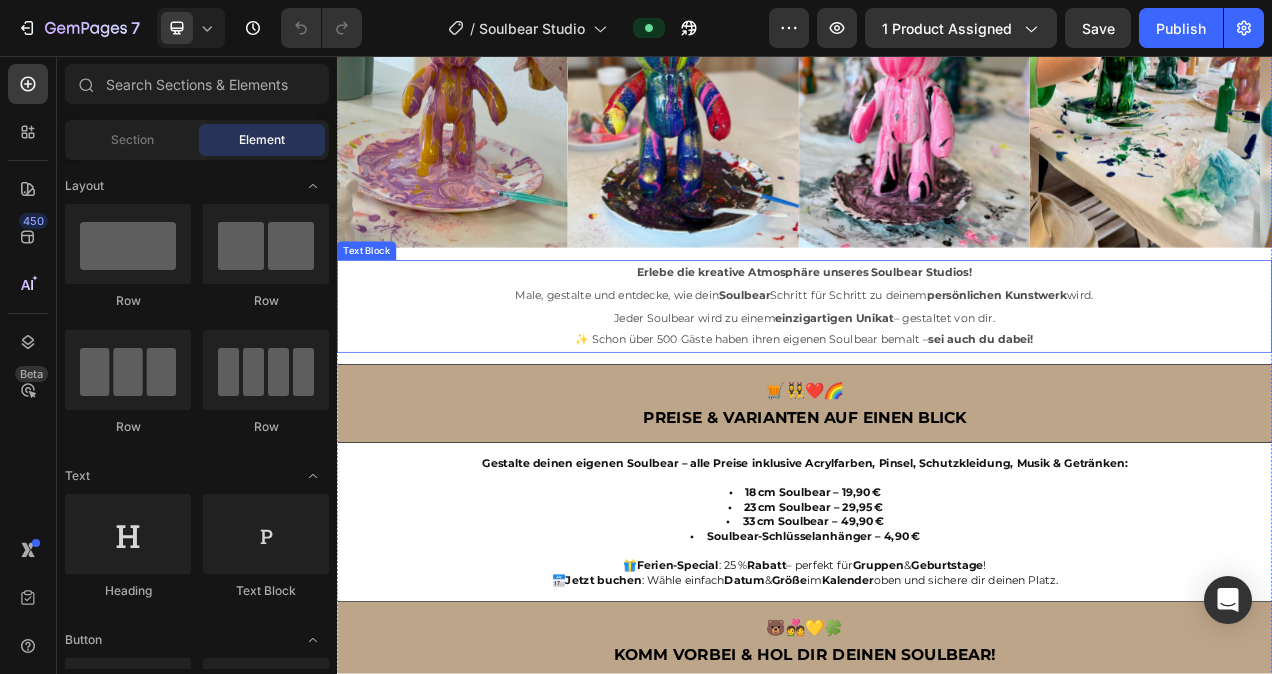 click on "✨ Schon über 500 Gäste haben ihren eigenen Soulbear bemalt –  sei auch du dabei!" at bounding box center [937, 420] 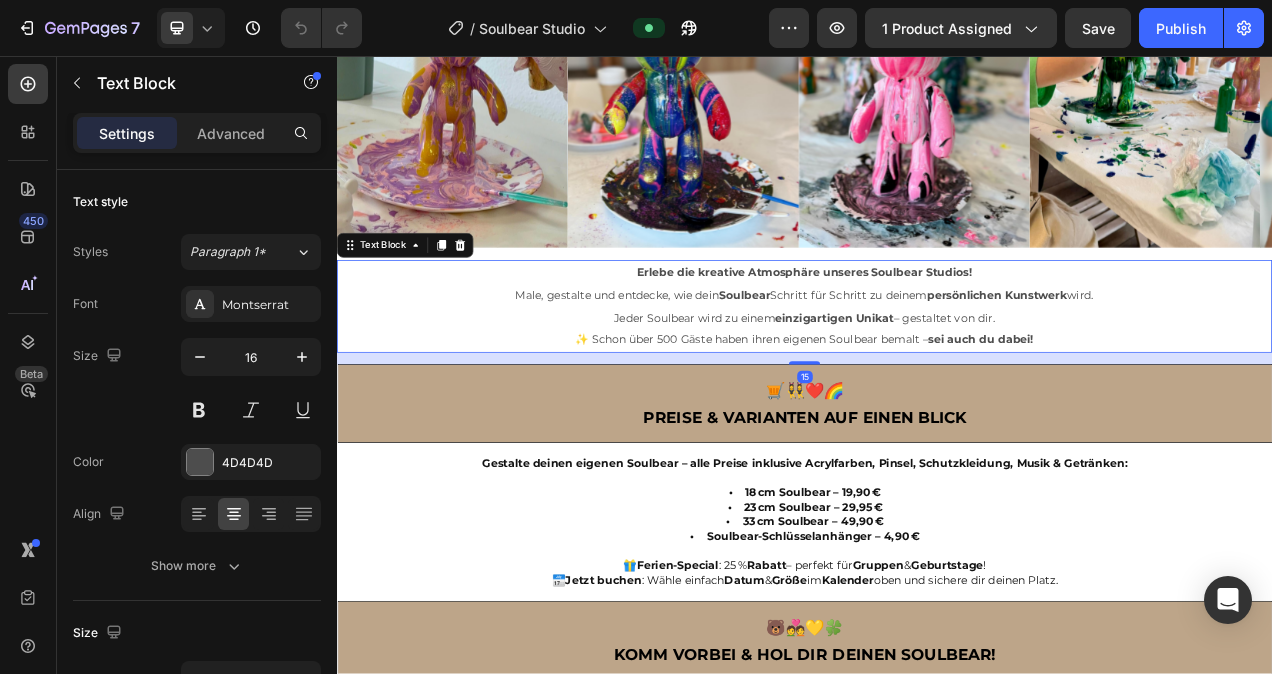 click on "✨ Schon über 500 Gäste haben ihren eigenen Soulbear bemalt –  sei auch du dabei!" at bounding box center (937, 420) 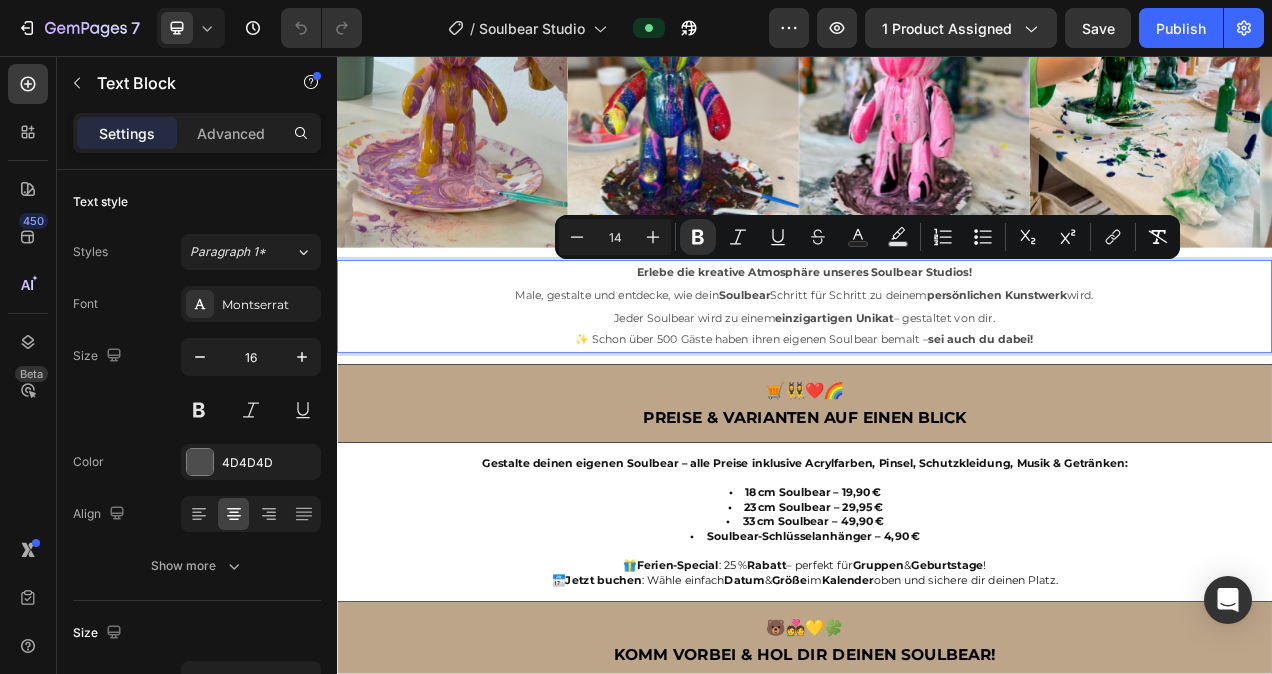 drag, startPoint x: 1173, startPoint y: 393, endPoint x: 688, endPoint y: 333, distance: 488.69724 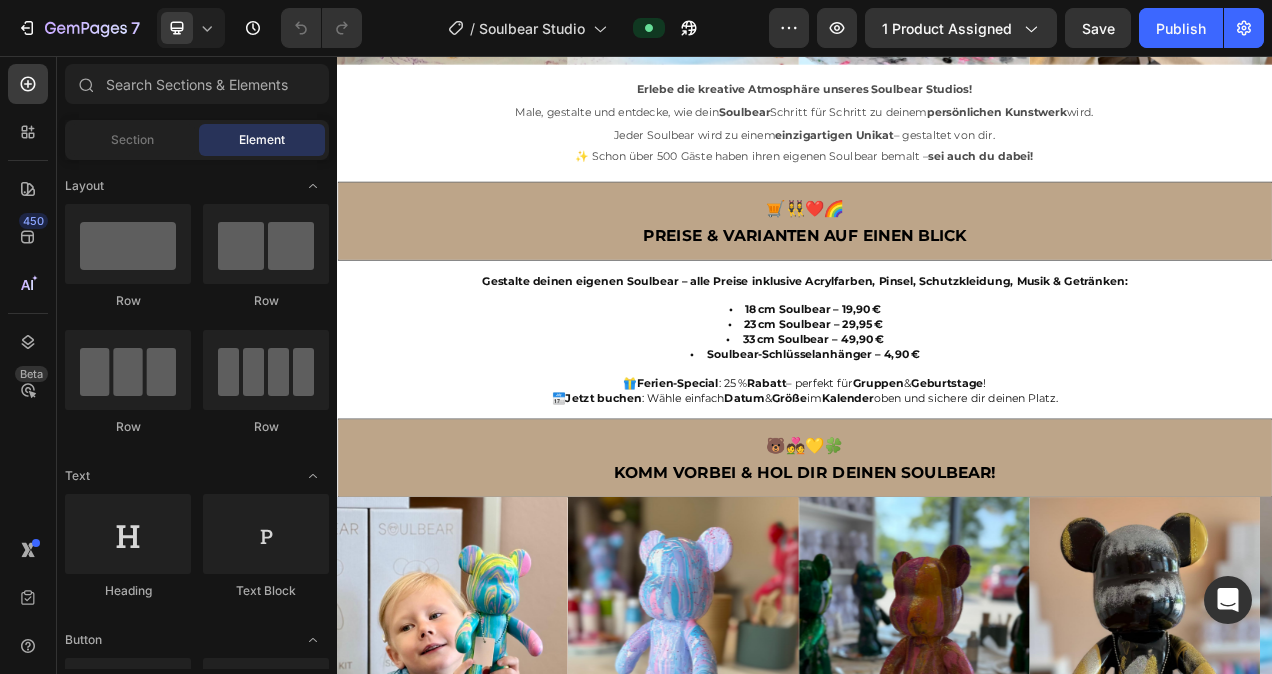 scroll, scrollTop: 2088, scrollLeft: 0, axis: vertical 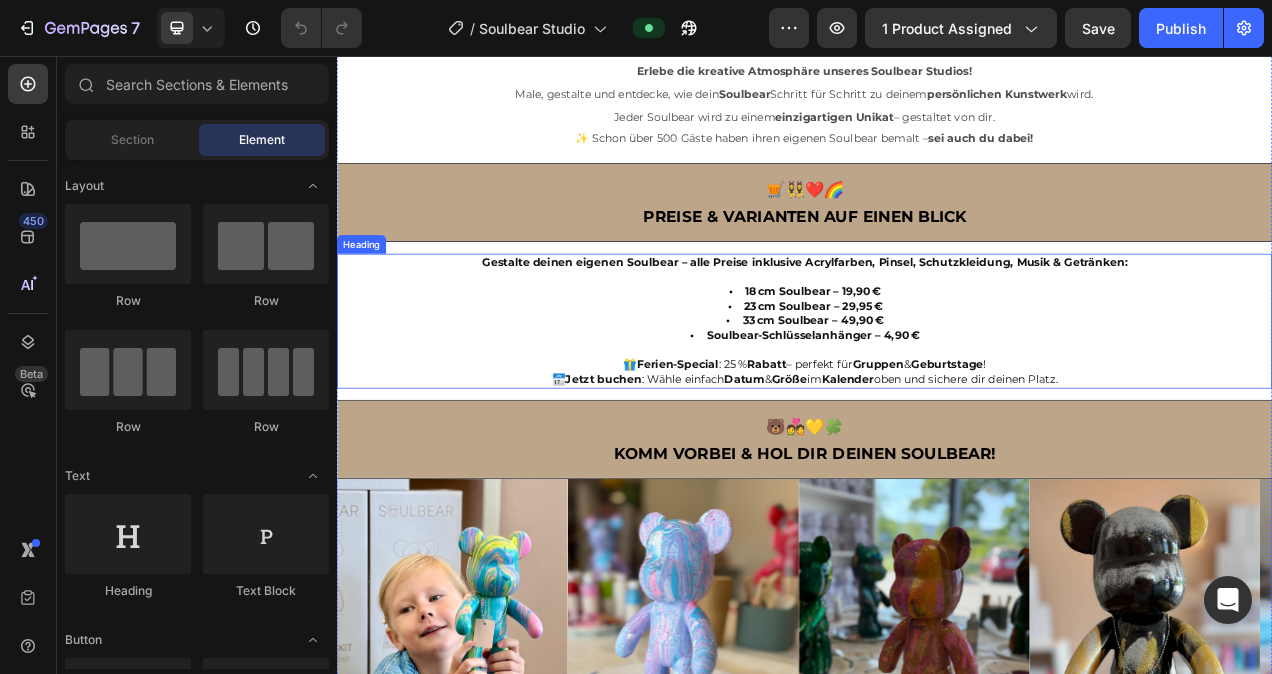 click on "Gestalte deinen eigenen Soulbear – alle Preise inklusive Acrylfarben, Pinsel, Schutzkleidung, Musik & Getränken: • 18 cm Soulbear – 19,90 € • 23 cm Soulbear – 29,95 € • 33 cm Soulbear – 49,90 € • Soulbear-Schlüsselanhänger – 4,90 € 🎁 Ferien-Special : 25 % Rabatt – perfekt für Gruppen & Geburtstage! 📅 Jetzt buchen : Wähle einfach Datum & Größe im Kalender oben und sichere dir deinen Platz." at bounding box center [937, 396] 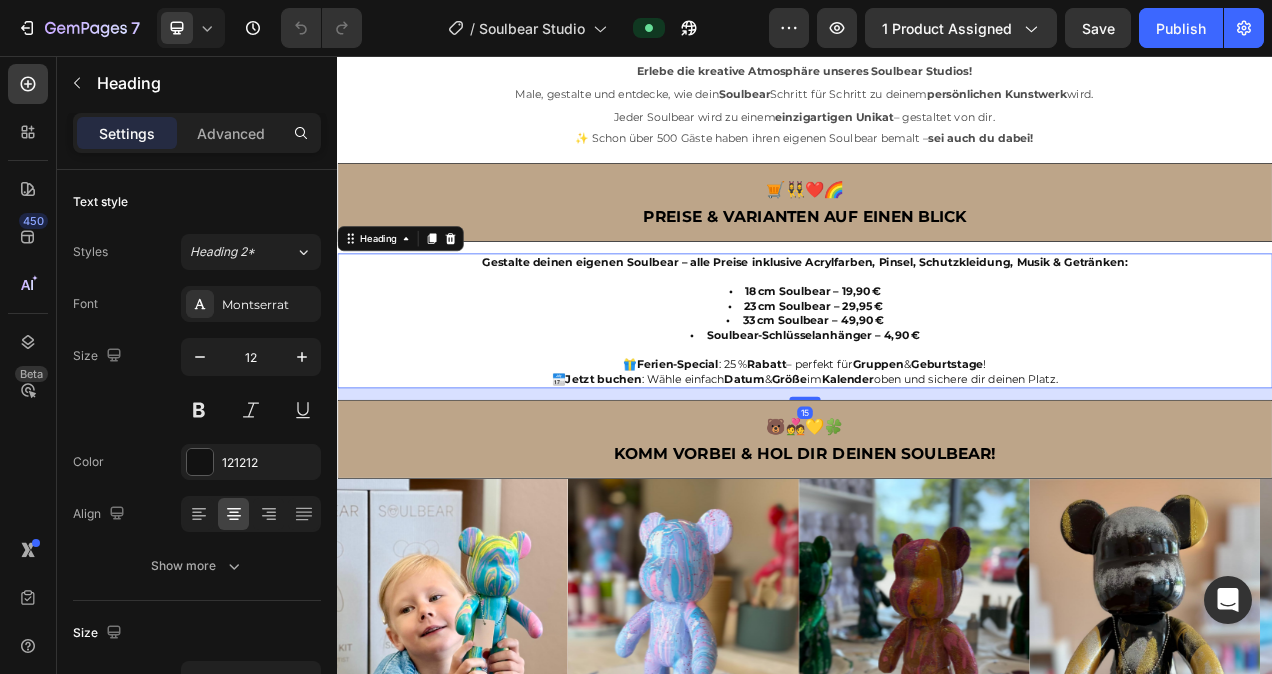 click on "Gestalte deinen eigenen Soulbear – alle Preise inklusive Acrylfarben, Pinsel, Schutzkleidung, Musik & Getränken: • 18 cm Soulbear – 19,90 € • 23 cm Soulbear – 29,95 € • 33 cm Soulbear – 49,90 € • Soulbear-Schlüsselanhänger – 4,90 € 🎁 Ferien-Special : 25 % Rabatt – perfekt für Gruppen & Geburtstage! 📅 Jetzt buchen : Wähle einfach Datum & Größe im Kalender oben und sichere dir deinen Platz." at bounding box center [937, 396] 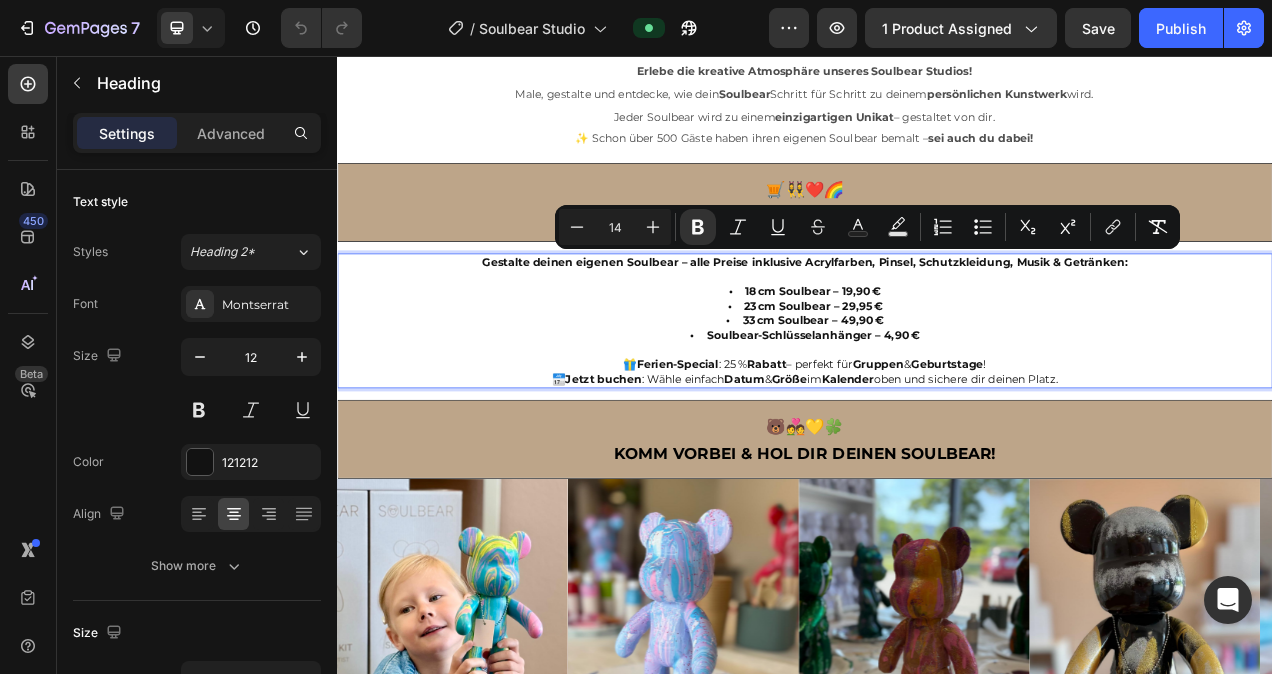 drag, startPoint x: 1305, startPoint y: 460, endPoint x: 499, endPoint y: 316, distance: 818.76245 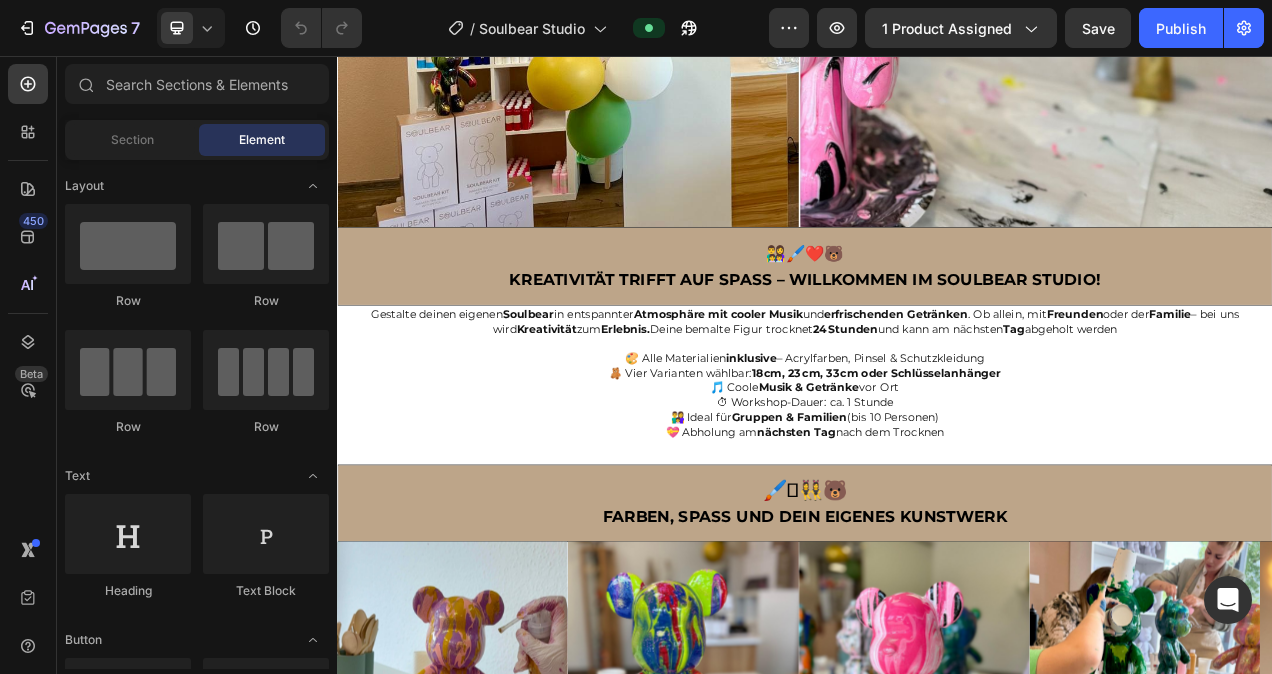 scroll, scrollTop: 1086, scrollLeft: 0, axis: vertical 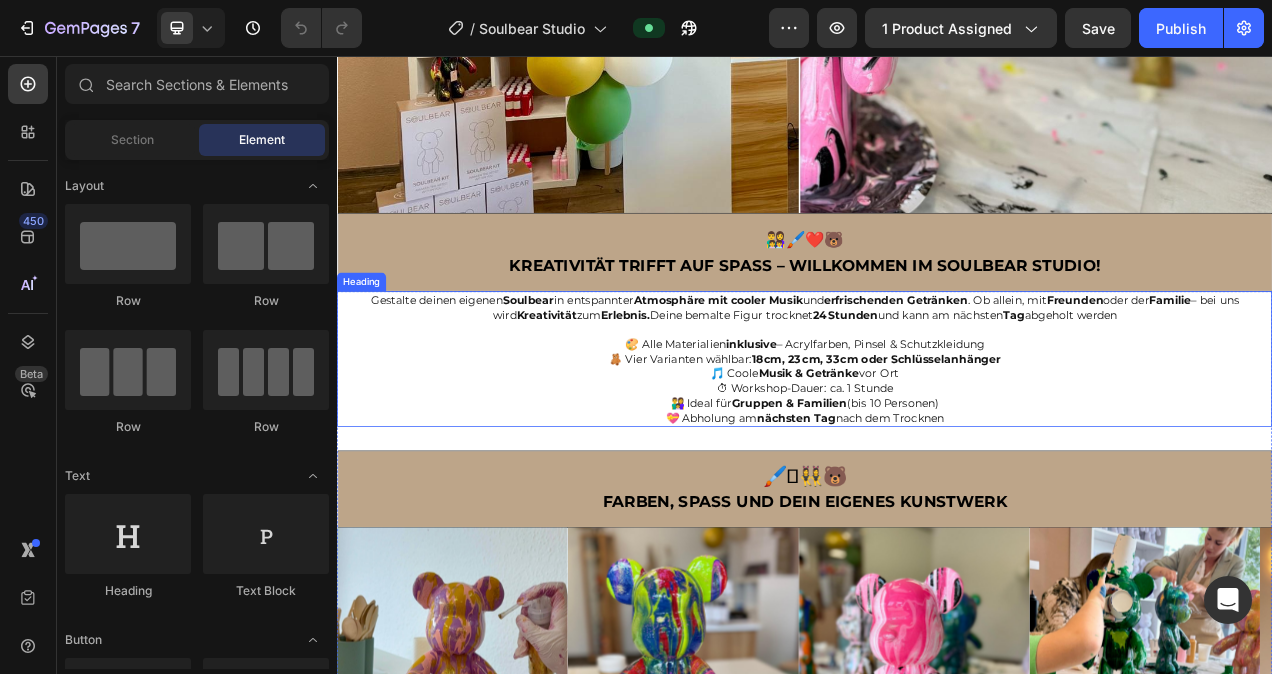 click on "Gestalte deinen eigenen  Soulbear  in entspannter  Atmosphäre mit cooler Musik  und  erfrischenden Getränken . Ob allein, mit  Freunden  oder der  Familie  – bei uns wird  Kreativität  zum  Erlebnis.  Deine bemalte Figur trocknet  24 Stunden  und kann am nächsten  Tag  abgeholt werden  🎨 Alle Materialien  inklusive  – Acrylfarben, Pinsel & Schutzkleidung 🧸 Vier Varianten wählbar:  18 cm, 23 cm, 33 cm oder Schlüsselanhänger 🎵 Coole  Musik & Getränke  vor Ort ⏱ Workshop-Dauer: ca. 1 Stunde 👨‍👩‍👧 Ideal für  Gruppen & Familien  (bis 10 Personen) 💝 Abholung am  nächsten Tag  nach dem Trocknen" at bounding box center [937, 446] 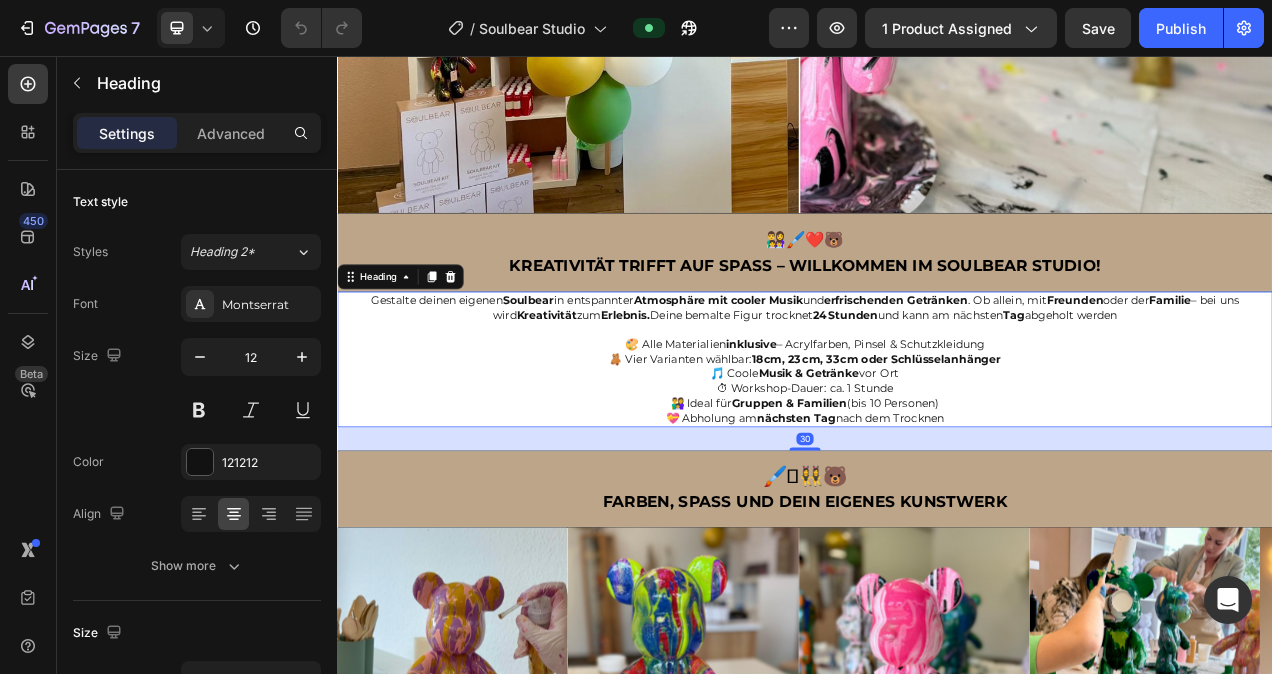 click on "Gestalte deinen eigenen  Soulbear  in entspannter  Atmosphäre mit cooler Musik  und  erfrischenden Getränken . Ob allein, mit  Freunden  oder der  Familie  – bei uns wird  Kreativität  zum  Erlebnis.  Deine bemalte Figur trocknet  24 Stunden  und kann am nächsten  Tag  abgeholt werden  🎨 Alle Materialien  inklusive  – Acrylfarben, Pinsel & Schutzkleidung 🧸 Vier Varianten wählbar:  18 cm, 23 cm, 33 cm oder Schlüsselanhänger 🎵 Coole  Musik & Getränke  vor Ort ⏱ Workshop-Dauer: ca. 1 Stunde 👨‍👩‍👧 Ideal für  Gruppen & Familien  (bis 10 Personen) 💝 Abholung am  nächsten Tag  nach dem Trocknen" at bounding box center (937, 446) 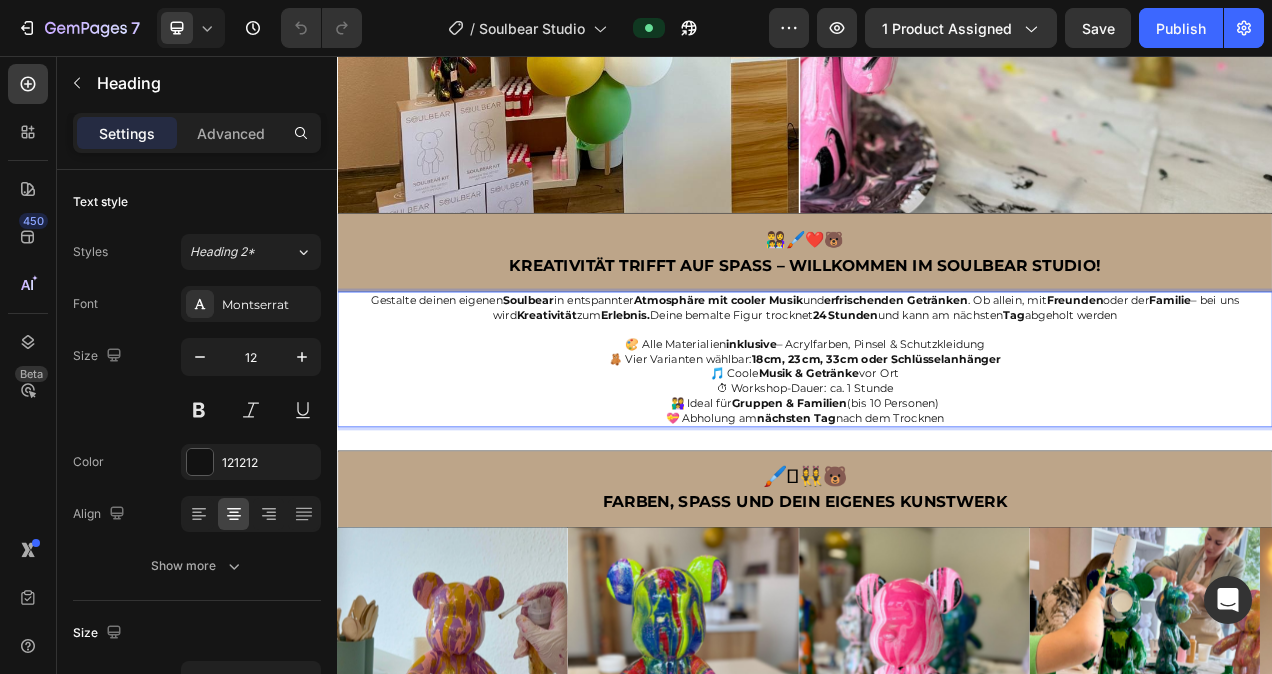 drag, startPoint x: 1185, startPoint y: 502, endPoint x: 350, endPoint y: 365, distance: 846.1643 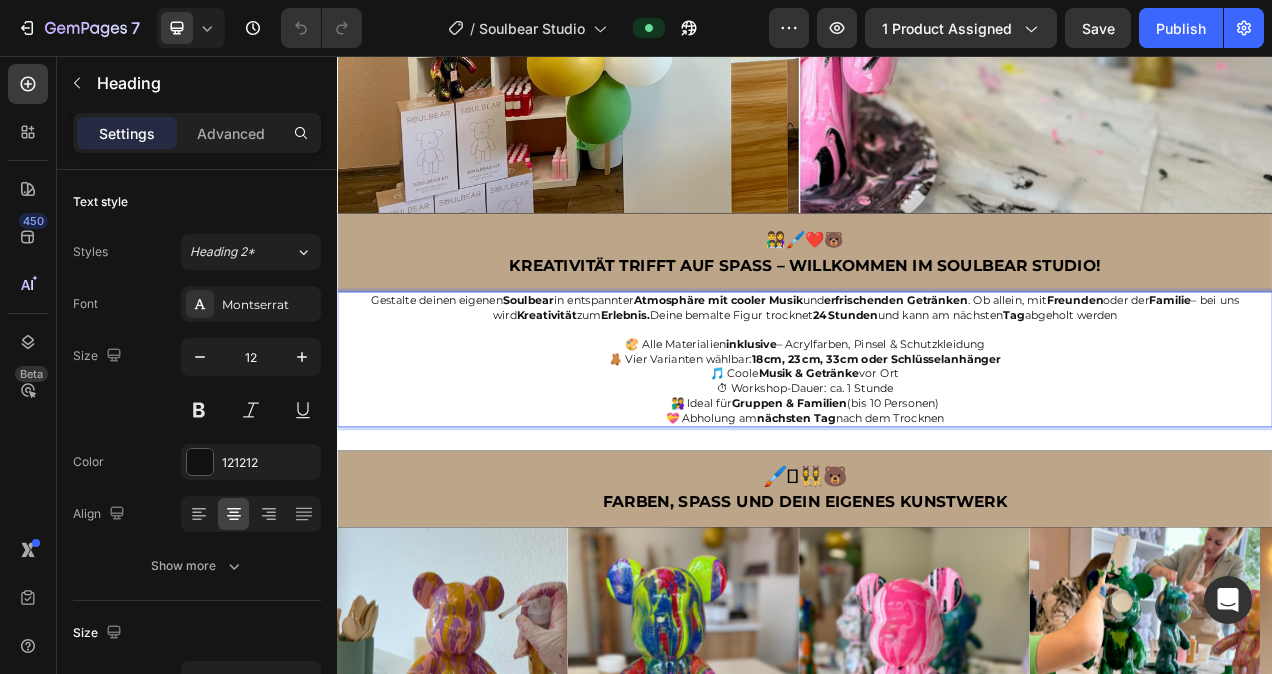 click on "Gestalte deinen eigenen  Soulbear  in entspannter  Atmosphäre mit cooler Musik  und  erfrischenden Getränken . Ob allein, mit  Freunden  oder der  Familie  – bei uns wird  Kreativität  zum  Erlebnis.  Deine bemalte Figur trocknet  24 Stunden  und kann am nächsten  Tag  abgeholt werden  🎨 Alle Materialien  inklusive  – Acrylfarben, Pinsel & Schutzkleidung 🧸 Vier Varianten wählbar:  18 cm, 23 cm, 33 cm oder Schlüsselanhänger 🎵 Coole  Musik & Getränke  vor Ort ⏱ Workshop-Dauer: ca. 1 Stunde 👨‍👩‍👧 Ideal für  Gruppen & Familien  (bis 10 Personen) 💝 Abholung am  nächsten Tag  nach dem Trocknen" at bounding box center [937, 446] 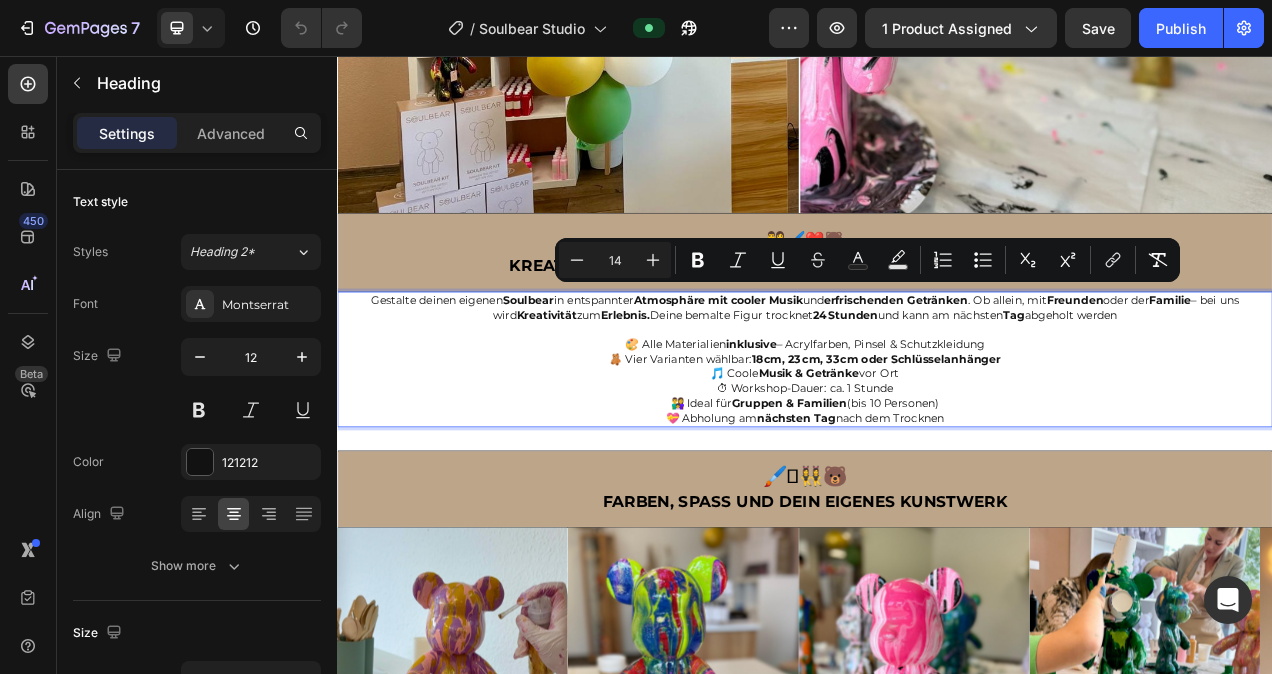 click on "Gestalte deinen eigenen  Soulbear  in entspannter  Atmosphäre mit cooler Musik  und  erfrischenden Getränken . Ob allein, mit  Freunden  oder der  Familie  – bei uns wird  Kreativität  zum  Erlebnis.  Deine bemalte Figur trocknet  24 Stunden  und kann am nächsten  Tag  abgeholt werden  🎨 Alle Materialien  inklusive  – Acrylfarben, Pinsel & Schutzkleidung 🧸 Vier Varianten wählbar:  18 cm, 23 cm, 33 cm oder Schlüsselanhänger 🎵 Coole  Musik & Getränke  vor Ort ⏱ Workshop-Dauer: ca. 1 Stunde 👨‍👩‍👧 Ideal für  Gruppen & Familien  (bis 10 Personen) 💝 Abholung am  nächsten Tag  nach dem Trocknen" at bounding box center [937, 446] 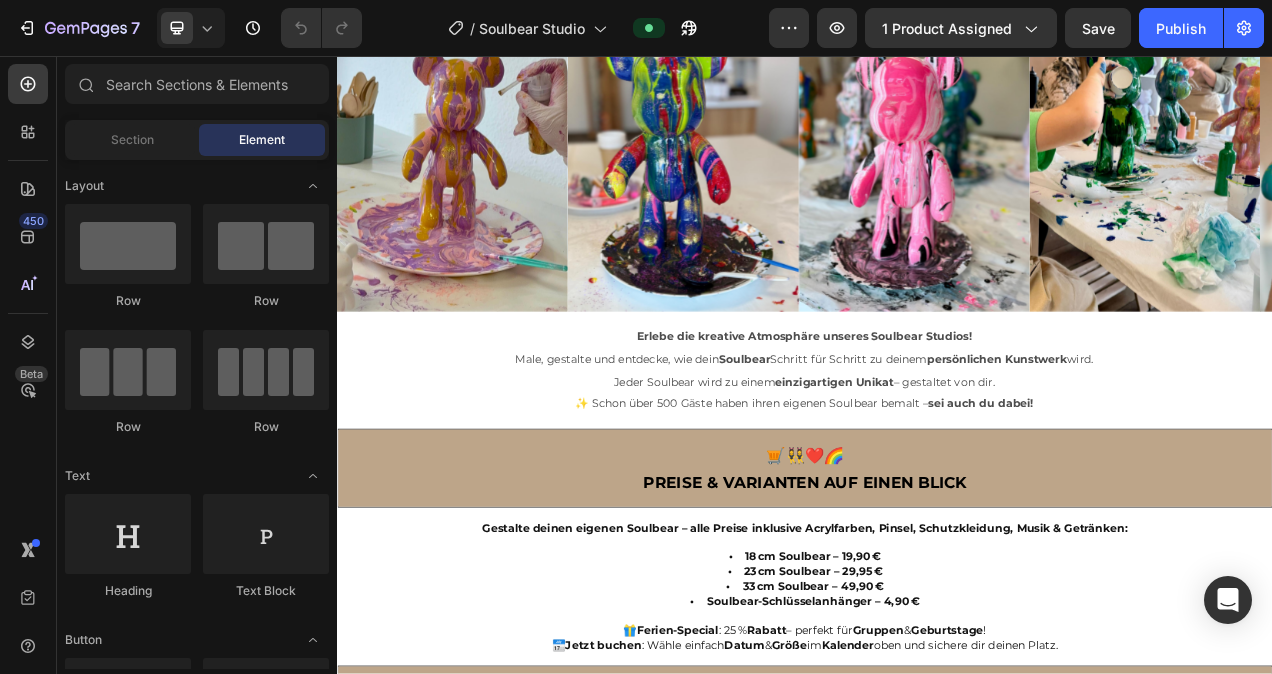 scroll, scrollTop: 1806, scrollLeft: 0, axis: vertical 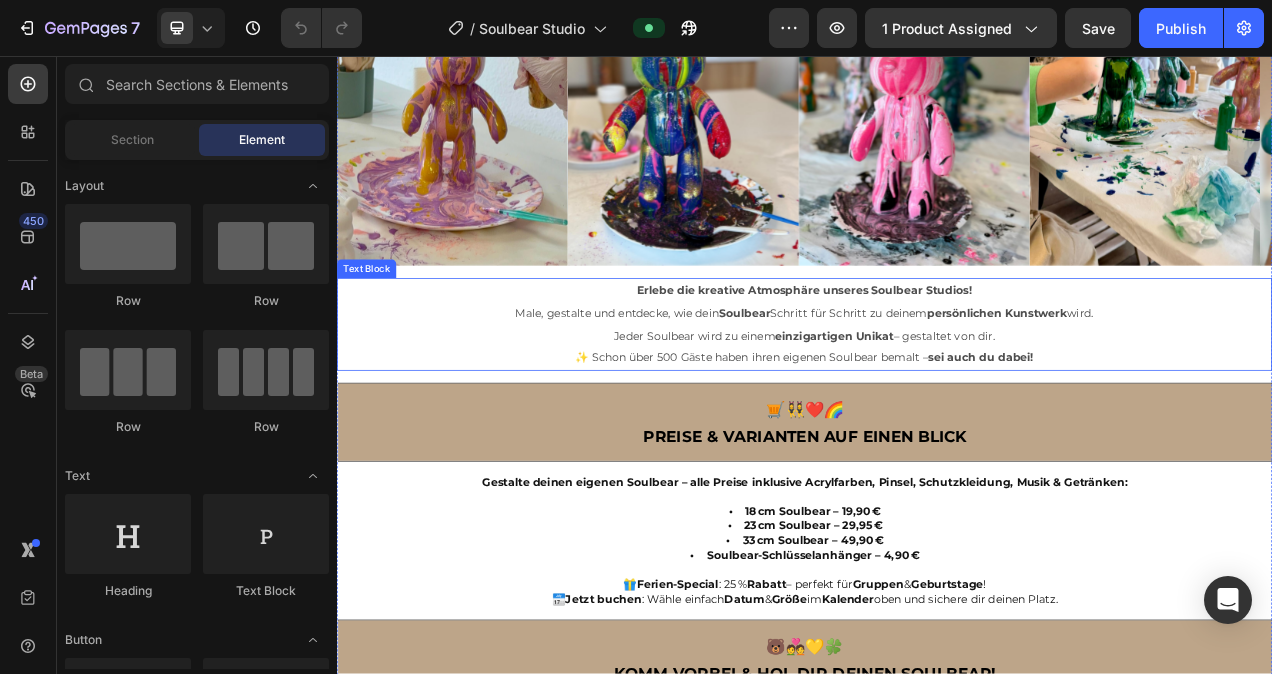 click on "✨ Schon über 500 Gäste haben ihren eigenen Soulbear bemalt –  sei auch du dabei!" at bounding box center (937, 444) 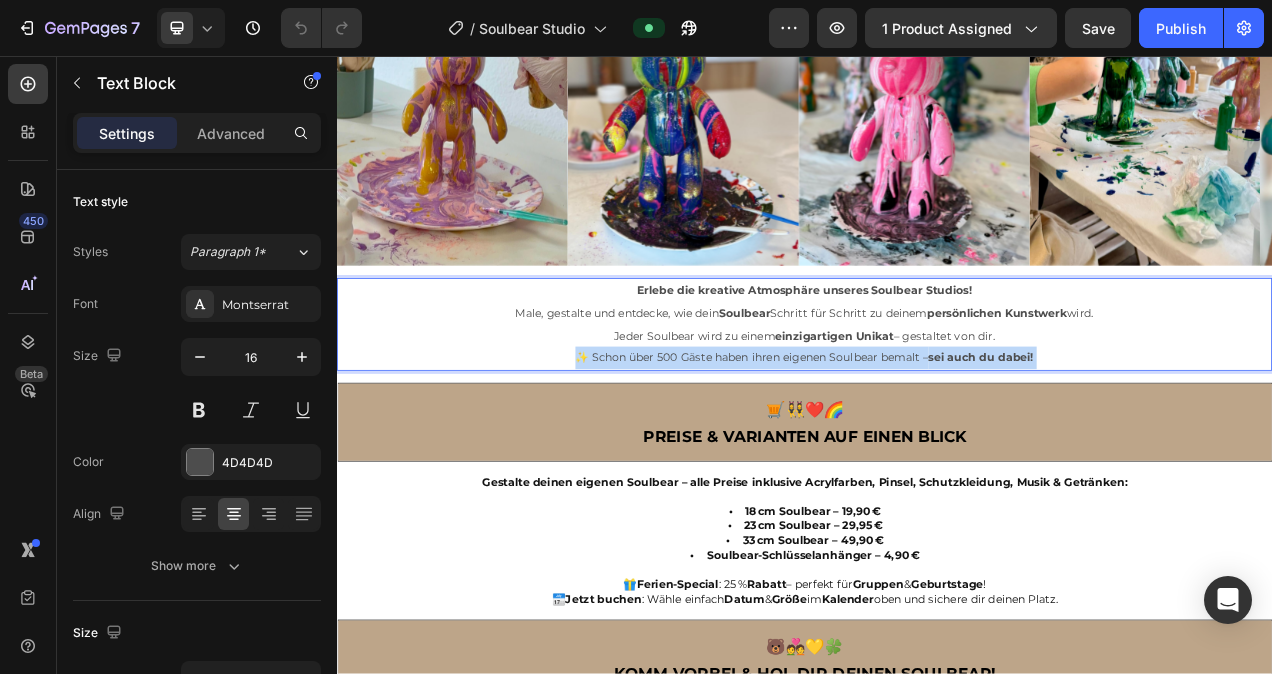drag, startPoint x: 1267, startPoint y: 442, endPoint x: 718, endPoint y: 360, distance: 555.0901 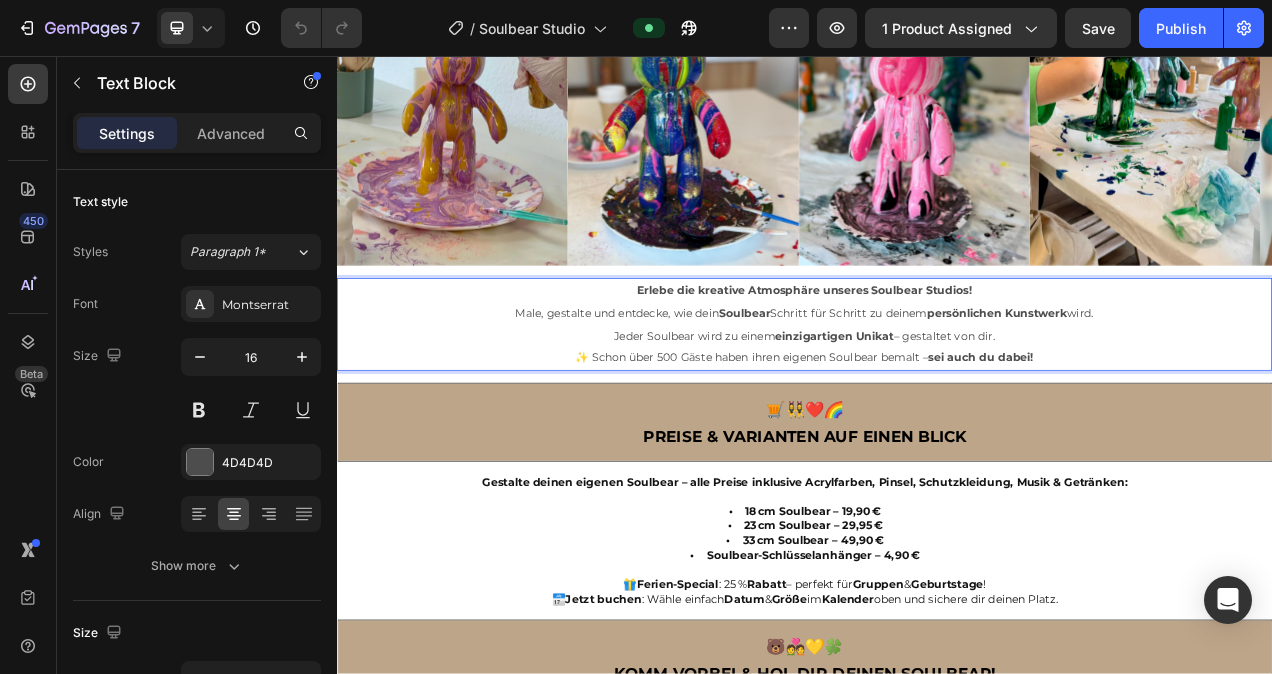 click on "✨ Schon über 500 Gäste haben ihren eigenen Soulbear bemalt –  sei auch du dabei!" at bounding box center [937, 444] 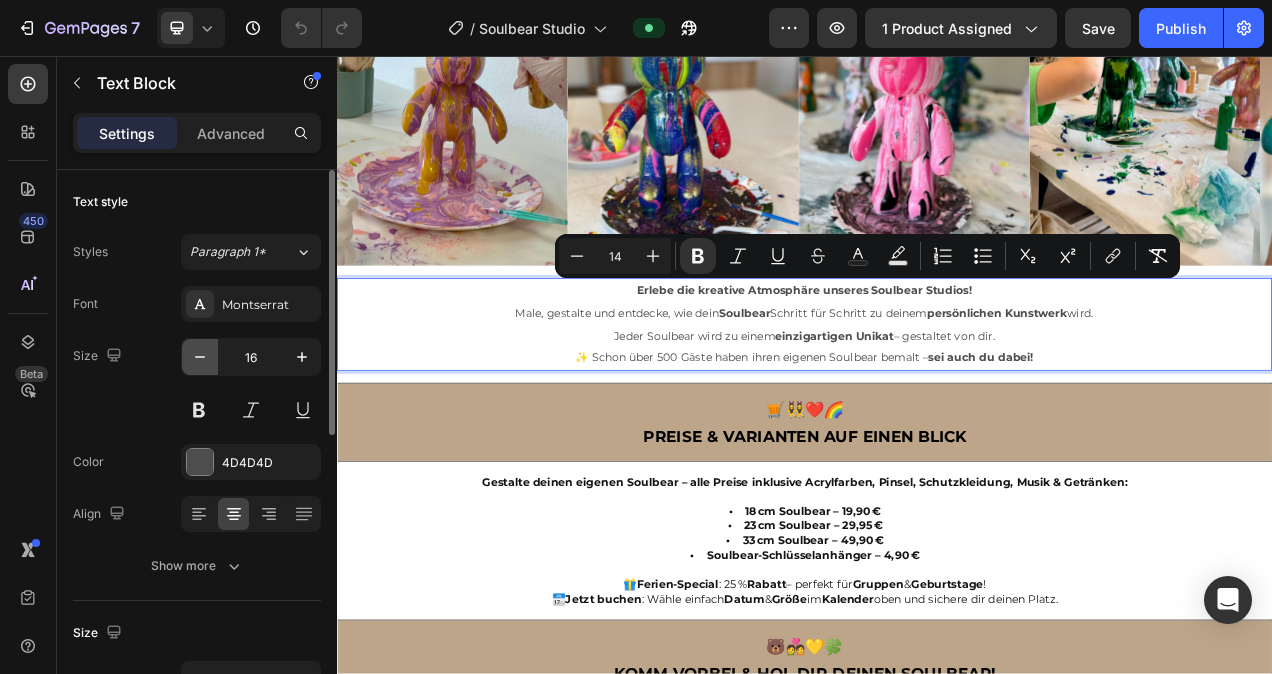 click 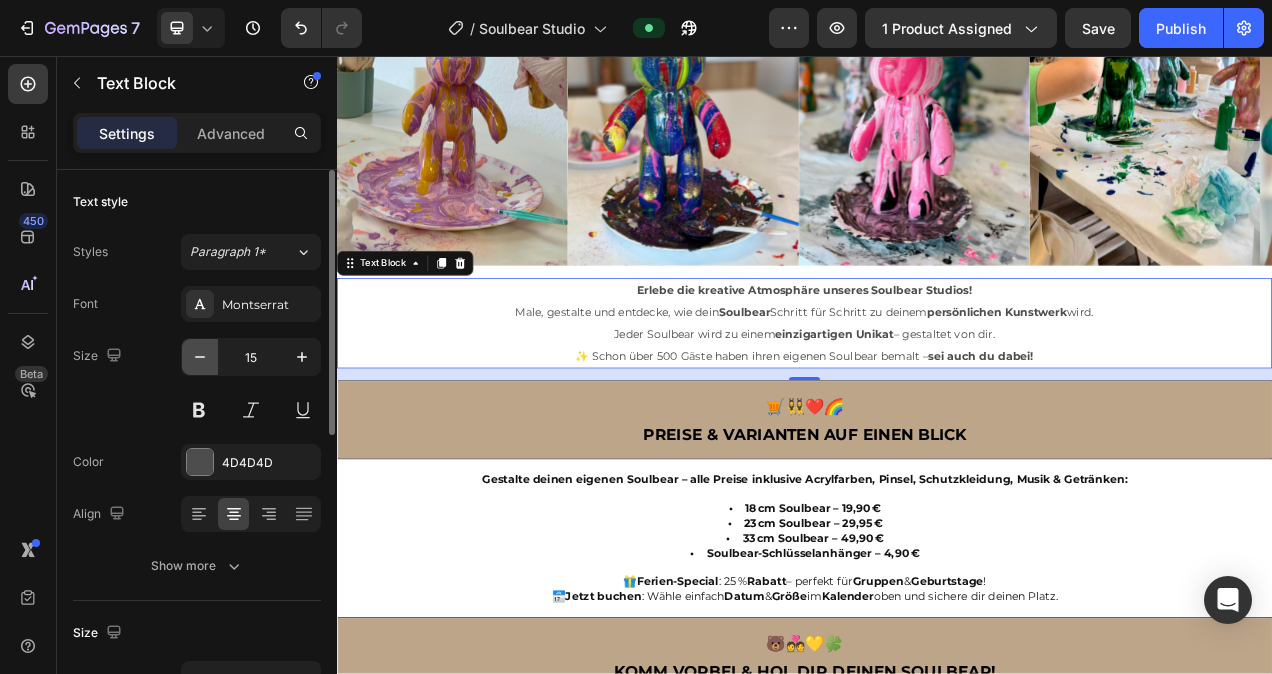 click 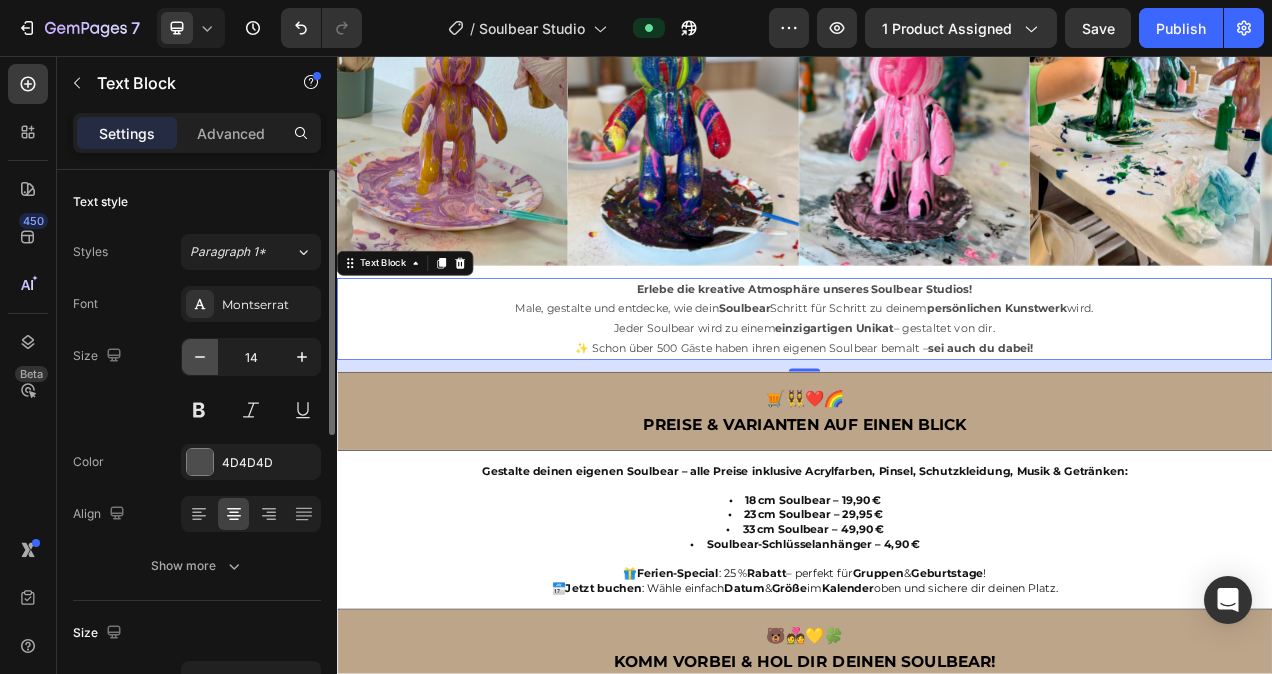click 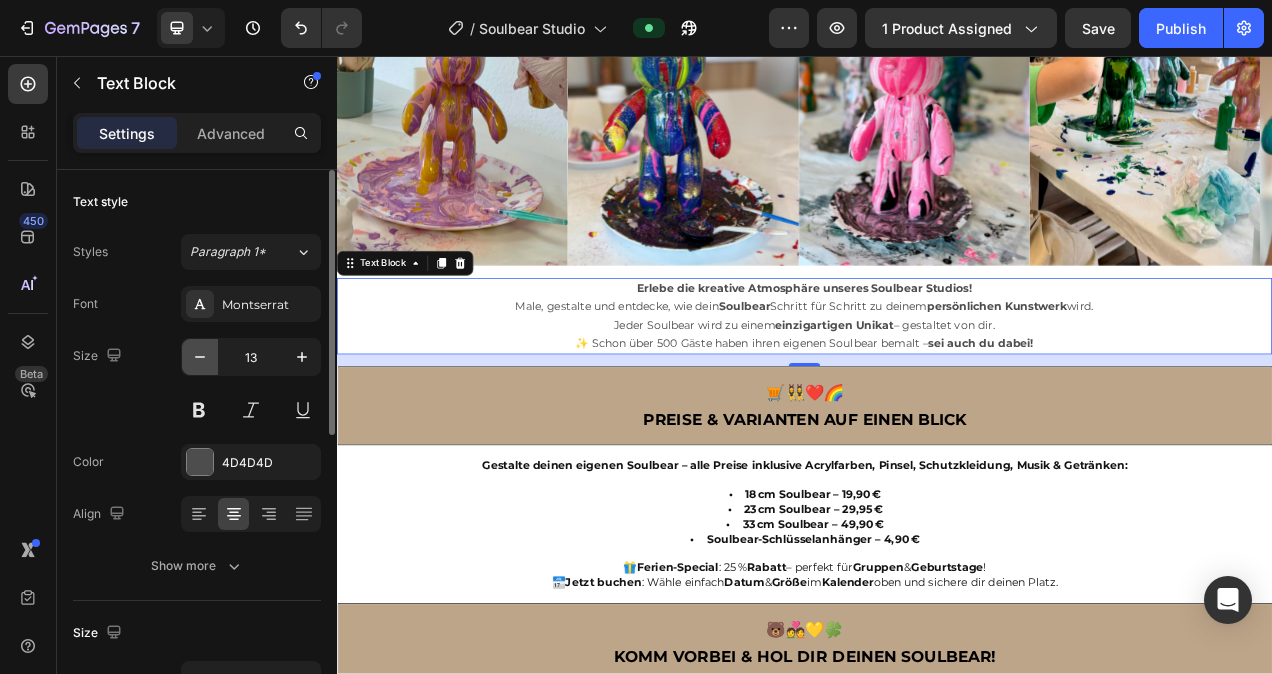 click 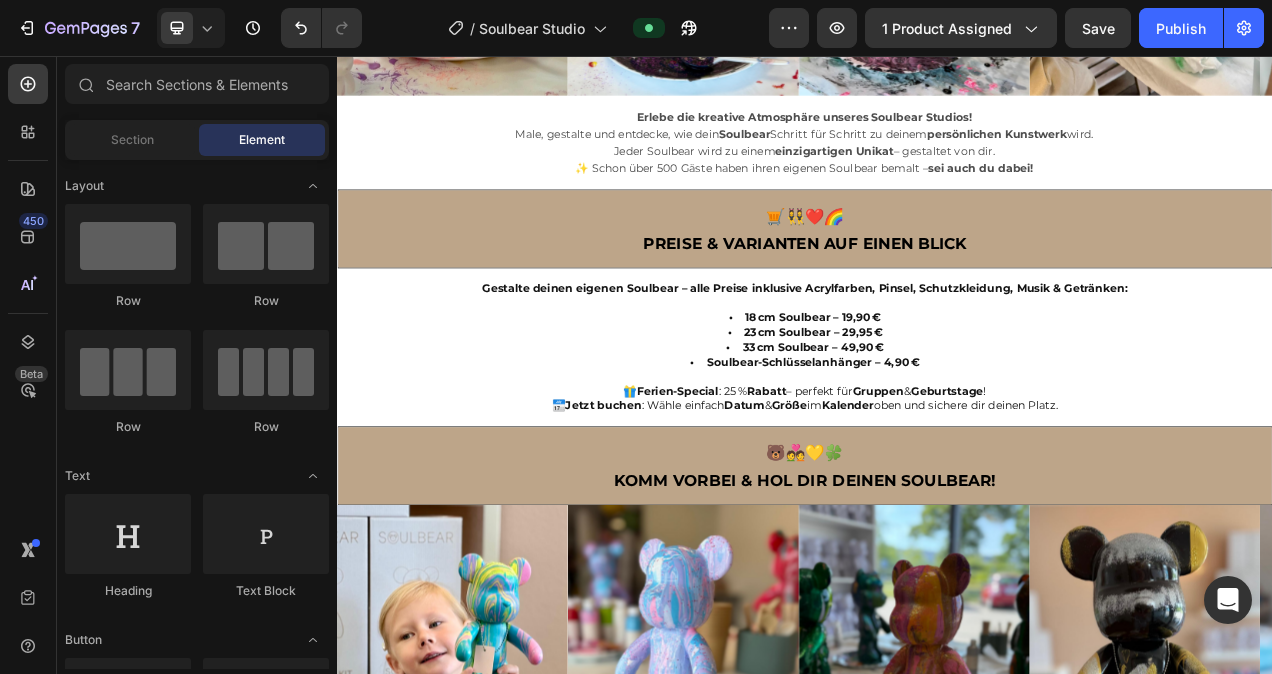 scroll, scrollTop: 2033, scrollLeft: 0, axis: vertical 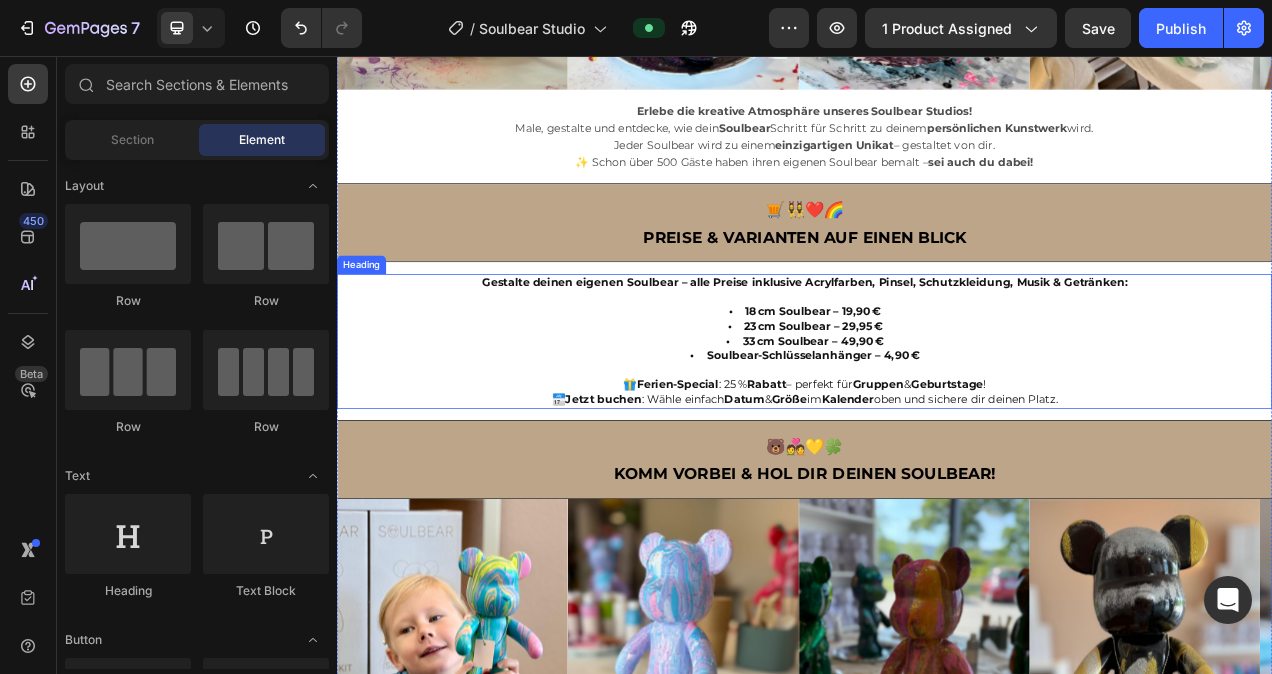 click on "⁠⁠⁠⁠⁠⁠⁠ Gestalte deinen eigenen Soulbear – alle Preise inklusive Acrylfarben, Pinsel, Schutzkleidung, Musik & Getränken: • 18 cm Soulbear – 19,90 € • 23 cm Soulbear – 29,95 € • 33 cm Soulbear – 49,90 € • Soulbear-Schlüsselanhänger – 4,90 € 🎁 Ferien-Special : 25 % Rabatt – perfekt für Gruppen & Geburtstage! 📅 Jetzt buchen : Wähle einfach Datum & Größe im Kalender oben und sichere dir deinen Platz." at bounding box center [937, 422] 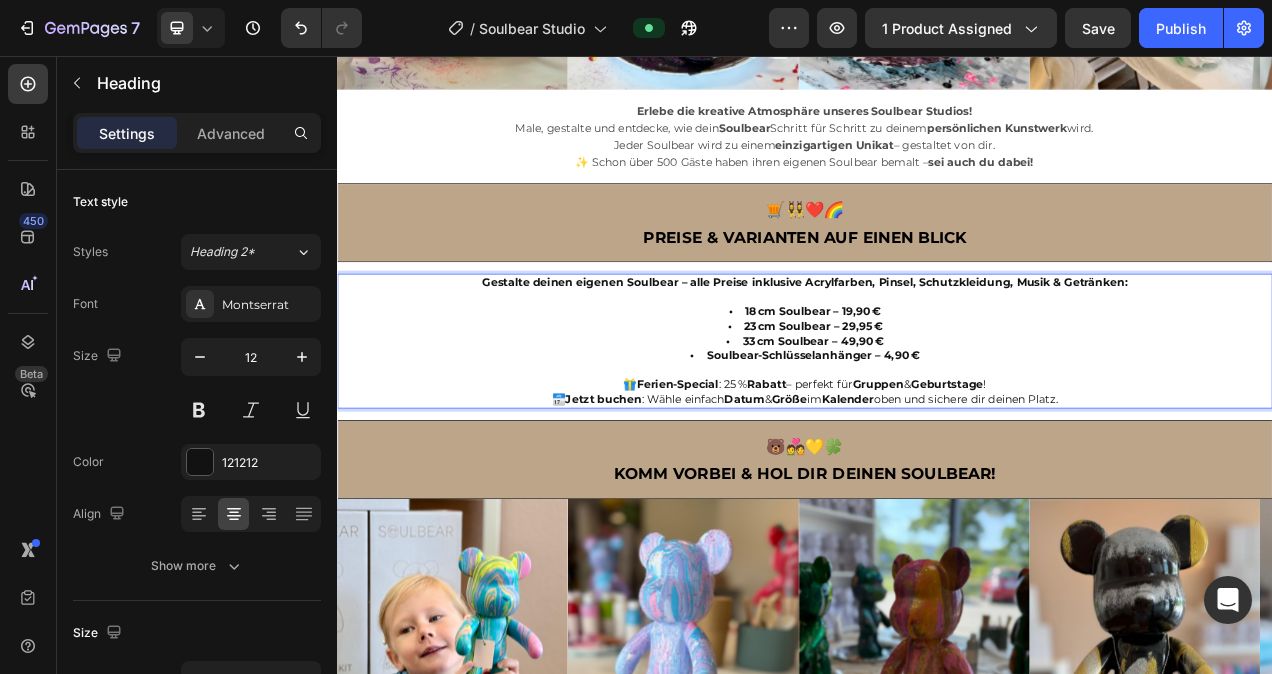 click on "Gestalte deinen eigenen Soulbear – alle Preise inklusive Acrylfarben, Pinsel, Schutzkleidung, Musik & Getränken: • 18 cm Soulbear – 19,90 € • 23 cm Soulbear – 29,95 € • 33 cm Soulbear – 49,90 € • Soulbear-Schlüsselanhänger – 4,90 € 🎁 Ferien-Special : 25 % Rabatt – perfekt für Gruppen & Geburtstage! 📅 Jetzt buchen : Wähle einfach Datum & Größe im Kalender oben und sichere dir deinen Platz." at bounding box center (937, 422) 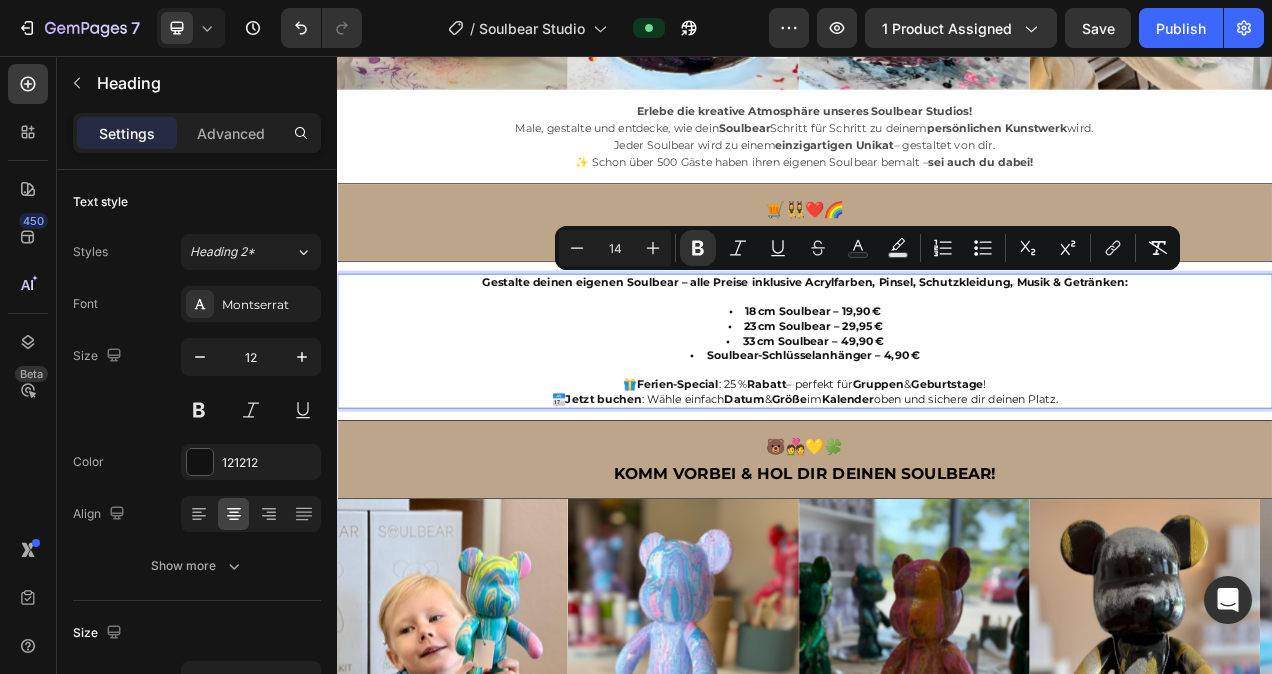 drag, startPoint x: 1254, startPoint y: 484, endPoint x: 502, endPoint y: 349, distance: 764.0216 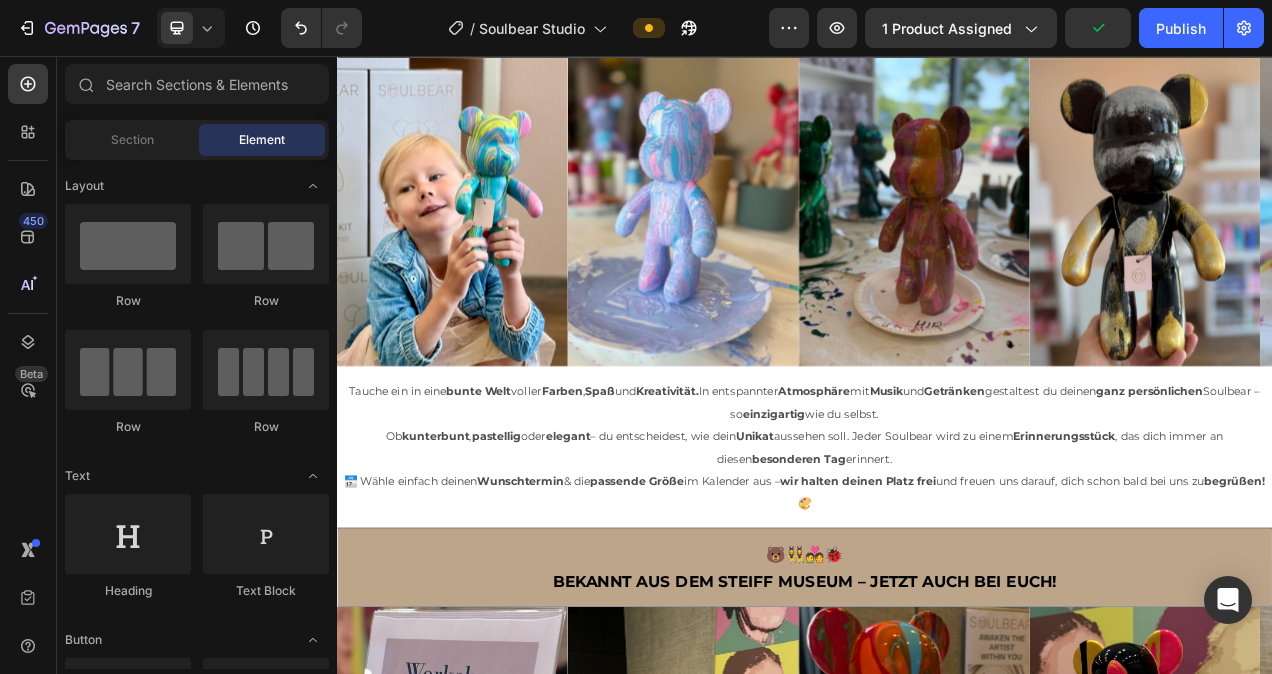 scroll, scrollTop: 2616, scrollLeft: 0, axis: vertical 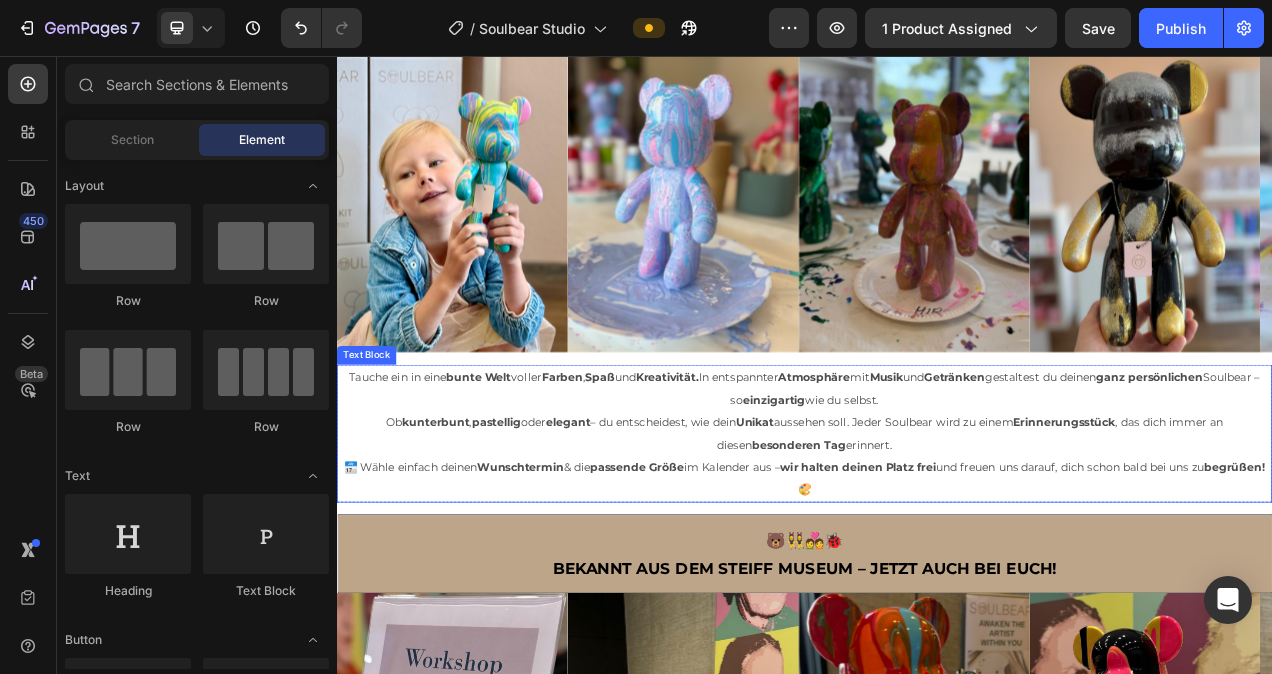 click on "📅 Wähle einfach deinen Wunschtermin & die passende Größe im Kalender aus – wir halten deinen Platz frei und freuen uns darauf, dich schon bald bei uns zu begrüßen! 🎨" at bounding box center (937, 600) 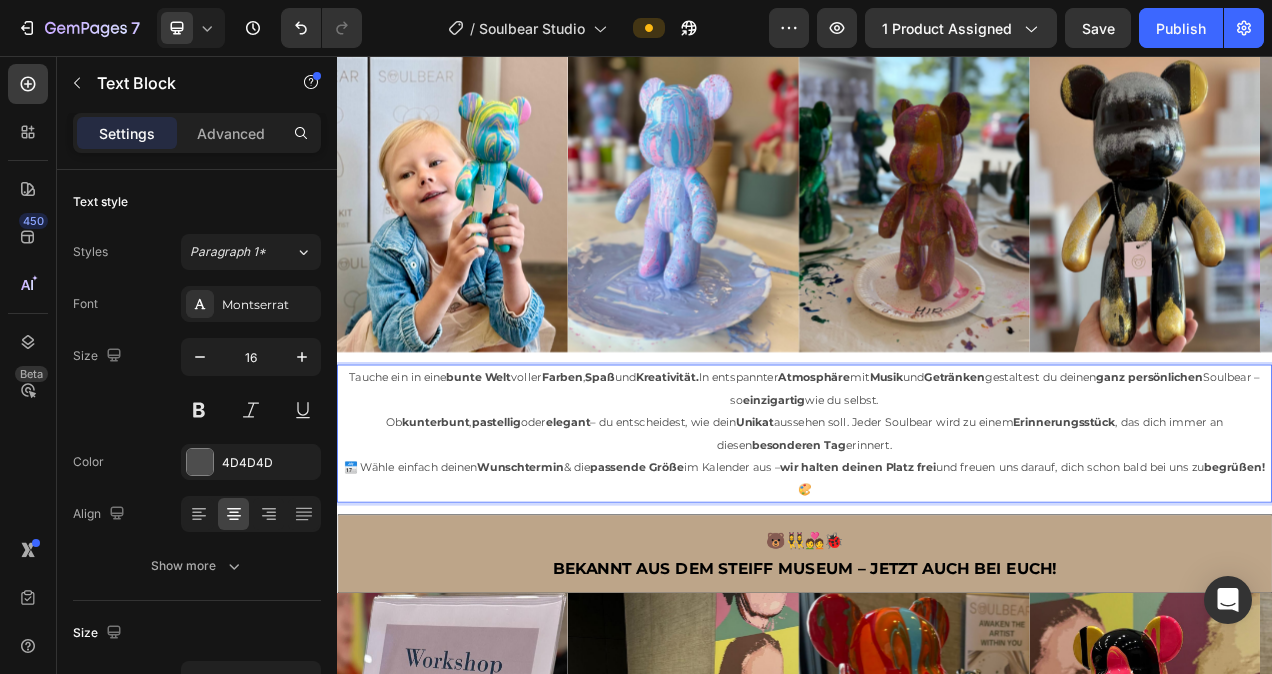 drag, startPoint x: 1024, startPoint y: 603, endPoint x: 353, endPoint y: 461, distance: 685.8608 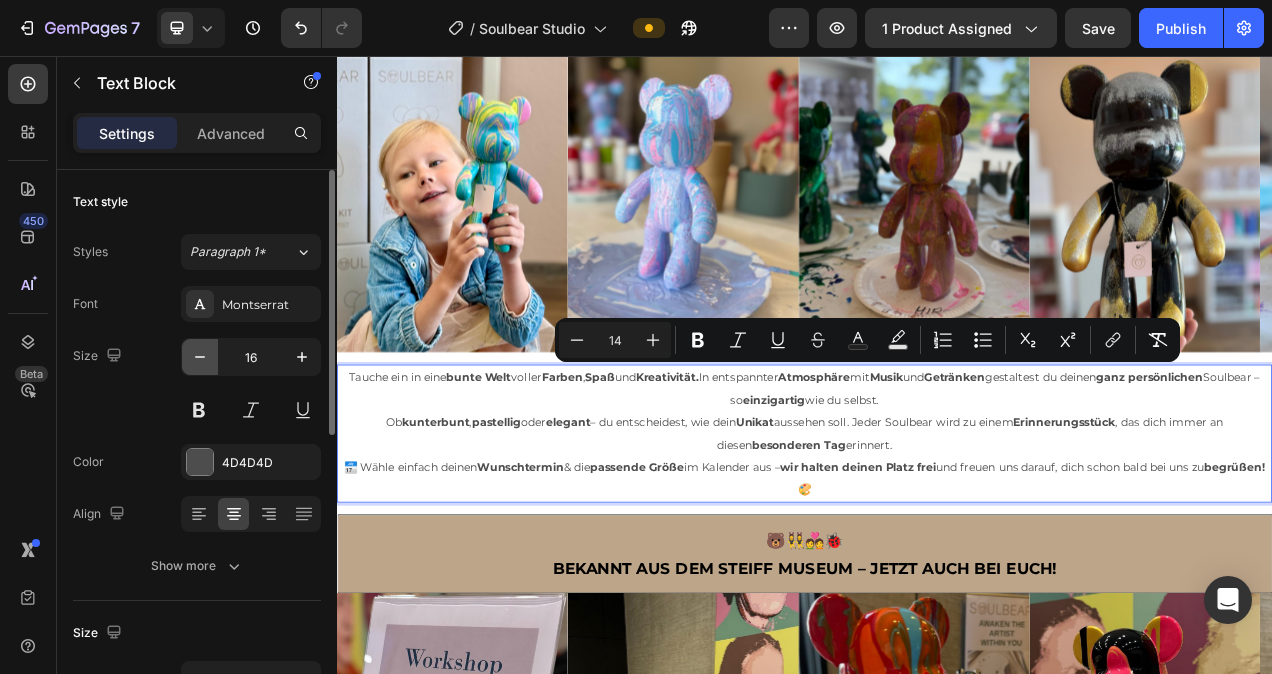 click 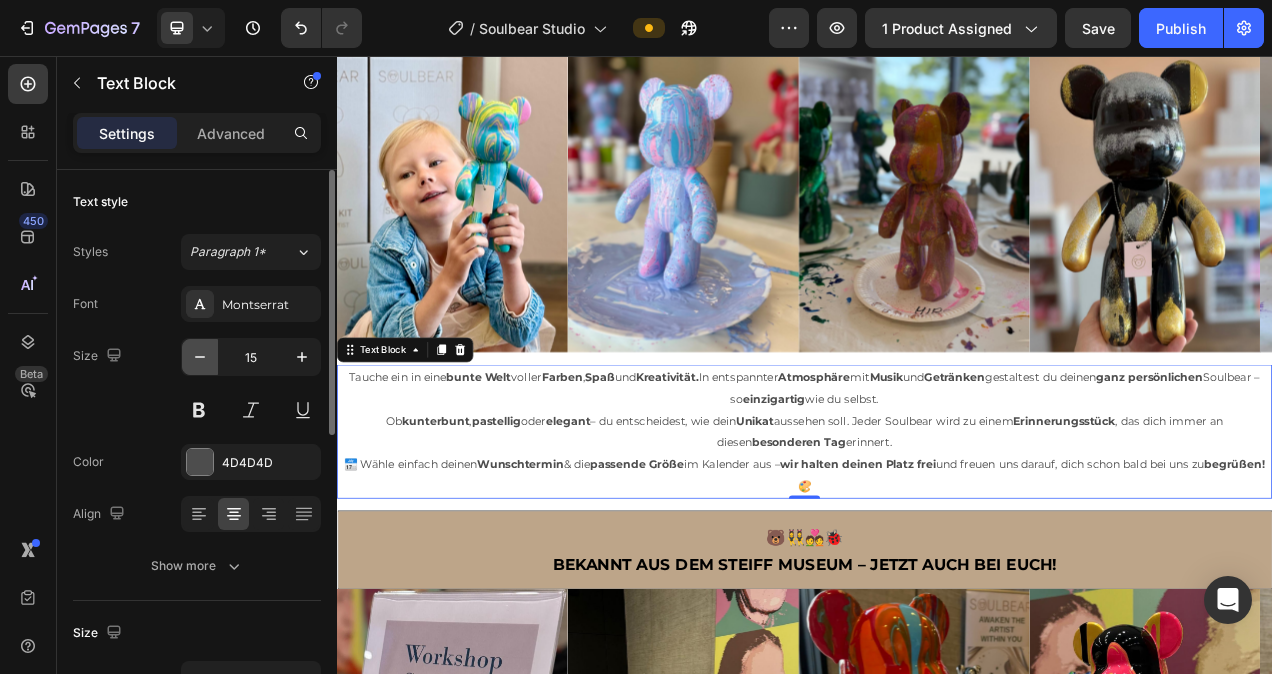 click 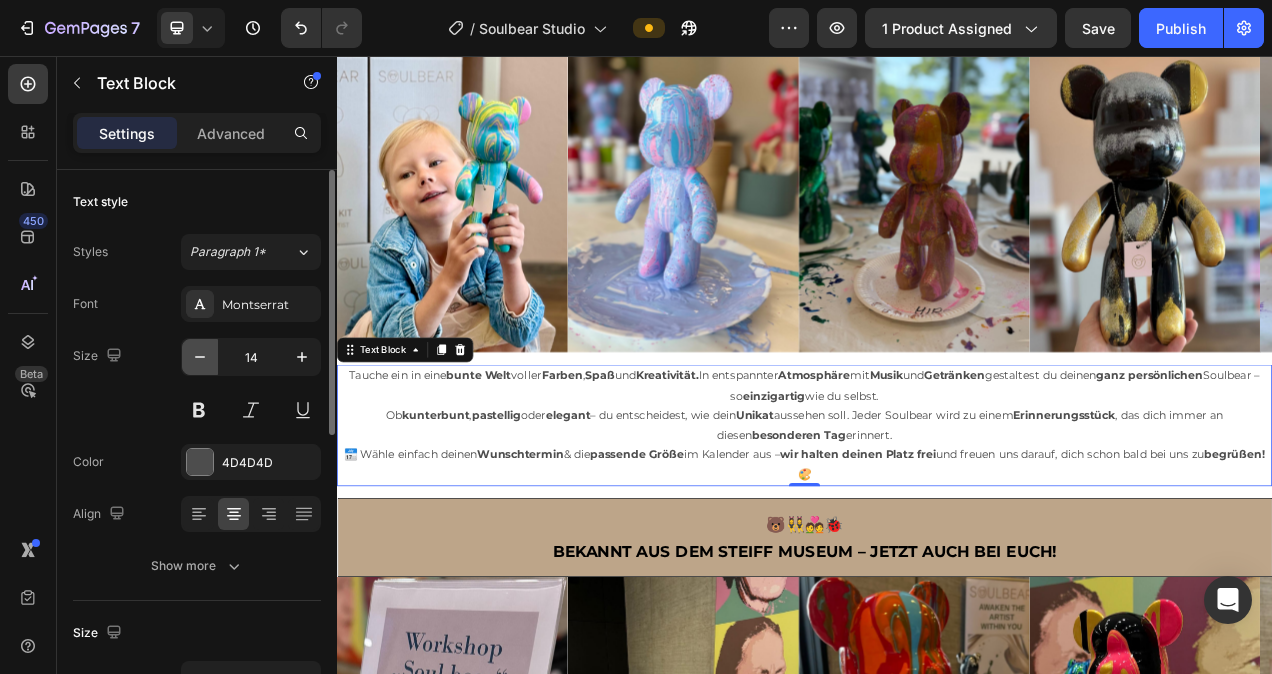 click 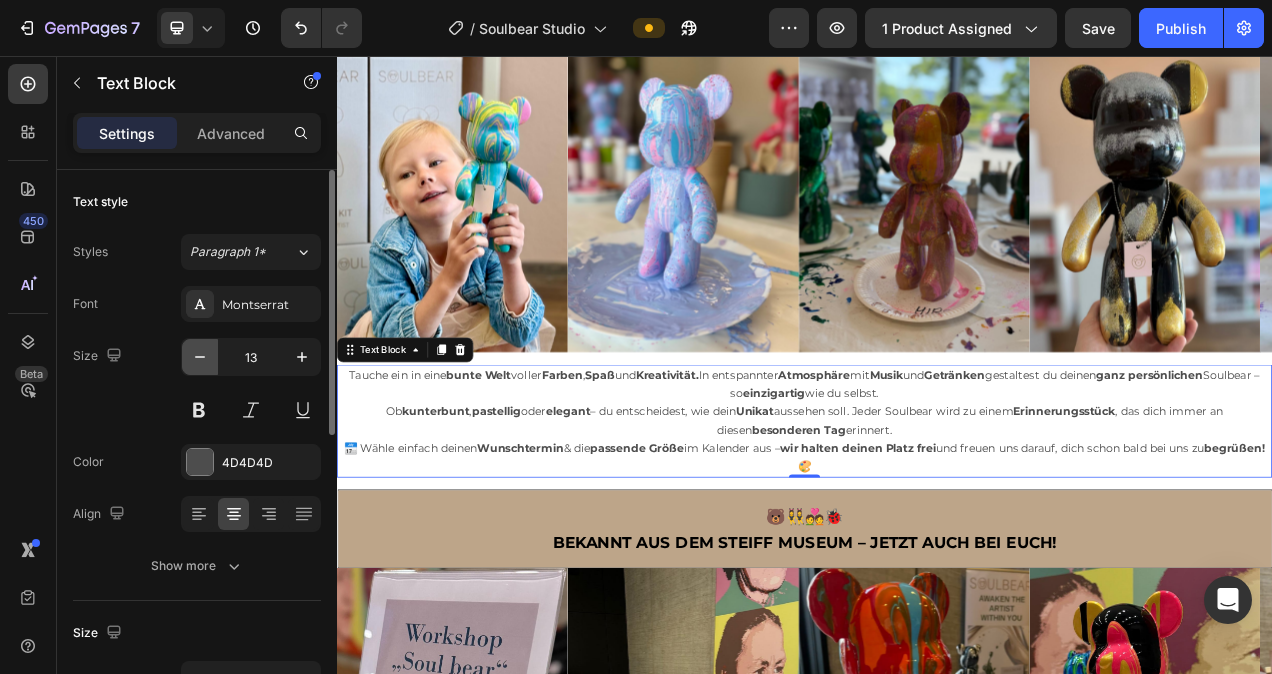 click 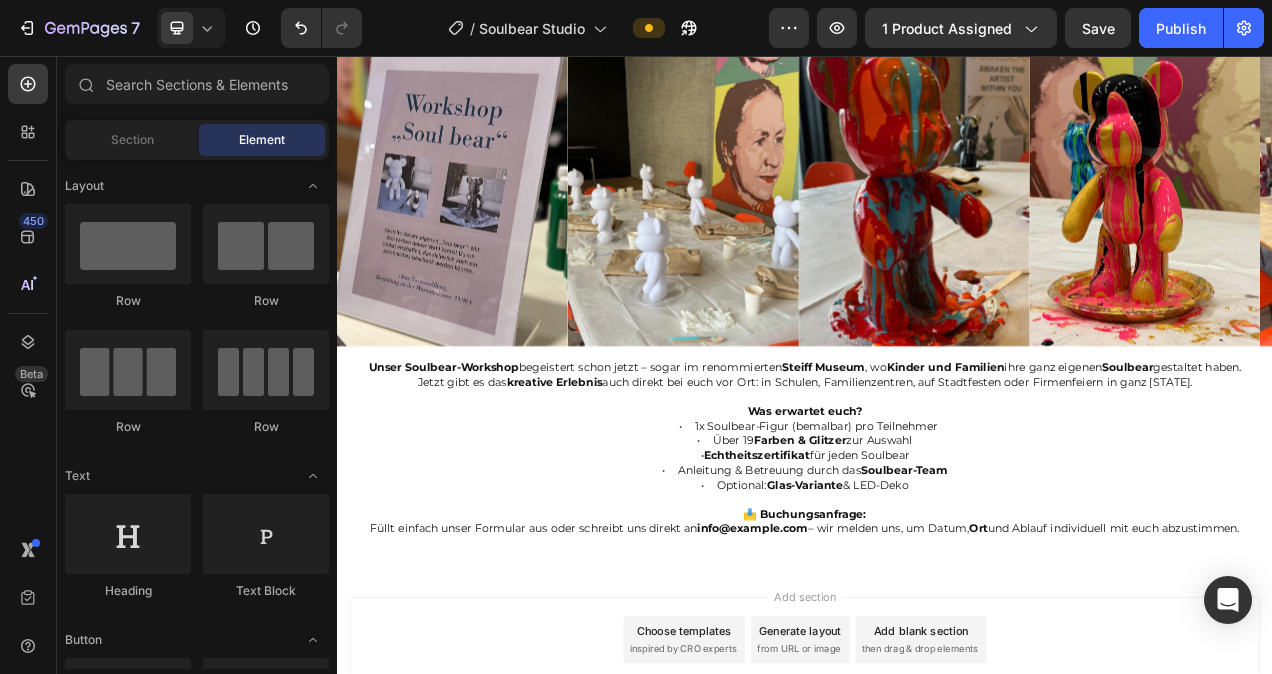 scroll, scrollTop: 3292, scrollLeft: 0, axis: vertical 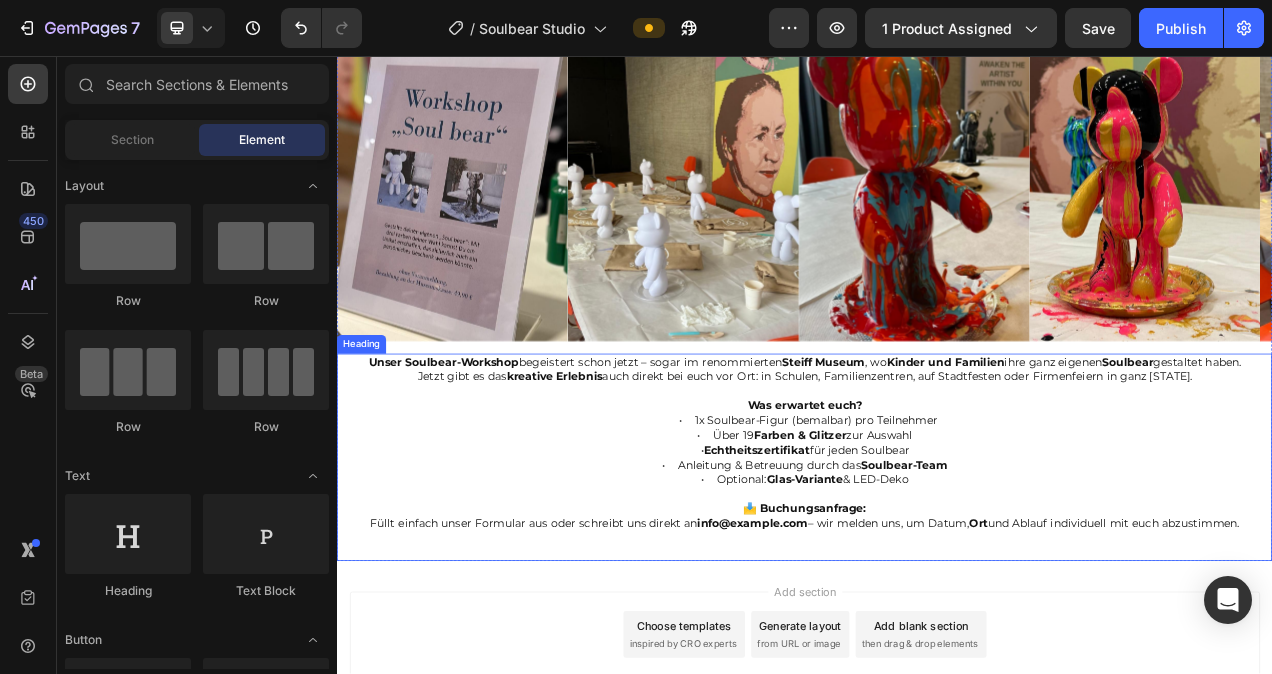 click on "Unser Soulbear-Workshop  begeistert schon jetzt – sogar im renommierten  Steiff Museum , wo  Kinder und Familien  ihre ganz eigenen  Soulbear  gestaltet haben. Jetzt gibt es das  kreative Erlebnis  auch direkt bei euch vor Ort: in Schulen, Familienzentren, auf Stadtfesten oder Firmenfeiern in ganz NRW. Was erwartet euch?      •    1x Soulbear-Figur (bemalbar) pro Teilnehmer     •    Über 19  Farben & Glitzer  zur Auswahl     •     Echtheitszertifikat  für jeden Soulbear     •    Anleitung & Betreuung durch das  Soulbear-Team     •    Optional:  Glas-Variante  & LED-Deko 📩 Buchungsanfrage: Füllt einfach unser Formular aus oder schreibt uns direkt an  info@soulbear.de  – wir melden uns, um Datum,  Ort  und Ablauf individuell mit euch abzustimmen." at bounding box center [937, 571] 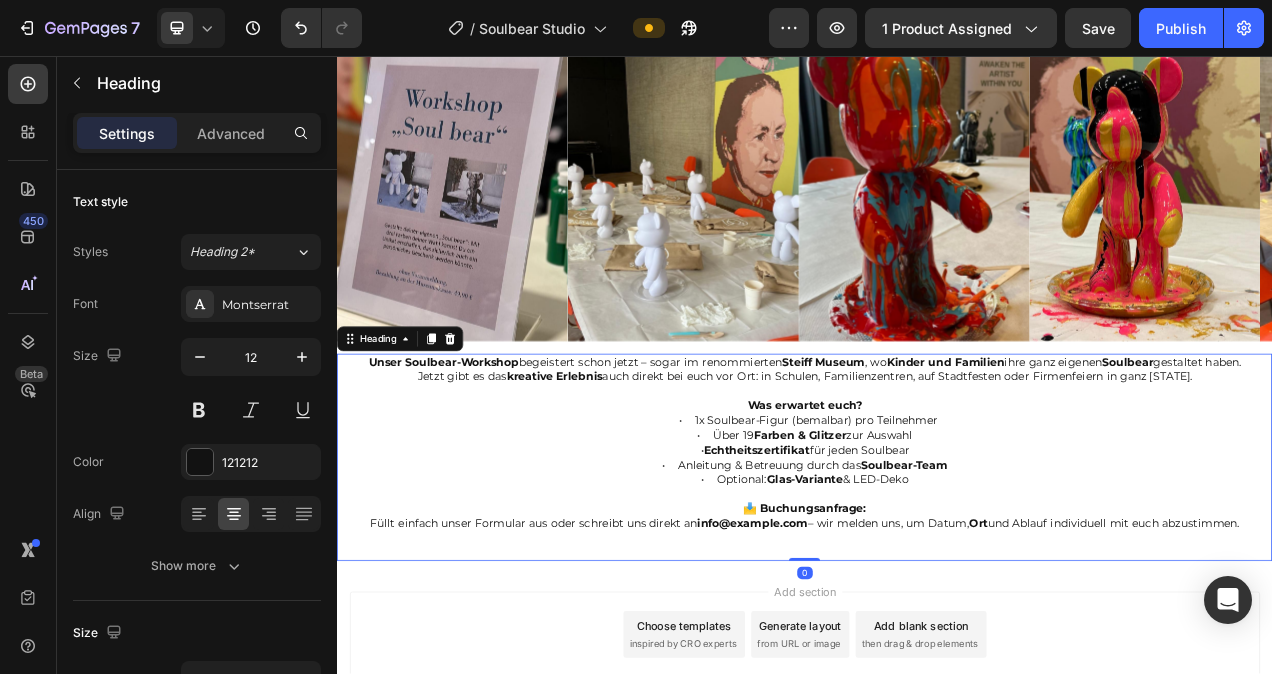click on "Unser Soulbear-Workshop  begeistert schon jetzt – sogar im renommierten  Steiff Museum , wo  Kinder und Familien  ihre ganz eigenen  Soulbear  gestaltet haben. Jetzt gibt es das  kreative Erlebnis  auch direkt bei euch vor Ort: in Schulen, Familienzentren, auf Stadtfesten oder Firmenfeiern in ganz NRW. Was erwartet euch?      •    1x Soulbear-Figur (bemalbar) pro Teilnehmer     •    Über 19  Farben & Glitzer  zur Auswahl     •     Echtheitszertifikat  für jeden Soulbear     •    Anleitung & Betreuung durch das  Soulbear-Team     •    Optional:  Glas-Variante  & LED-Deko 📩 Buchungsanfrage: Füllt einfach unser Formular aus oder schreibt uns direkt an  info@soulbear.de  – wir melden uns, um Datum,  Ort  und Ablauf individuell mit euch abzustimmen." at bounding box center [937, 571] 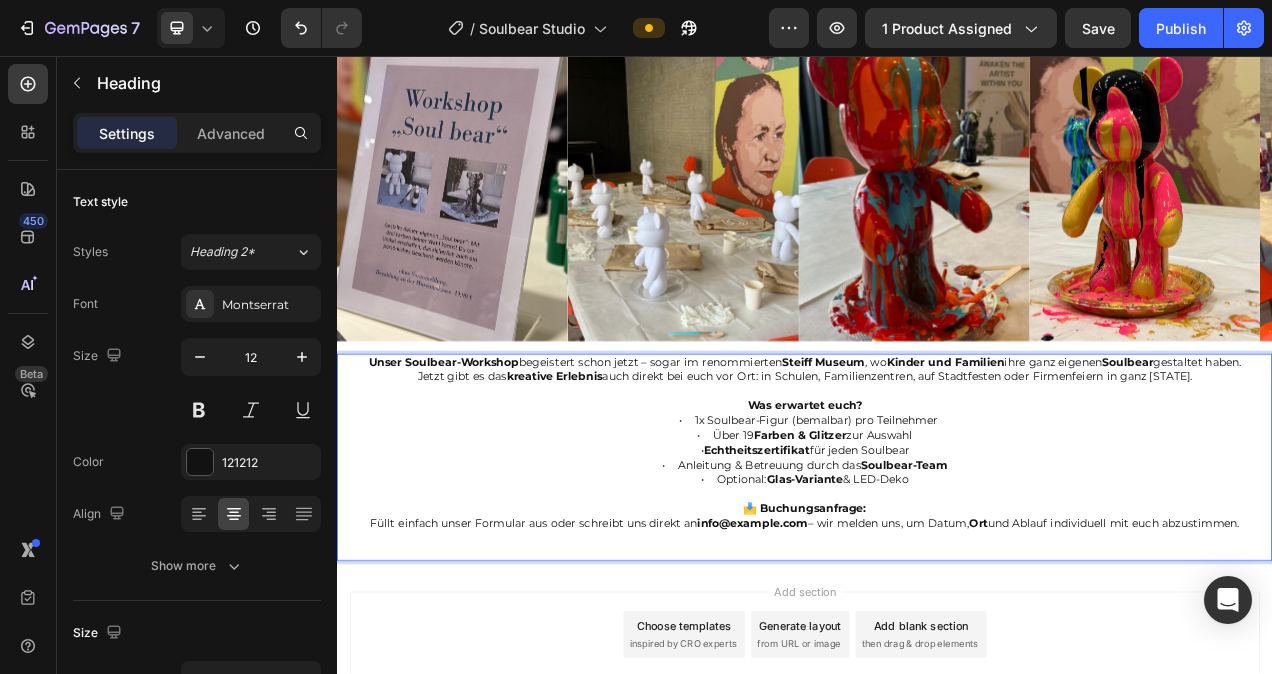 drag, startPoint x: 1498, startPoint y: 644, endPoint x: 352, endPoint y: 439, distance: 1164.1912 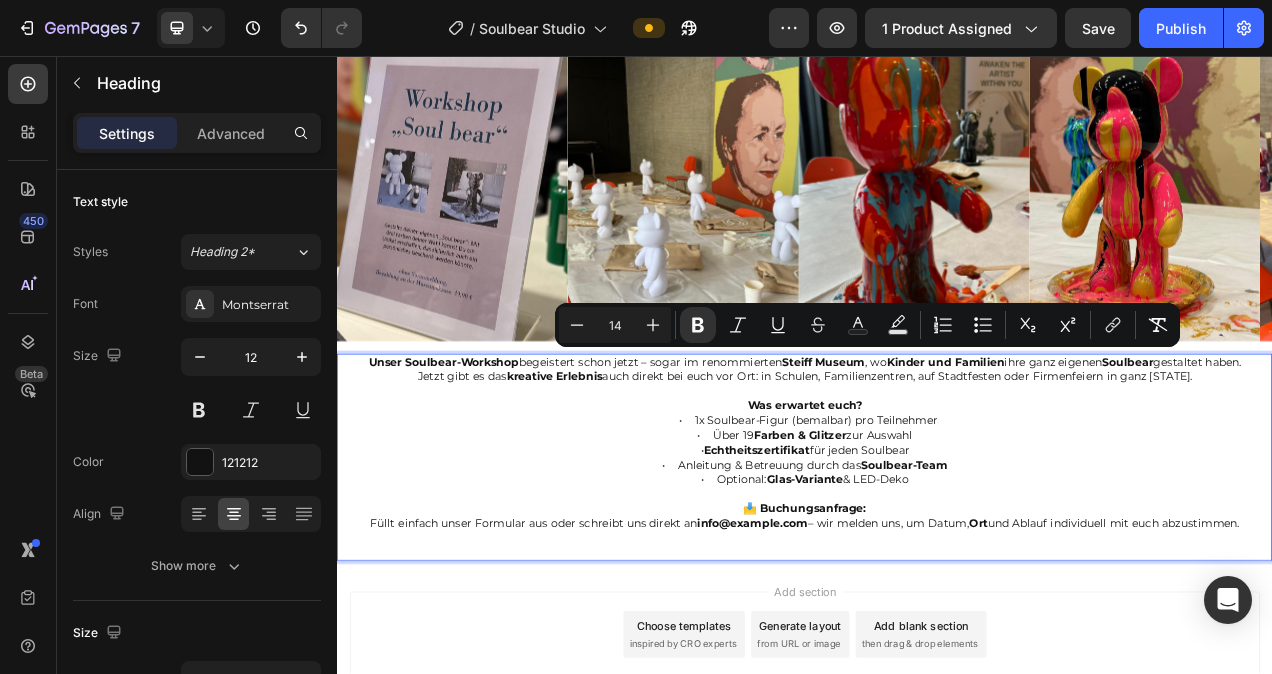 click on "Unser Soulbear-Workshop  begeistert schon jetzt – sogar im renommierten  Steiff Museum , wo  Kinder und Familien  ihre ganz eigenen  Soulbear  gestaltet haben. Jetzt gibt es das  kreative Erlebnis  auch direkt bei euch vor Ort: in Schulen, Familienzentren, auf Stadtfesten oder Firmenfeiern in ganz NRW. Was erwartet euch?      •    1x Soulbear-Figur (bemalbar) pro Teilnehmer     •    Über 19  Farben & Glitzer  zur Auswahl     •     Echtheitszertifikat  für jeden Soulbear     •    Anleitung & Betreuung durch das  Soulbear-Team     •    Optional:  Glas-Variante  & LED-Deko 📩 Buchungsanfrage: Füllt einfach unser Formular aus oder schreibt uns direkt an  info@soulbear.de  – wir melden uns, um Datum,  Ort  und Ablauf individuell mit euch abzustimmen." at bounding box center [937, 571] 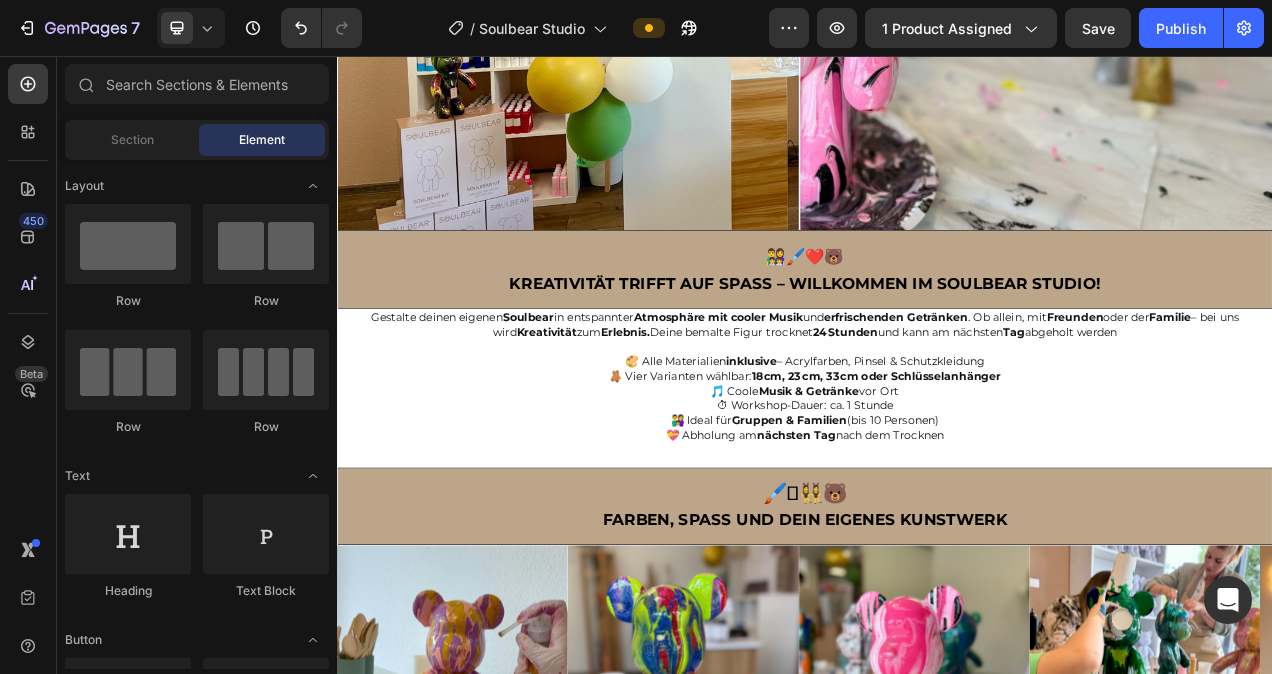 scroll, scrollTop: 1132, scrollLeft: 0, axis: vertical 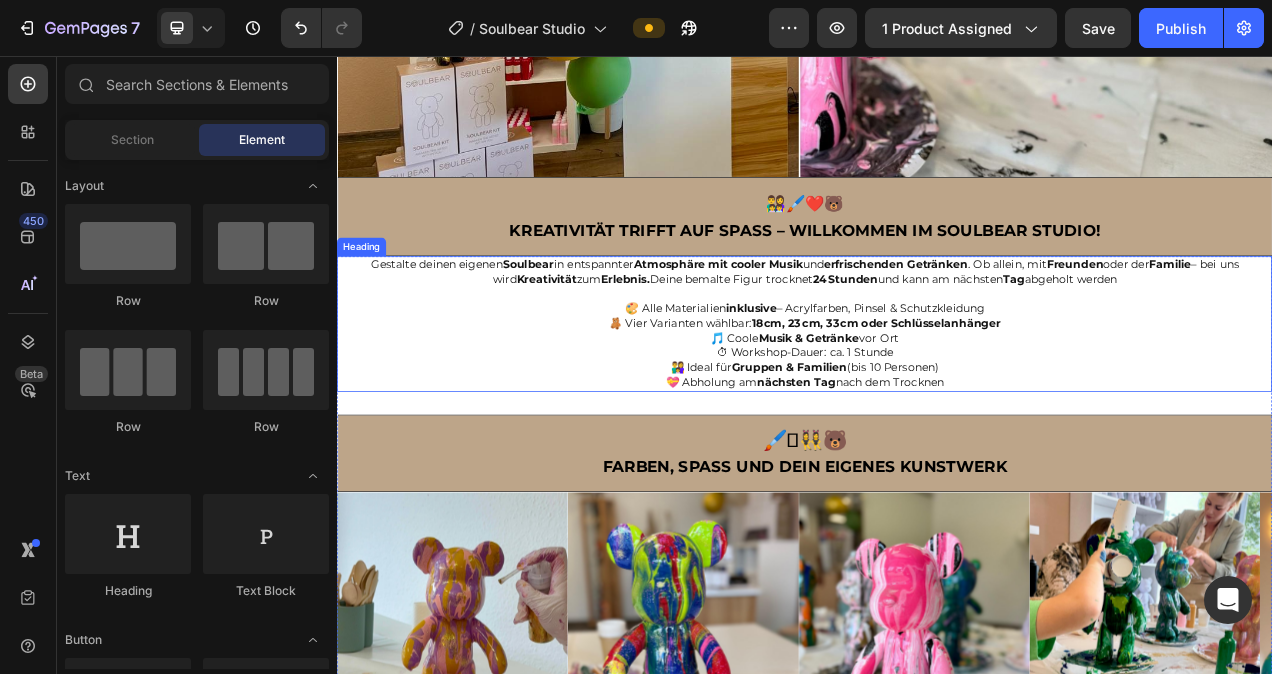 click on "Gestalte deinen eigenen  Soulbear  in entspannter  Atmosphäre mit cooler Musik  und  erfrischenden Getränken . Ob allein, mit  Freunden  oder der  Familie  – bei uns wird  Kreativität  zum  Erlebnis.  Deine bemalte Figur trocknet  24 Stunden  und kann am nächsten  Tag  abgeholt werden  🎨 Alle Materialien  inklusive  – Acrylfarben, Pinsel & Schutzkleidung 🧸 Vier Varianten wählbar:  18 cm, 23 cm, 33 cm oder Schlüsselanhänger 🎵 Coole  Musik & Getränke  vor Ort ⏱ Workshop-Dauer: ca. 1 Stunde 👨‍👩‍👧 Ideal für  Gruppen & Familien  (bis 10 Personen) 💝 Abholung am  nächsten Tag  nach dem Trocknen" at bounding box center [937, 400] 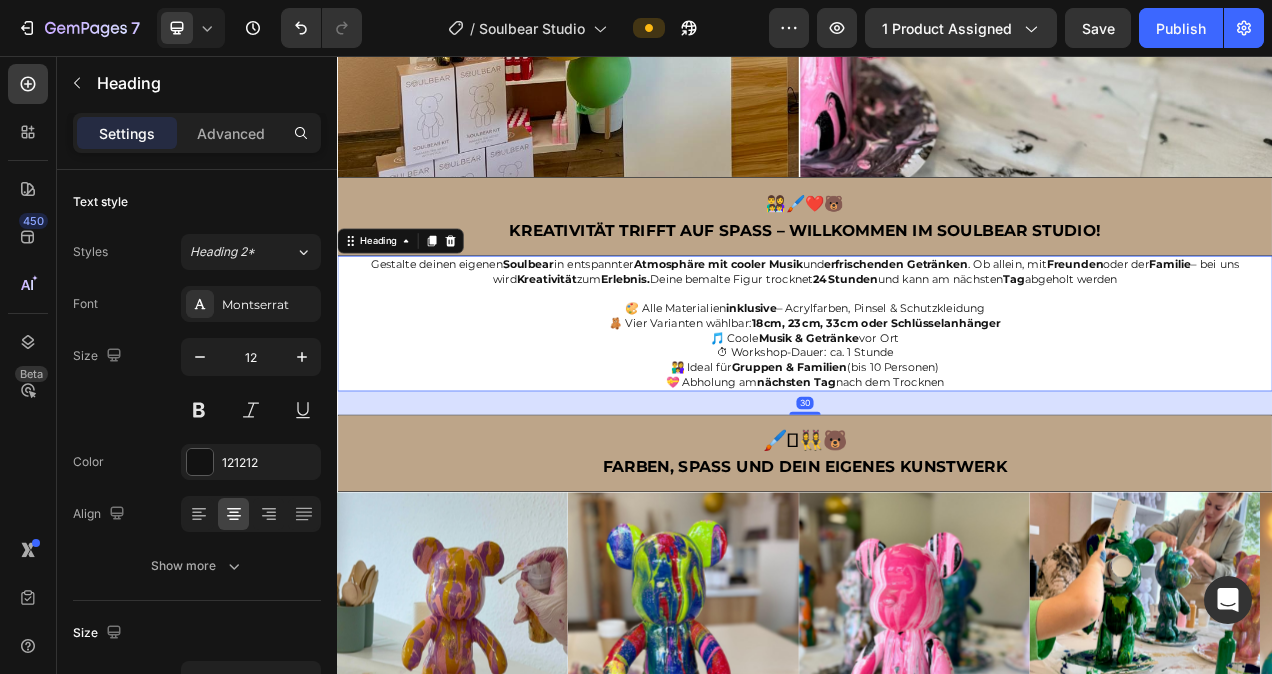 click on "Gestalte deinen eigenen  Soulbear  in entspannter  Atmosphäre mit cooler Musik  und  erfrischenden Getränken . Ob allein, mit  Freunden  oder der  Familie  – bei uns wird  Kreativität  zum  Erlebnis.  Deine bemalte Figur trocknet  24 Stunden  und kann am nächsten  Tag  abgeholt werden  🎨 Alle Materialien  inklusive  – Acrylfarben, Pinsel & Schutzkleidung 🧸 Vier Varianten wählbar:  18 cm, 23 cm, 33 cm oder Schlüsselanhänger 🎵 Coole  Musik & Getränke  vor Ort ⏱ Workshop-Dauer: ca. 1 Stunde 👨‍👩‍👧 Ideal für  Gruppen & Familien  (bis 10 Personen) 💝 Abholung am  nächsten Tag  nach dem Trocknen" at bounding box center (937, 400) 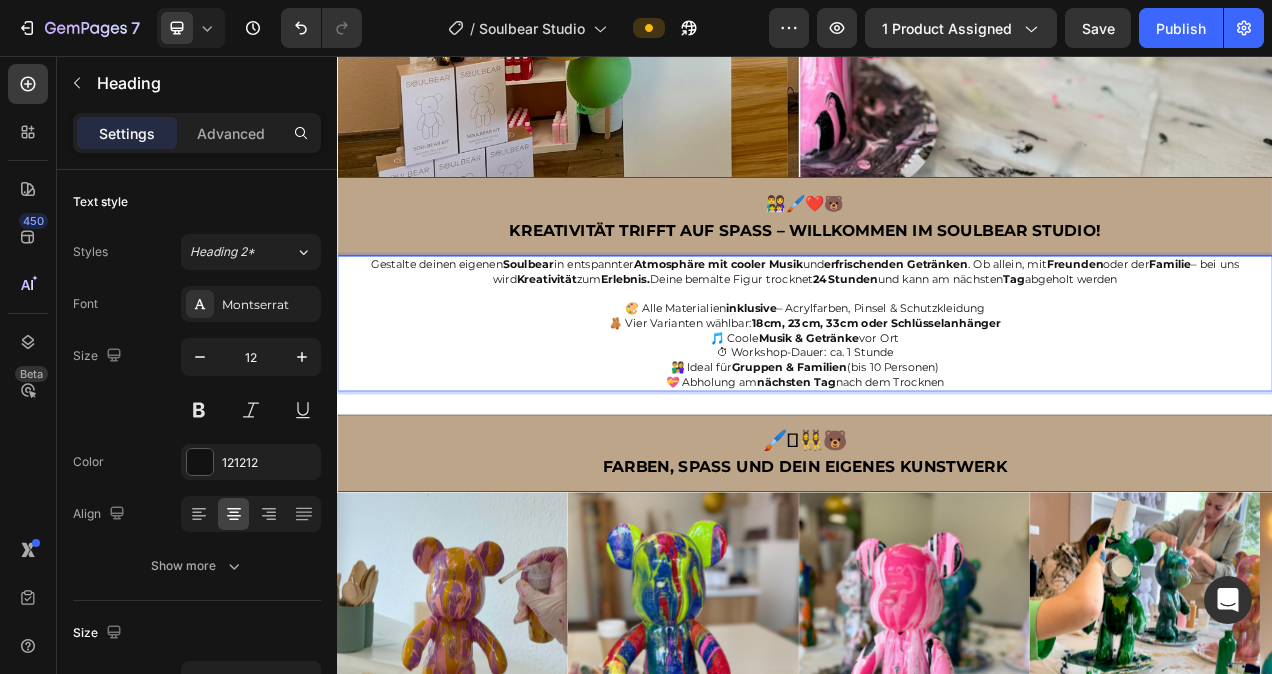 drag, startPoint x: 1244, startPoint y: 455, endPoint x: 632, endPoint y: 363, distance: 618.8764 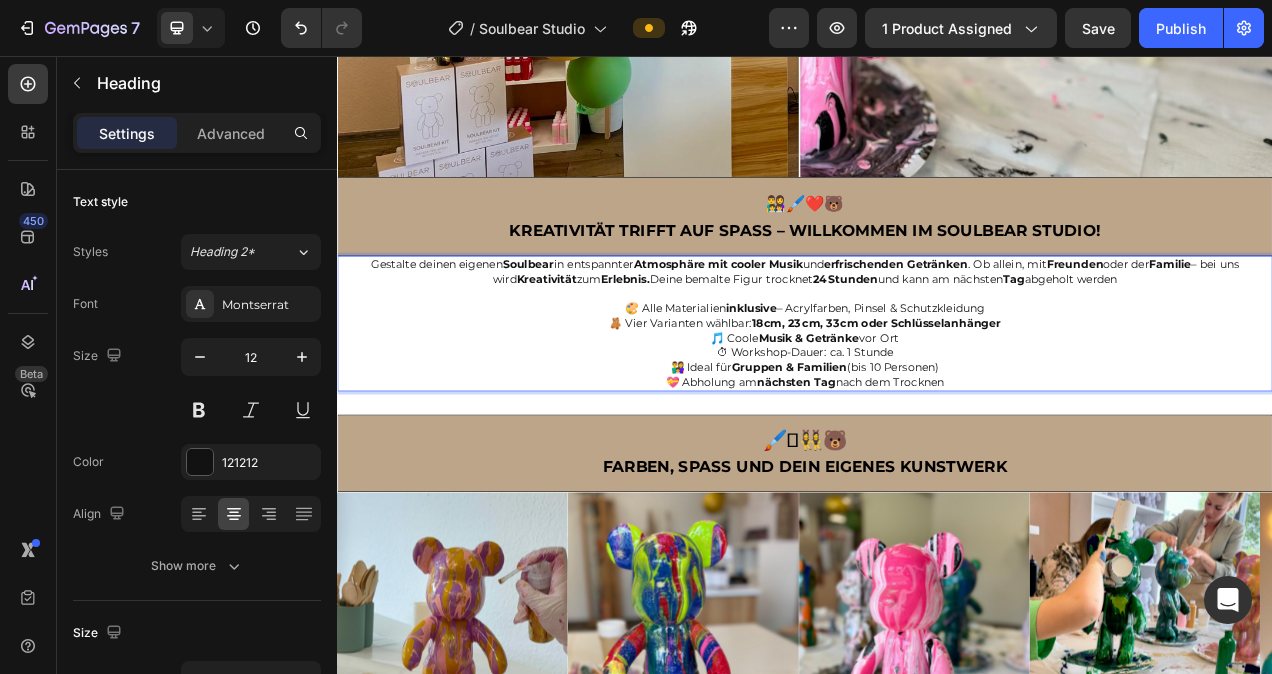 click on "Gestalte deinen eigenen  Soulbear  in entspannter  Atmosphäre mit cooler Musik  und  erfrischenden Getränken . Ob allein, mit  Freunden  oder der  Familie  – bei uns wird  Kreativität  zum  Erlebnis.  Deine bemalte Figur trocknet  24 Stunden  und kann am nächsten  Tag  abgeholt werden  🎨 Alle Materialien  inklusive  – Acrylfarben, Pinsel & Schutzkleidung 🧸 Vier Varianten wählbar:  18 cm, 23 cm, 33 cm oder Schlüsselanhänger 🎵 Coole  Musik & Getränke  vor Ort ⏱ Workshop-Dauer: ca. 1 Stunde 👨‍👩‍👧 Ideal für  Gruppen & Familien  (bis 10 Personen) 💝 Abholung am  nächsten Tag  nach dem Trocknen" at bounding box center [937, 400] 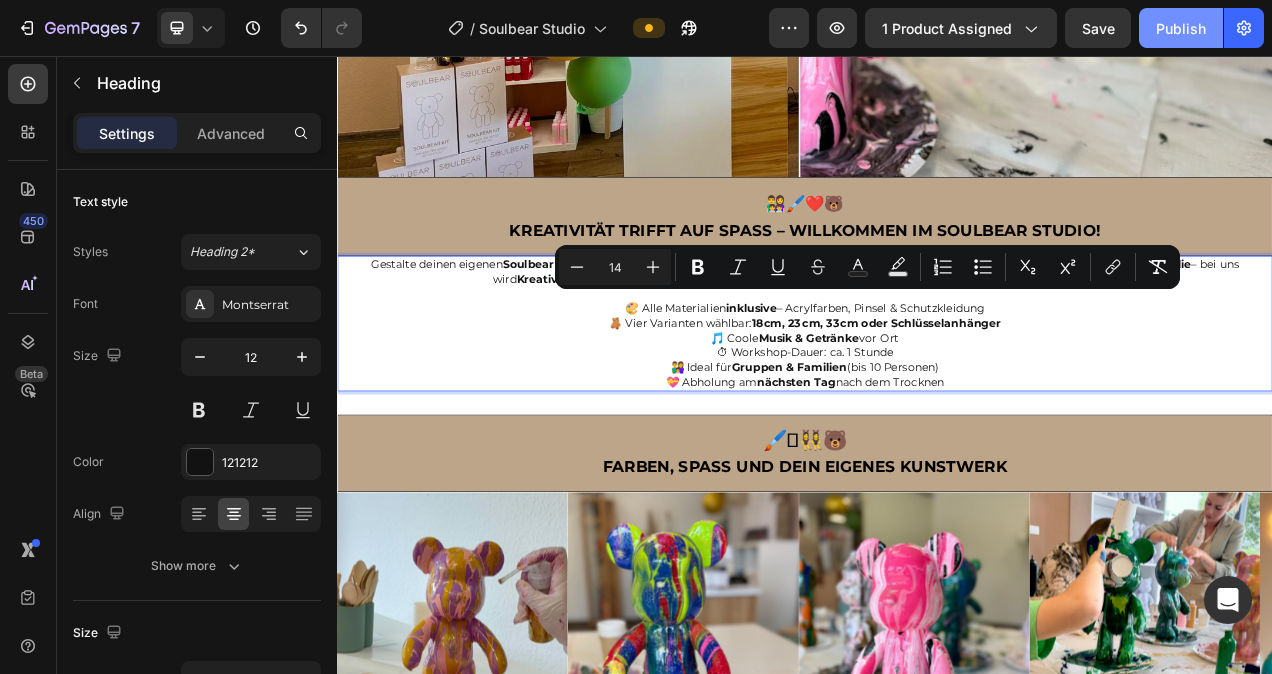 click on "Publish" at bounding box center (1181, 28) 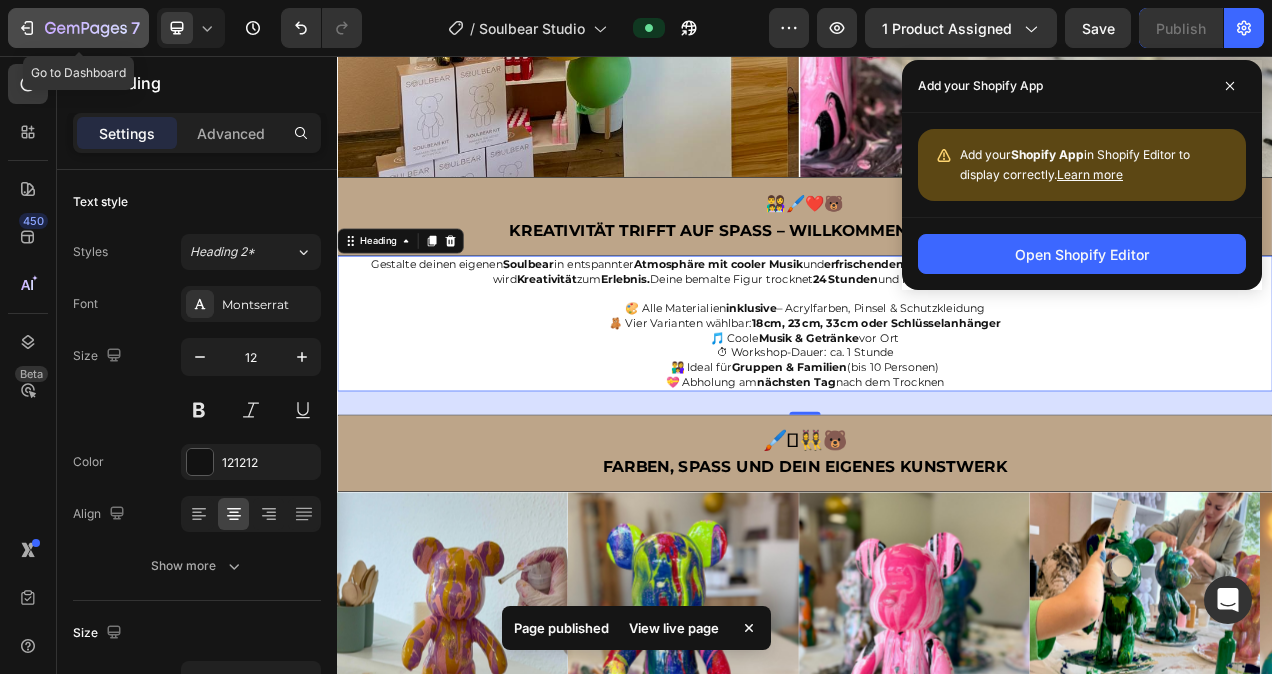 click 